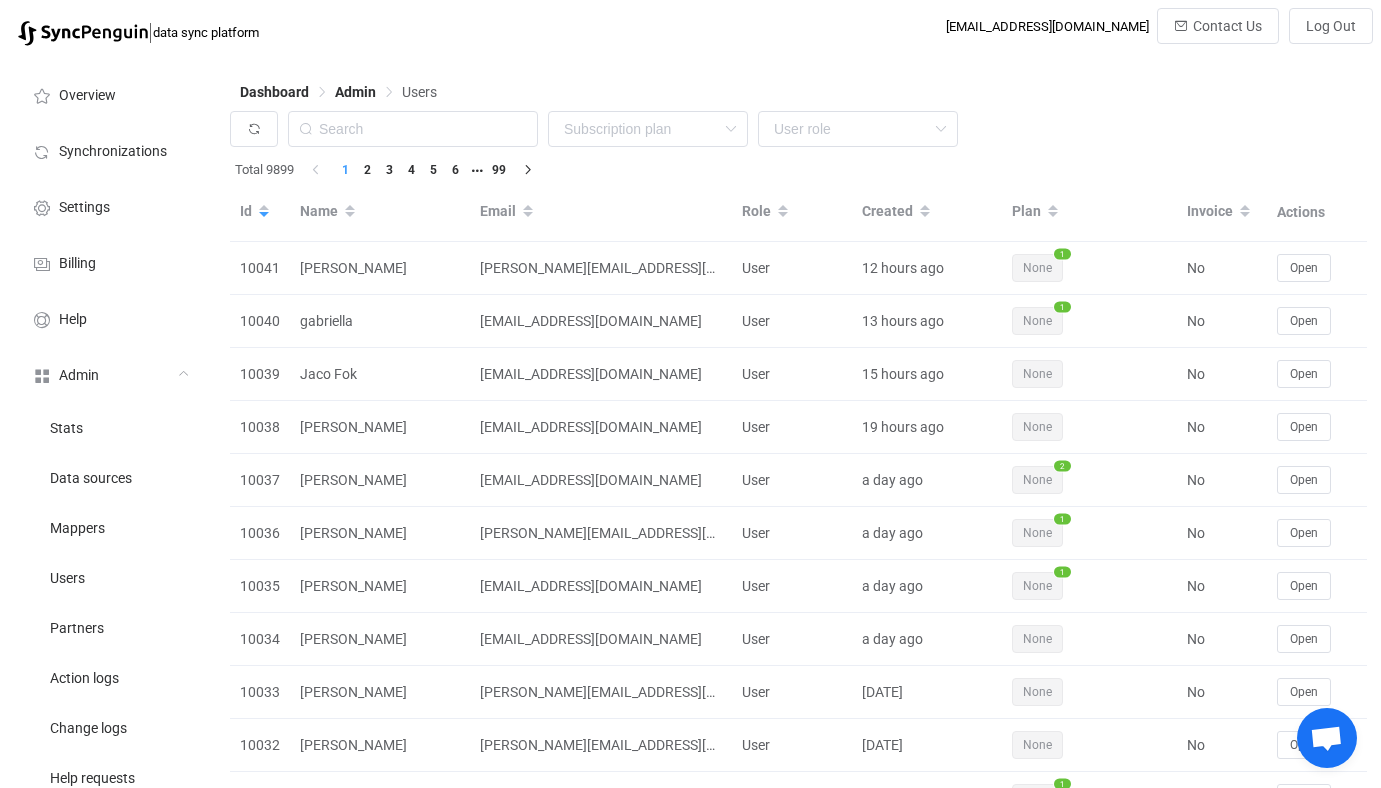 scroll, scrollTop: 0, scrollLeft: 0, axis: both 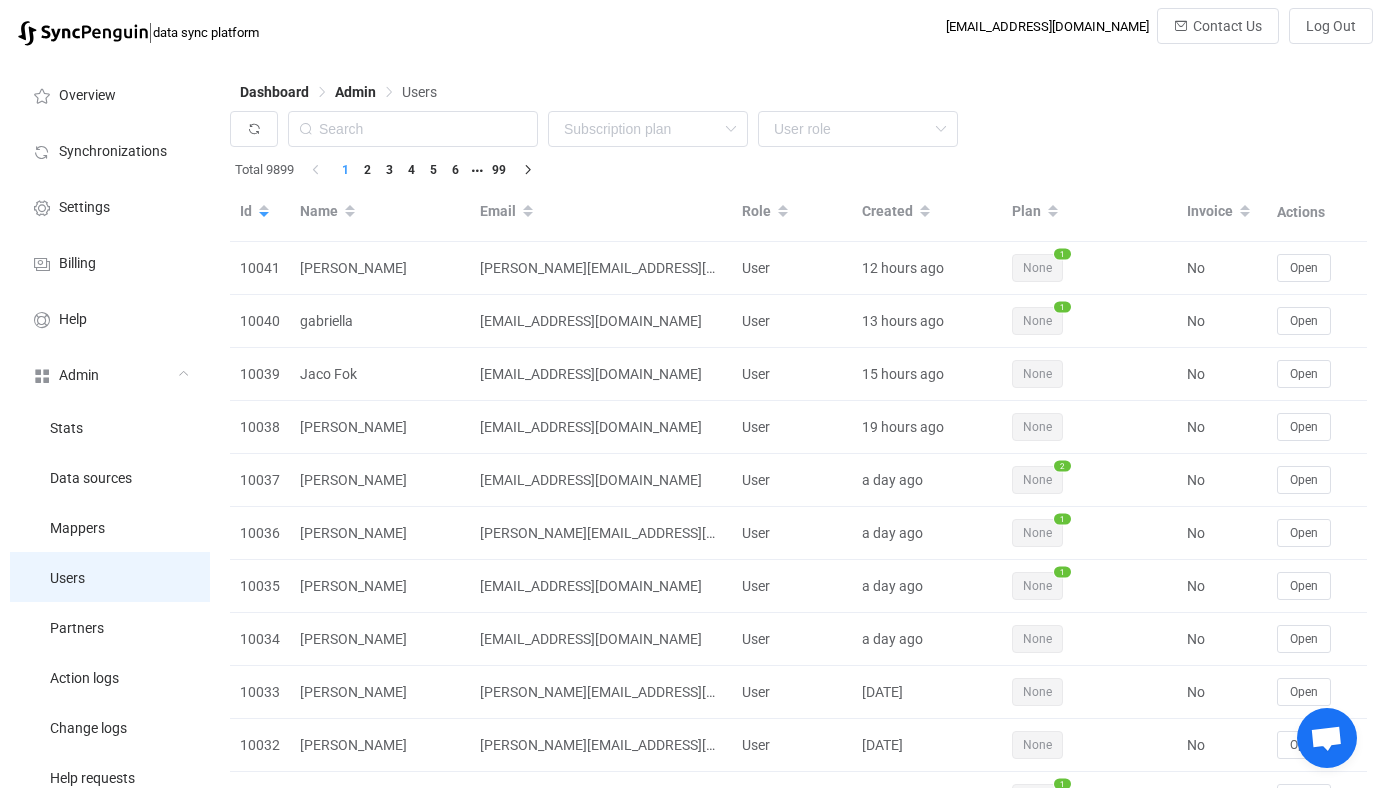 click on "Users" at bounding box center [110, 577] 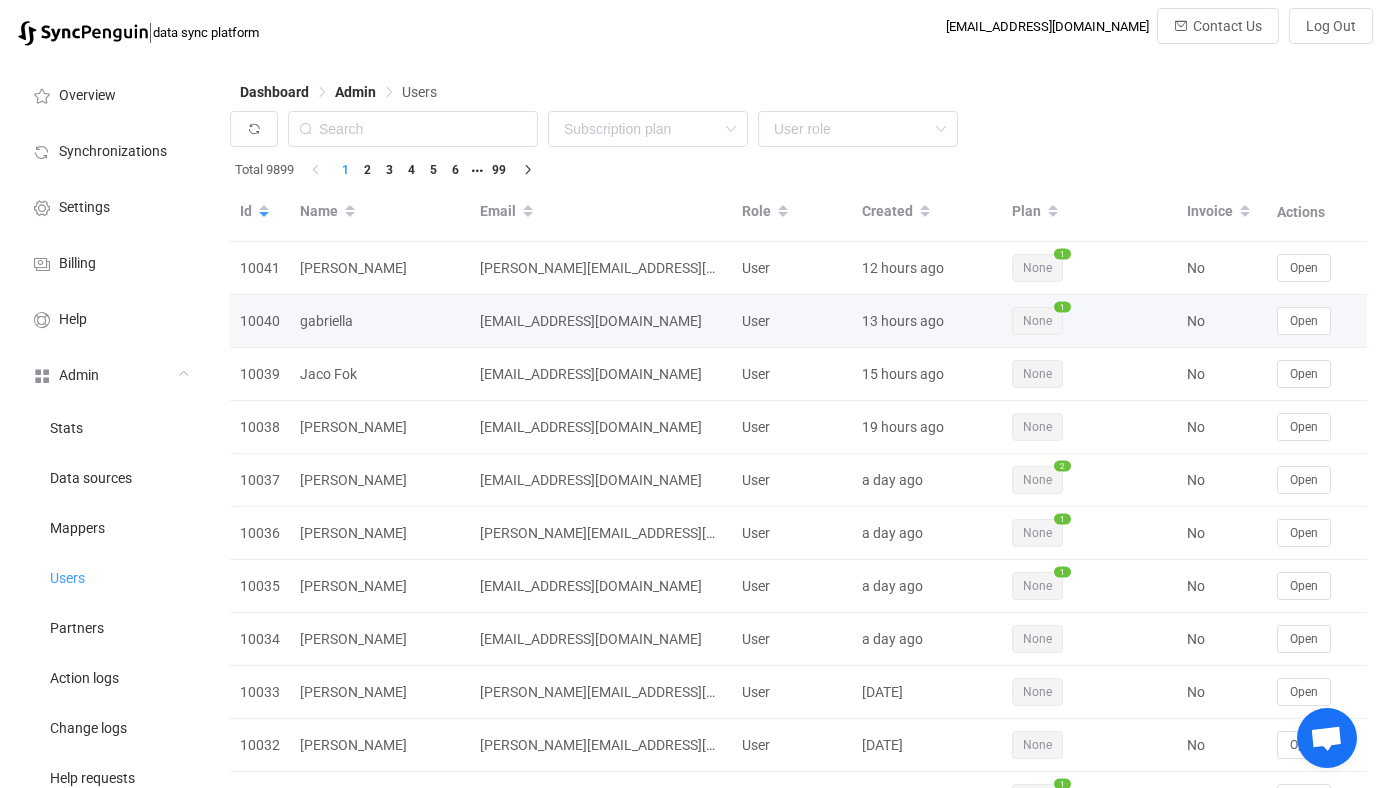 scroll, scrollTop: 8, scrollLeft: 0, axis: vertical 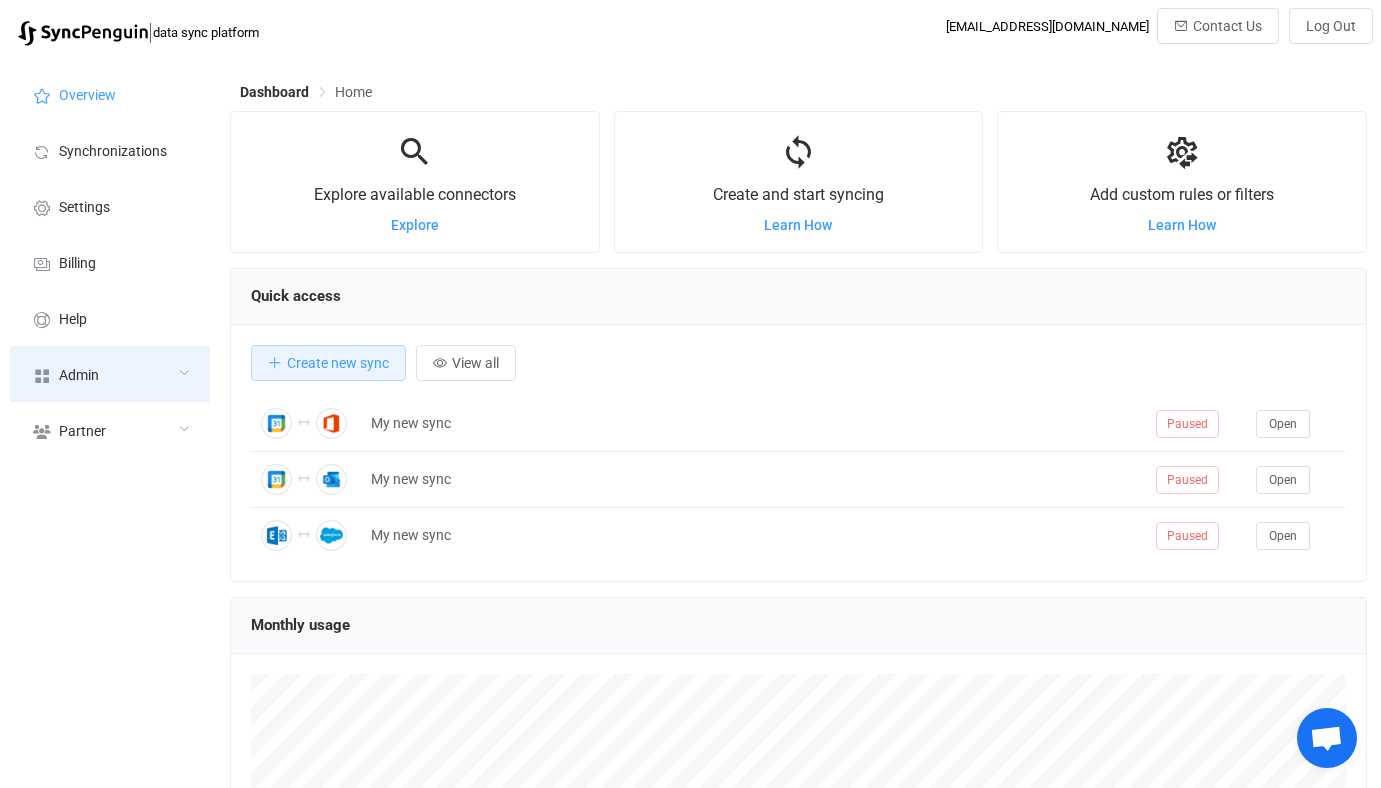 click on "Admin" at bounding box center (110, 374) 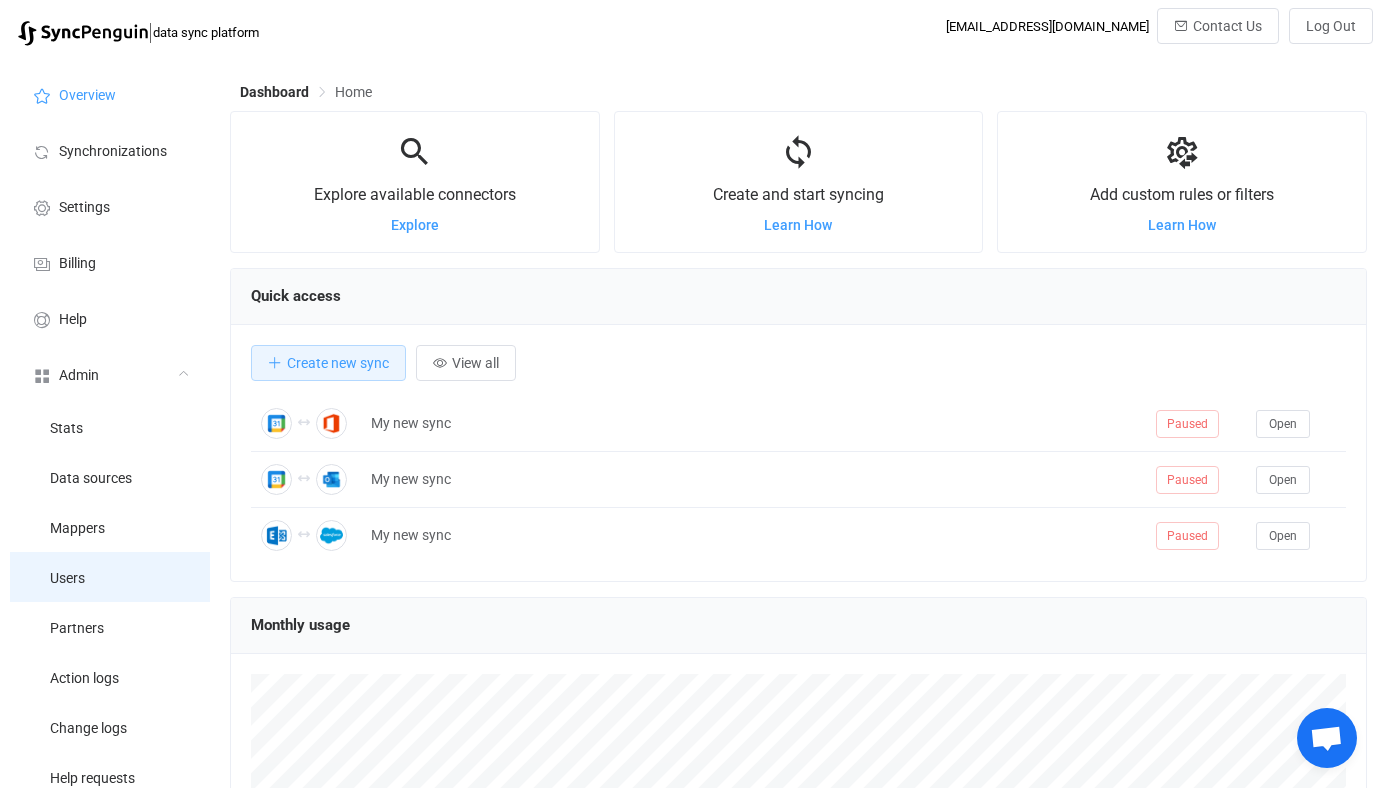 click on "Users" at bounding box center (110, 577) 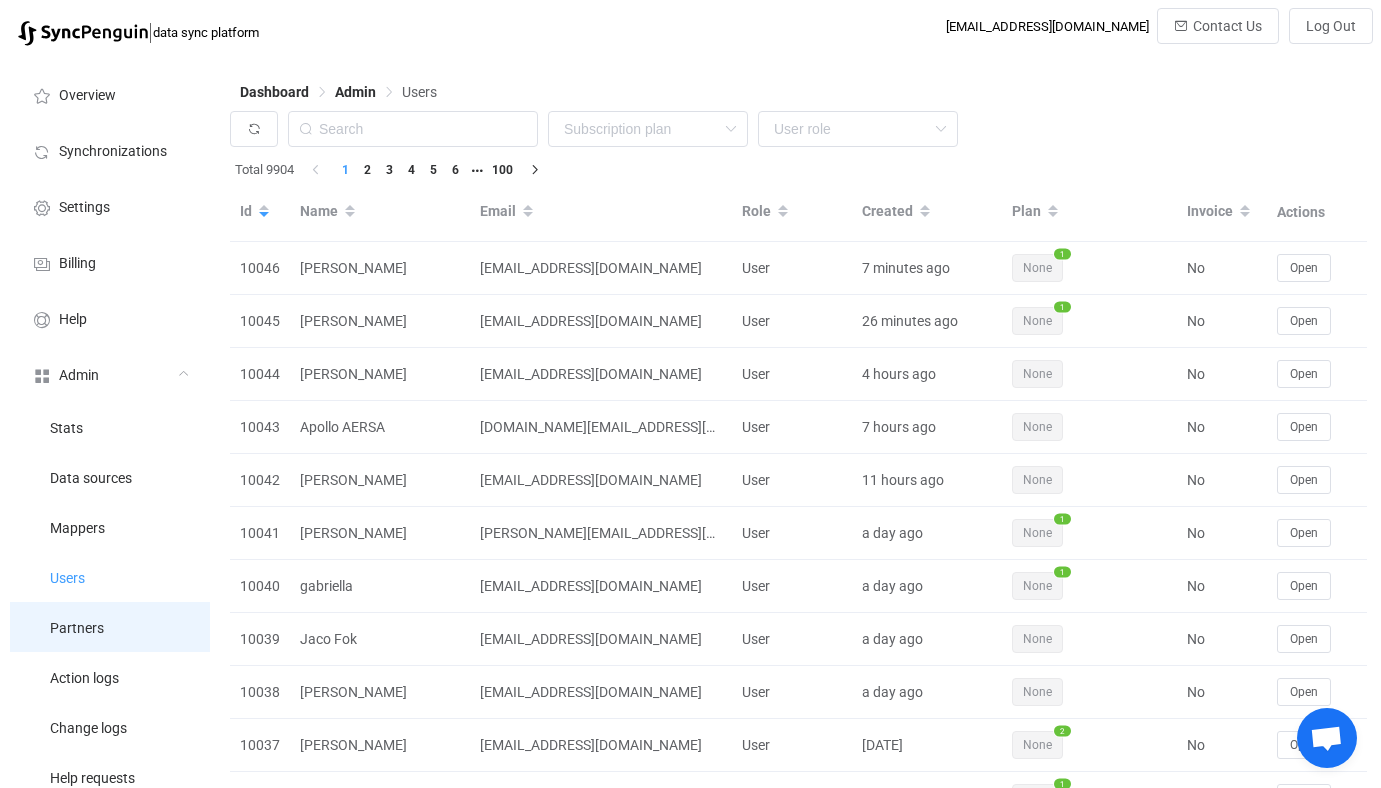 click on "Partners" at bounding box center [110, 627] 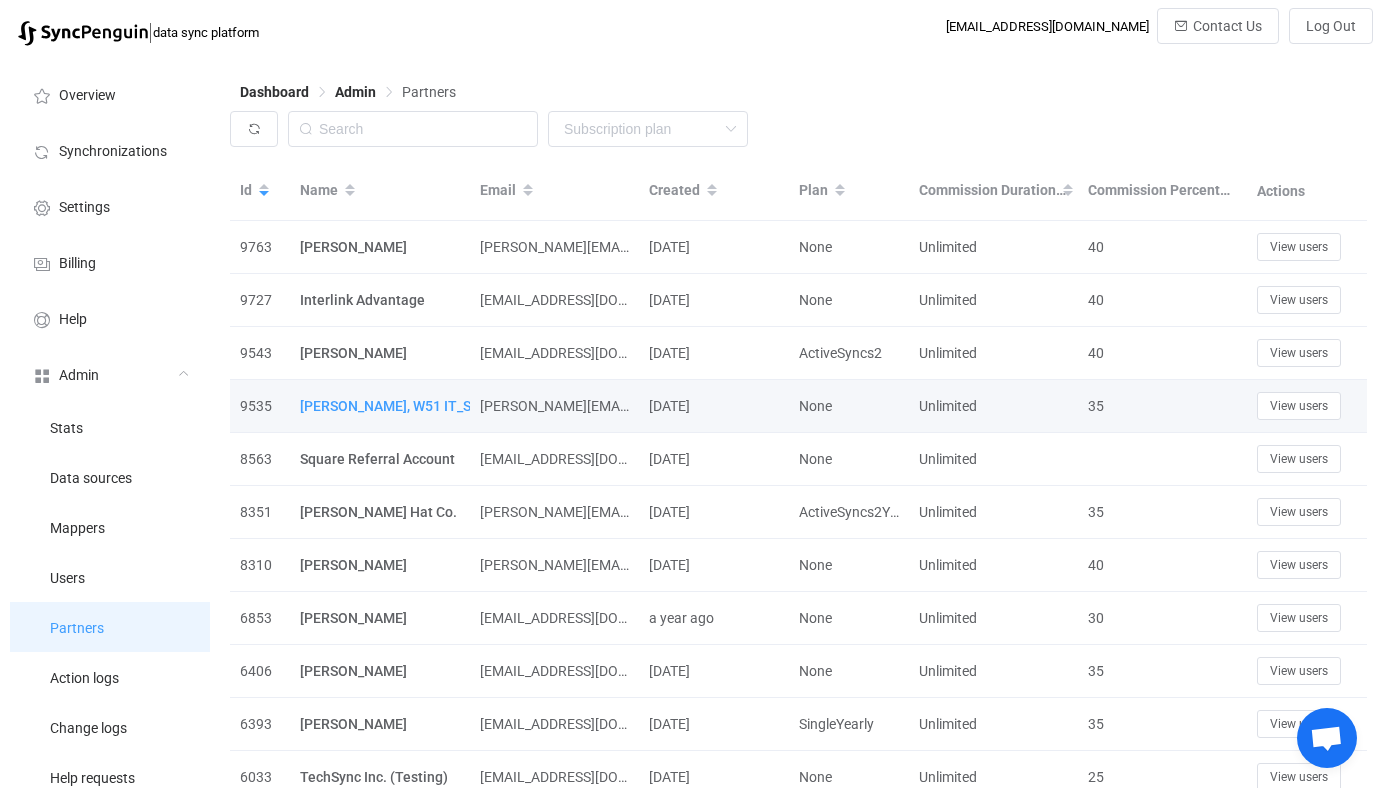 scroll, scrollTop: 15, scrollLeft: 0, axis: vertical 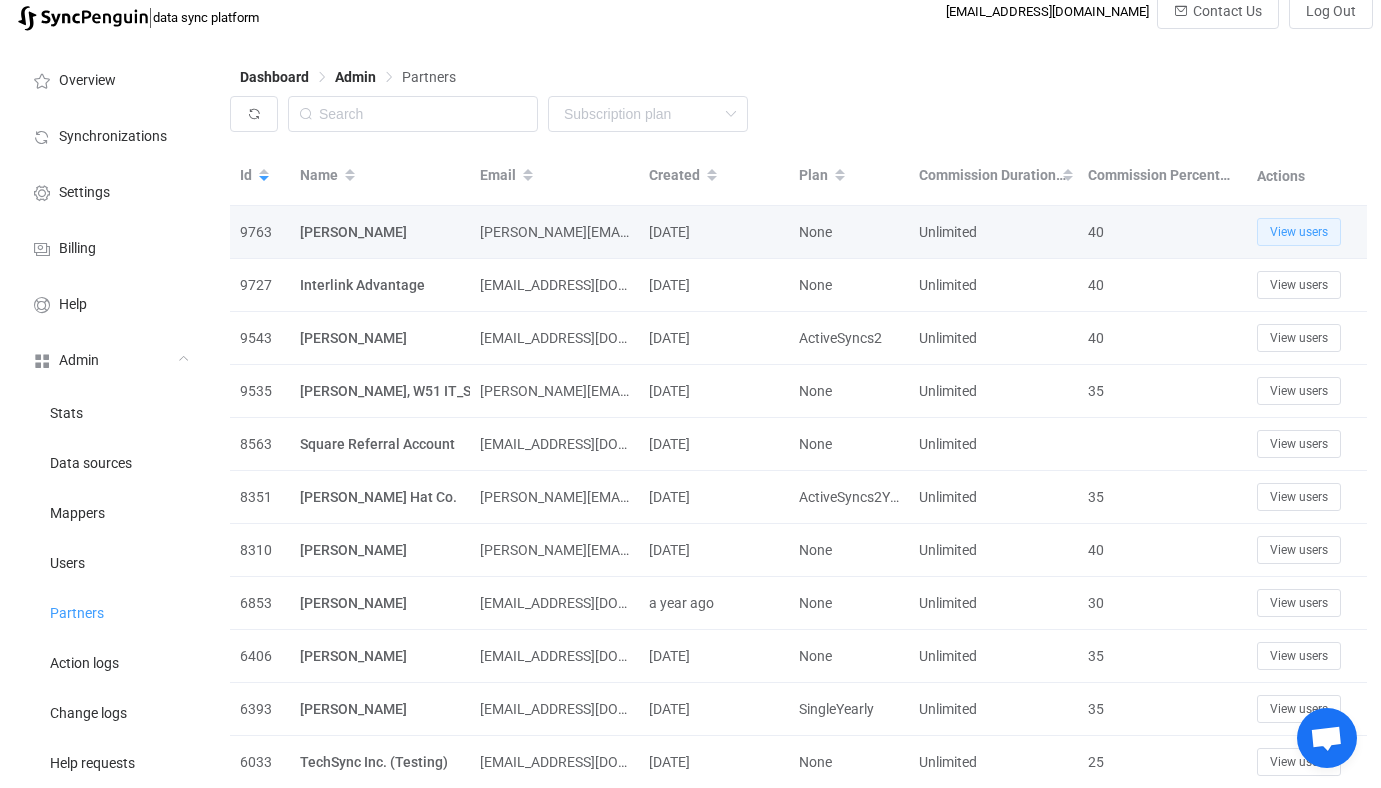 click on "View users" at bounding box center [1299, 232] 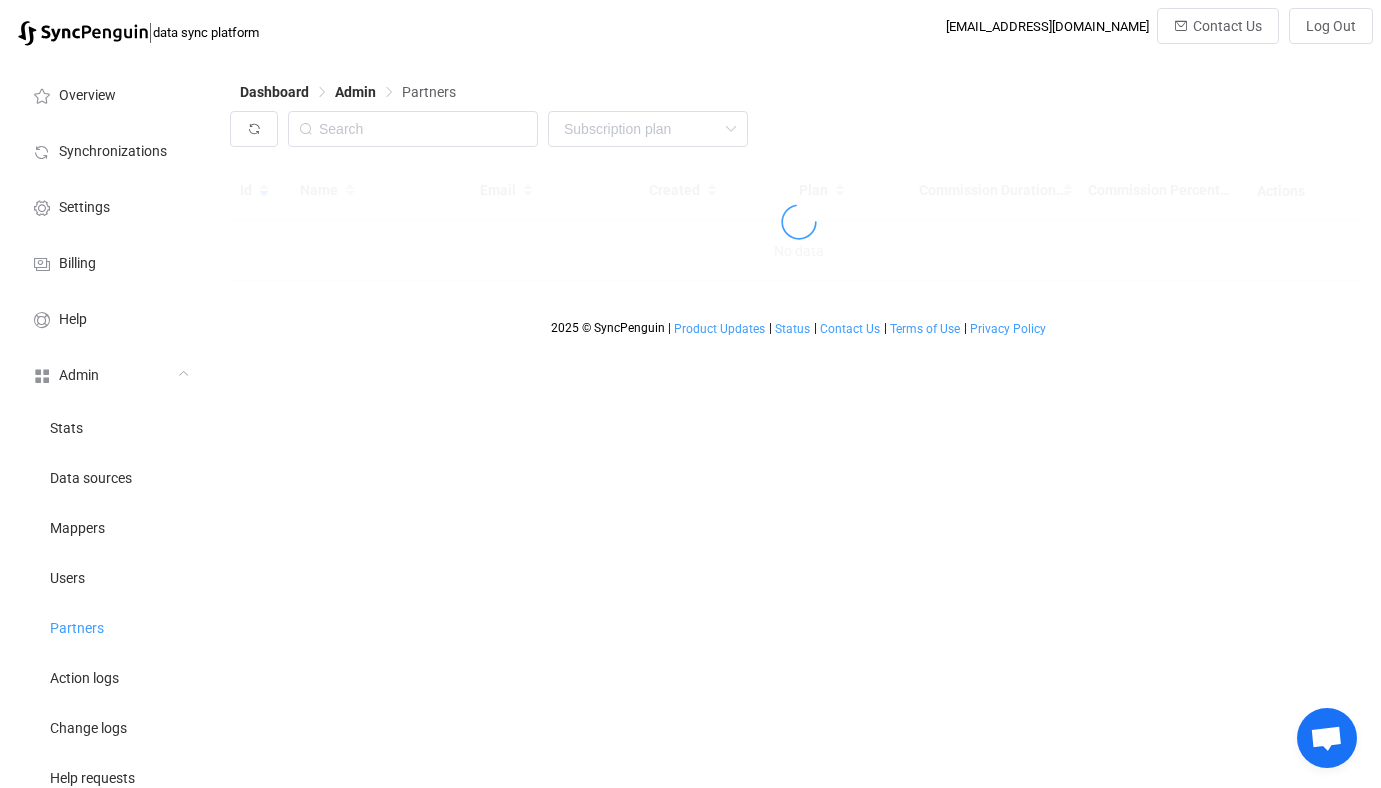 scroll, scrollTop: 15, scrollLeft: 0, axis: vertical 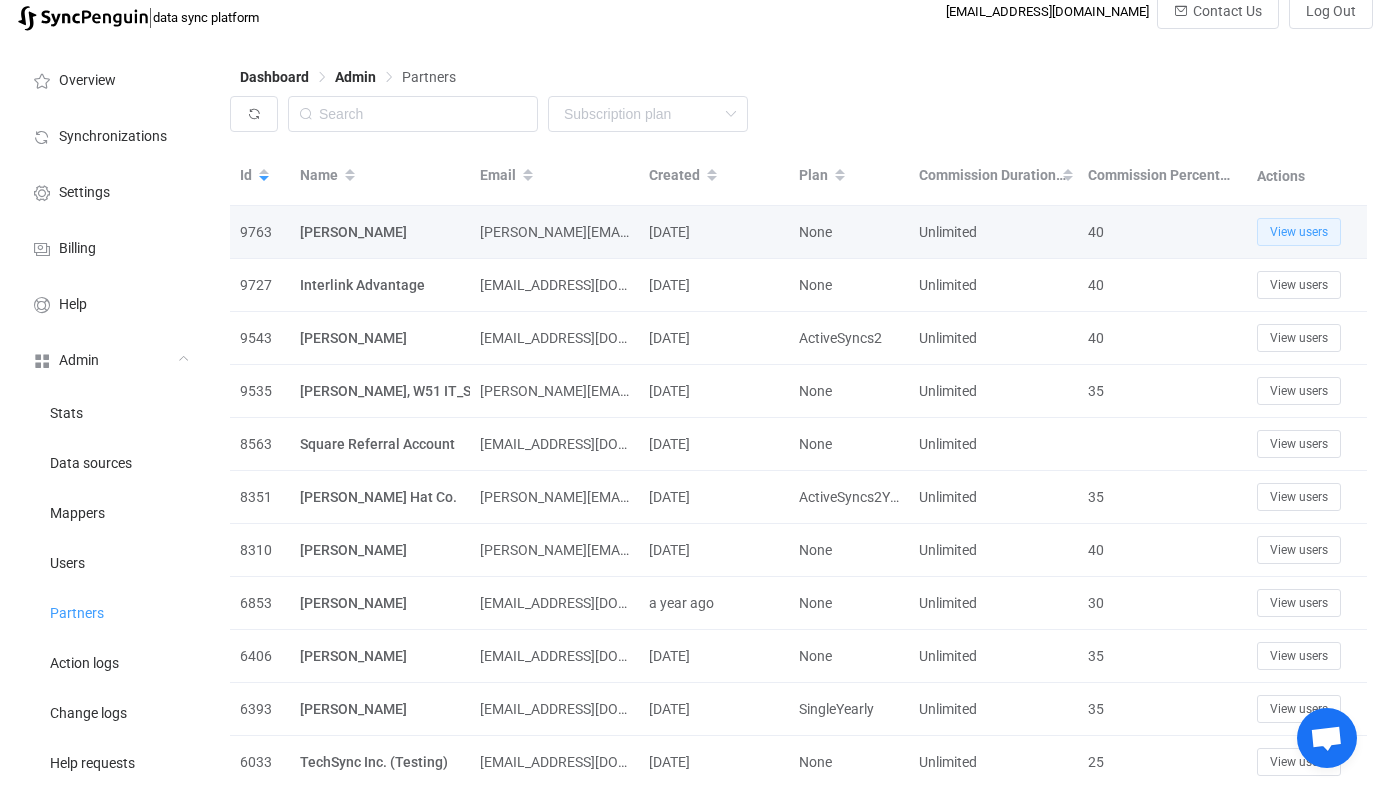 click on "View users" at bounding box center (1299, 232) 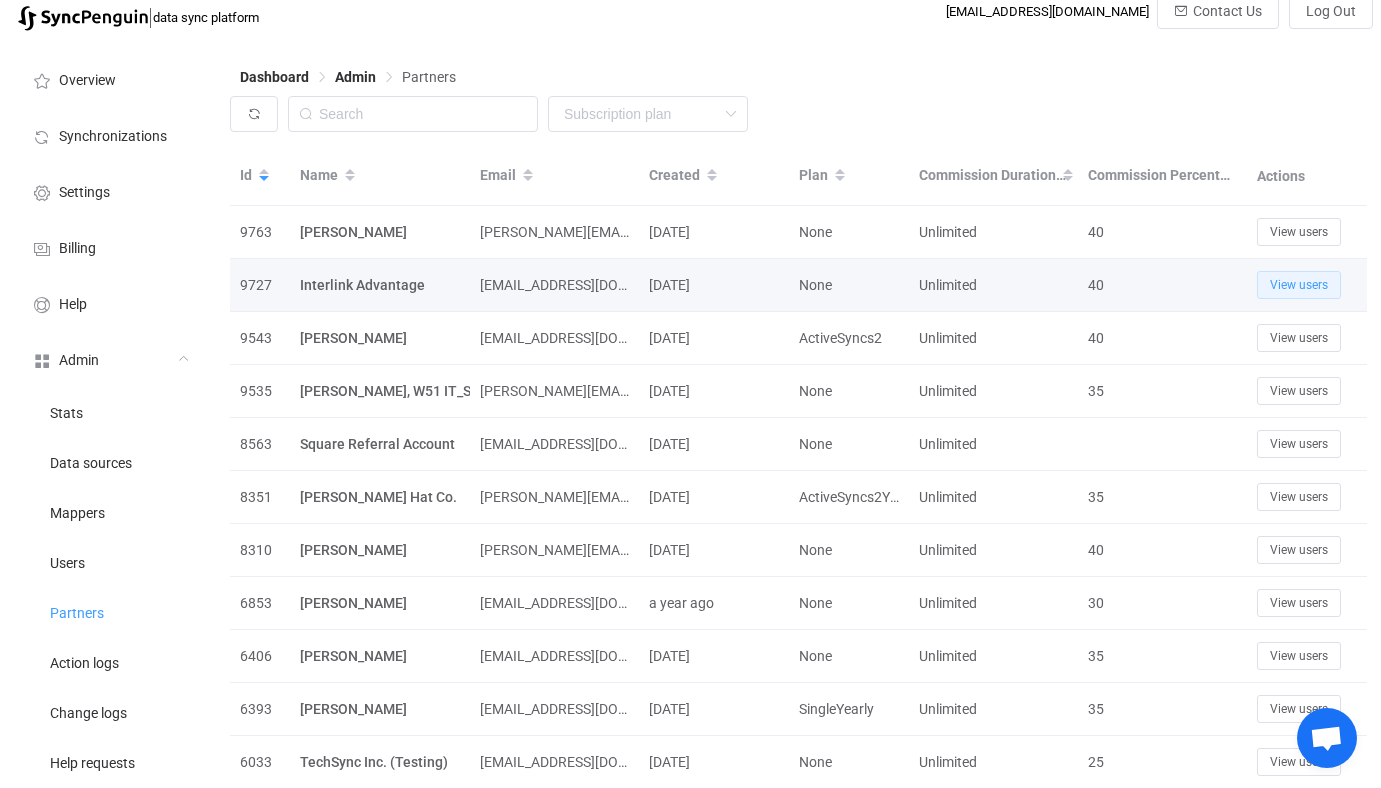 click on "View users" at bounding box center (1299, 285) 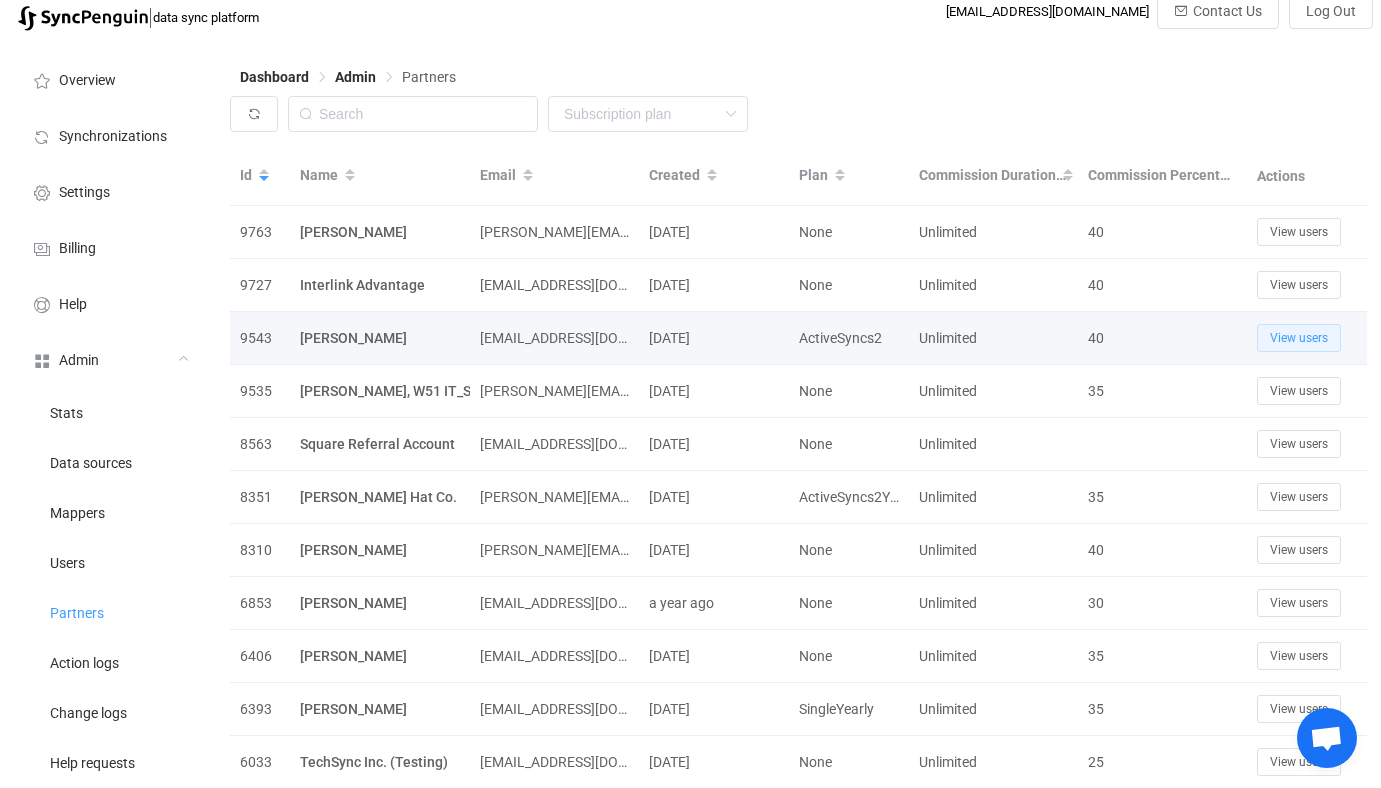 click on "View users" at bounding box center [1299, 338] 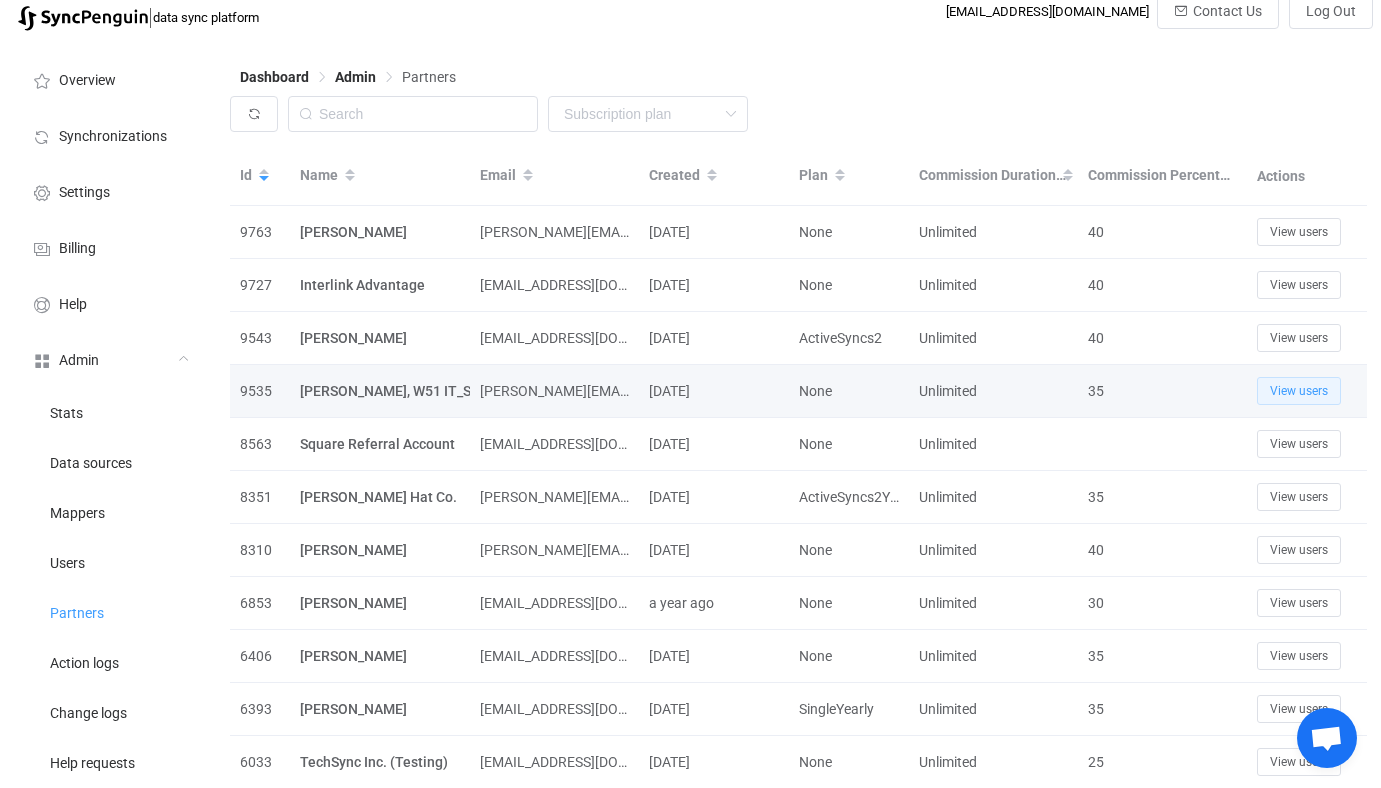 click on "View users" at bounding box center (1299, 391) 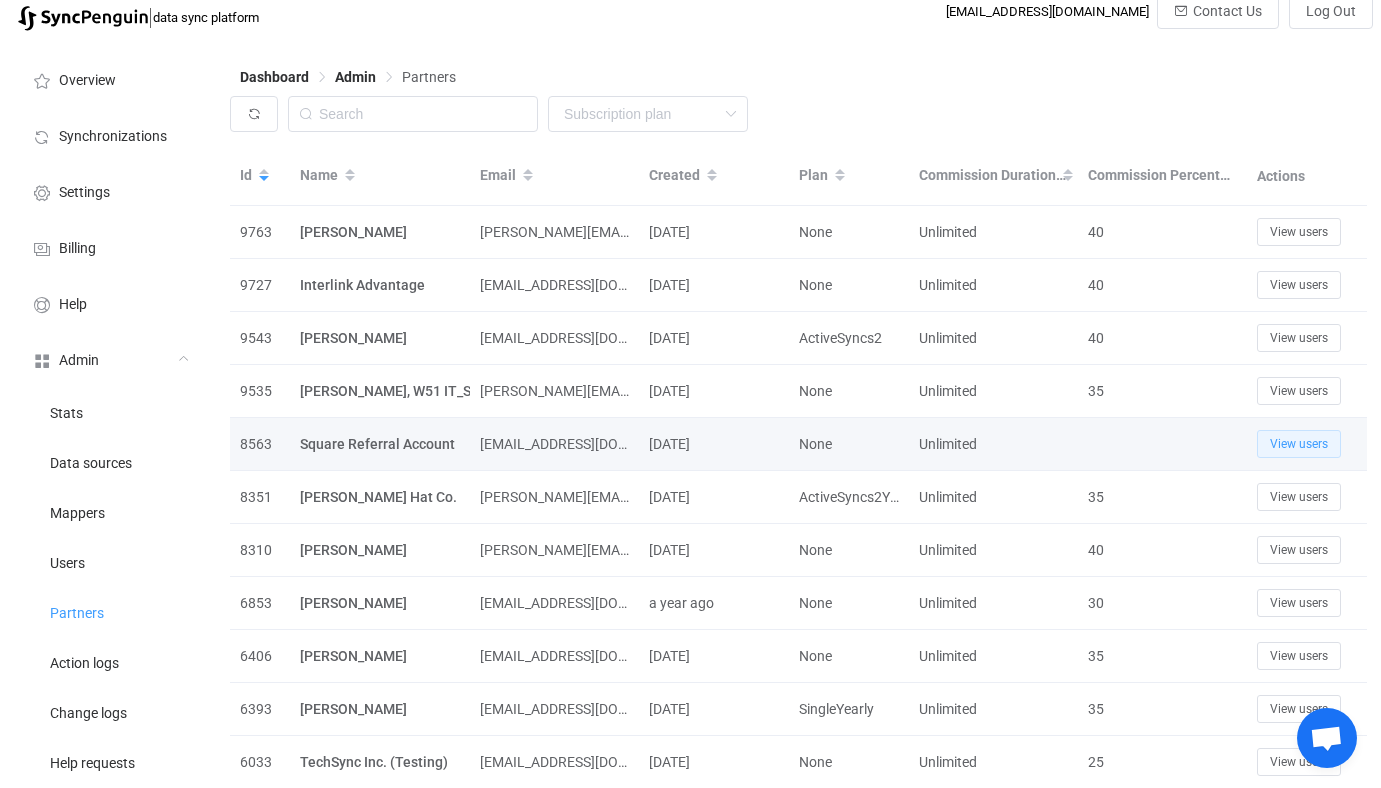click on "View users" at bounding box center [1299, 444] 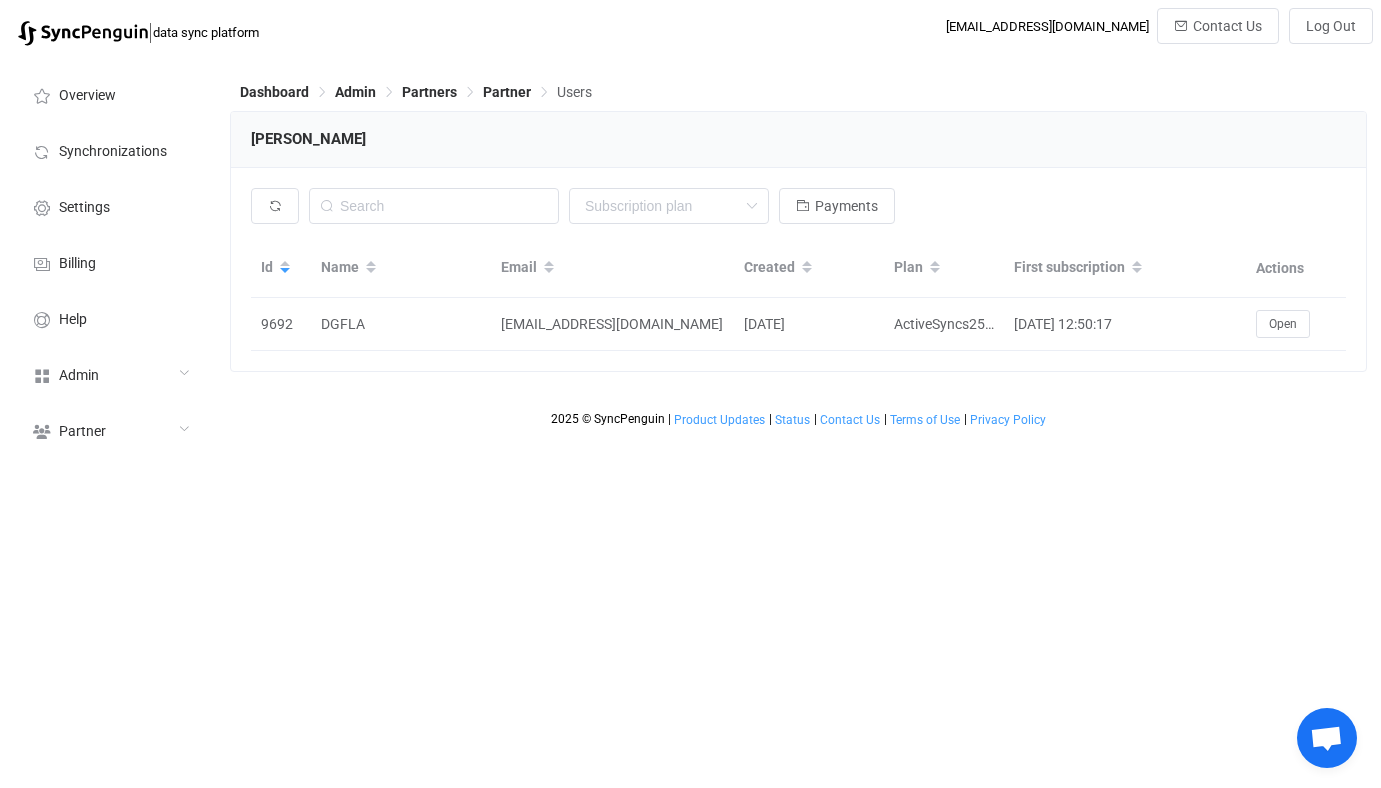 scroll, scrollTop: 0, scrollLeft: 0, axis: both 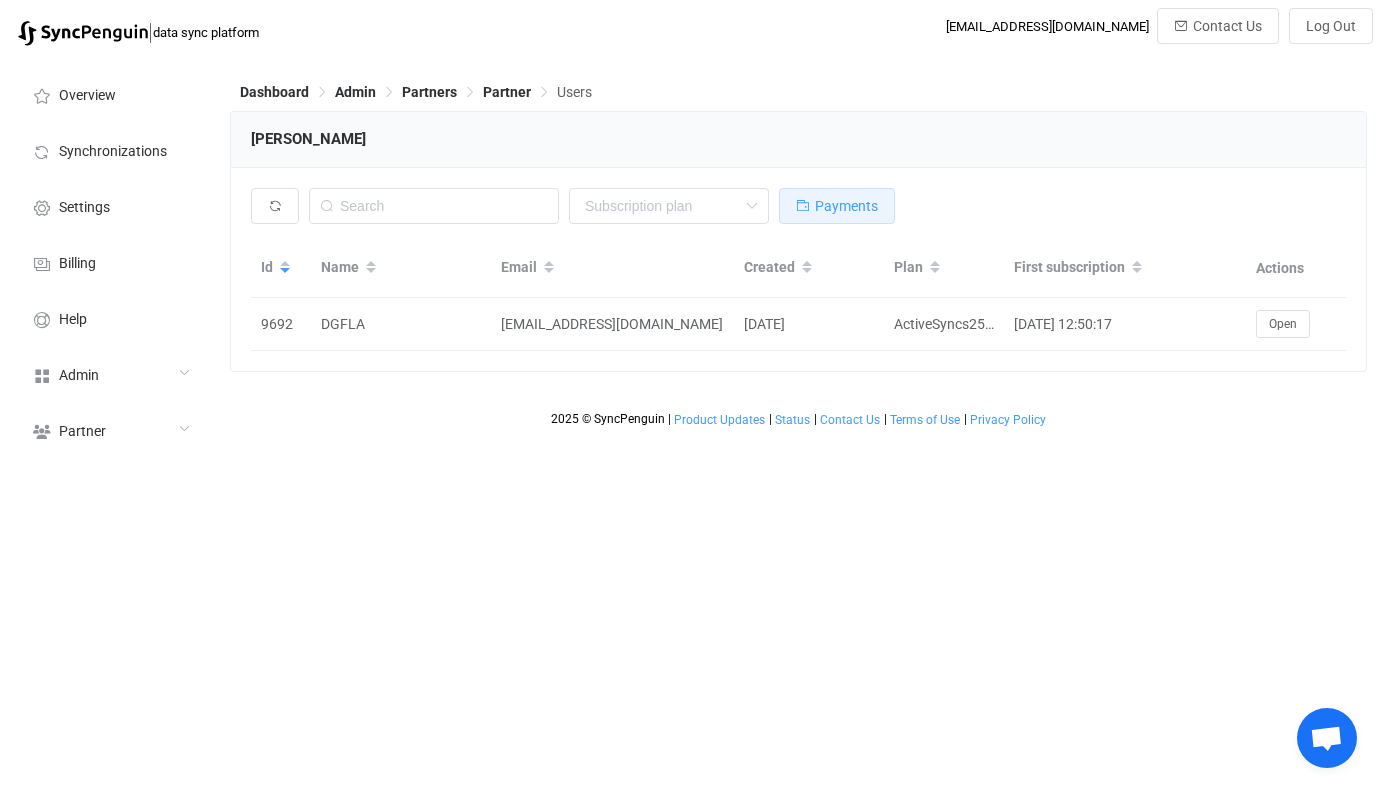 click on "Payments" at bounding box center [846, 206] 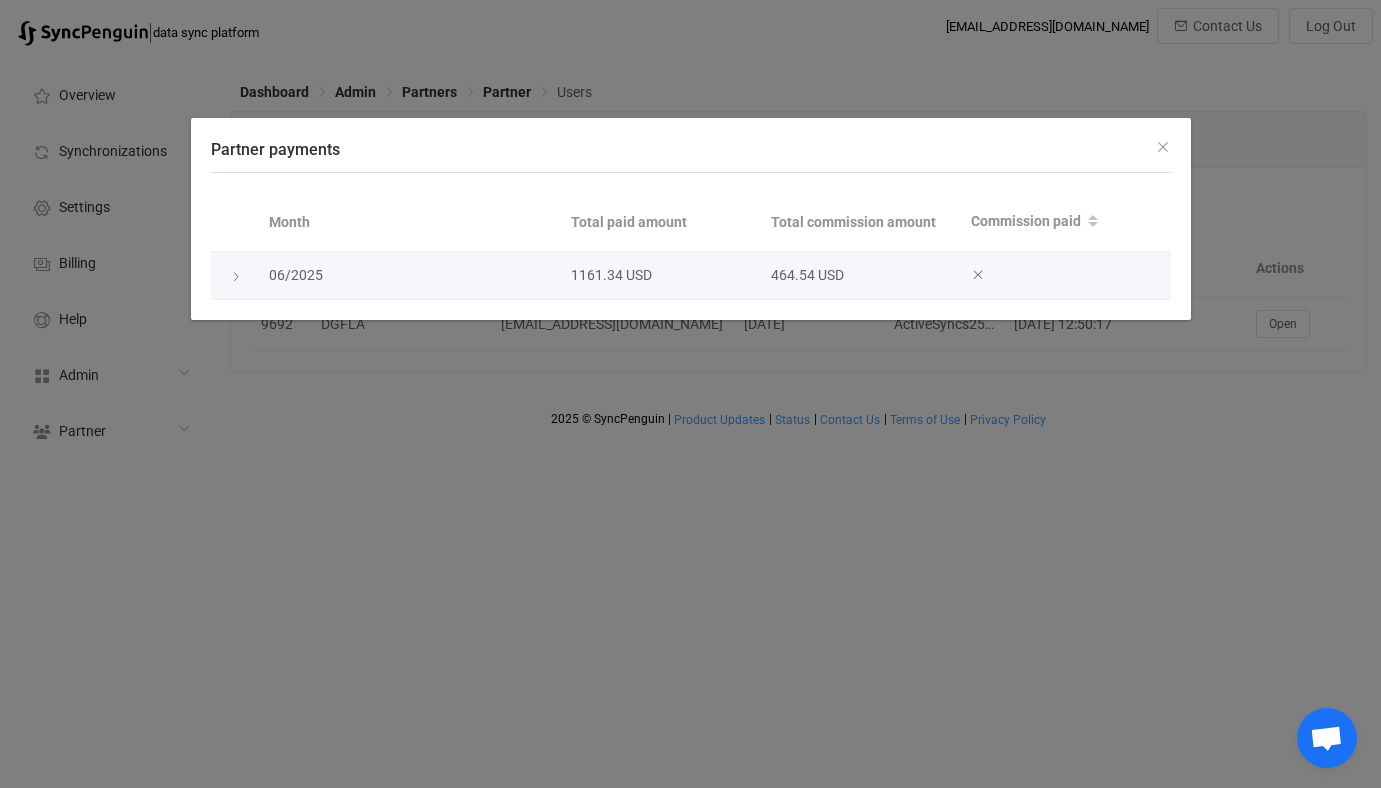 type 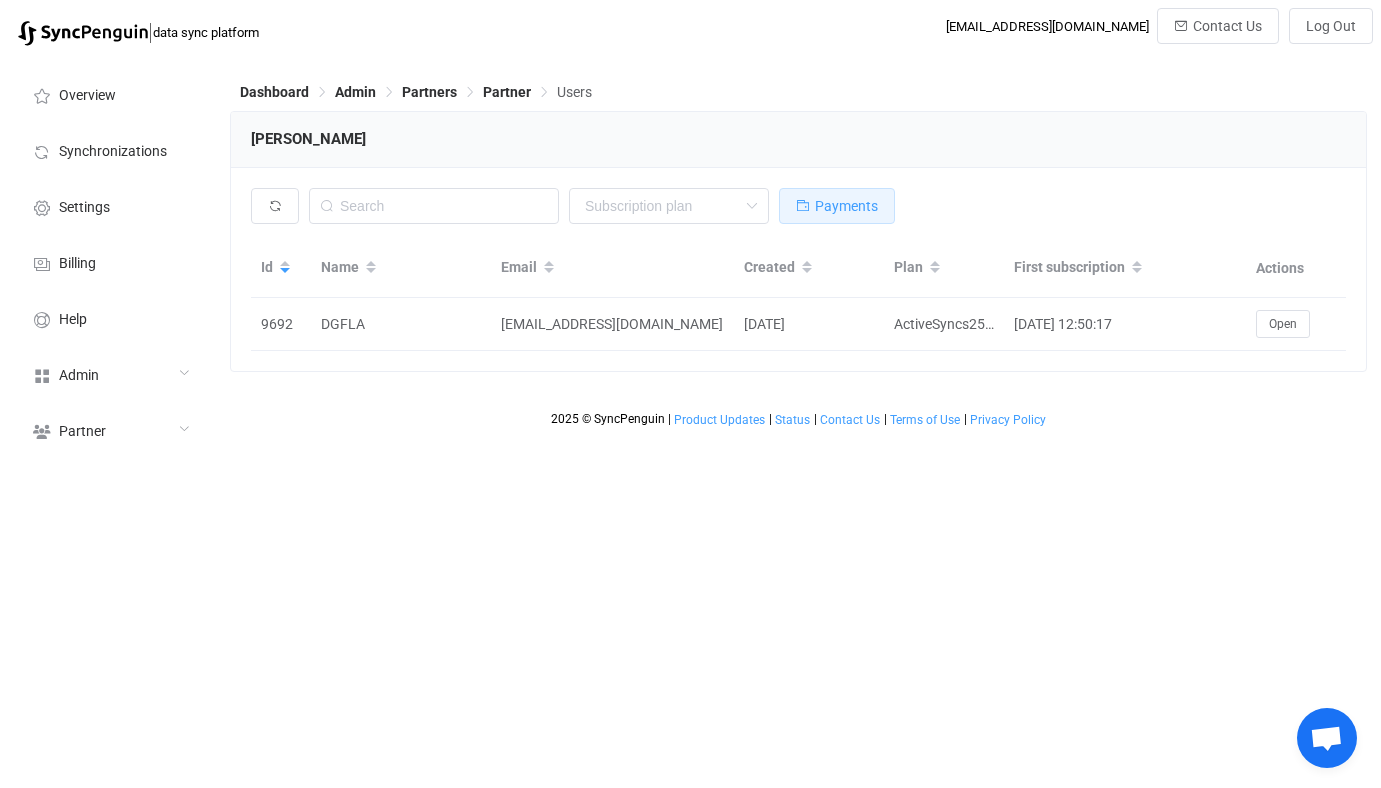click on "Payments" at bounding box center [837, 206] 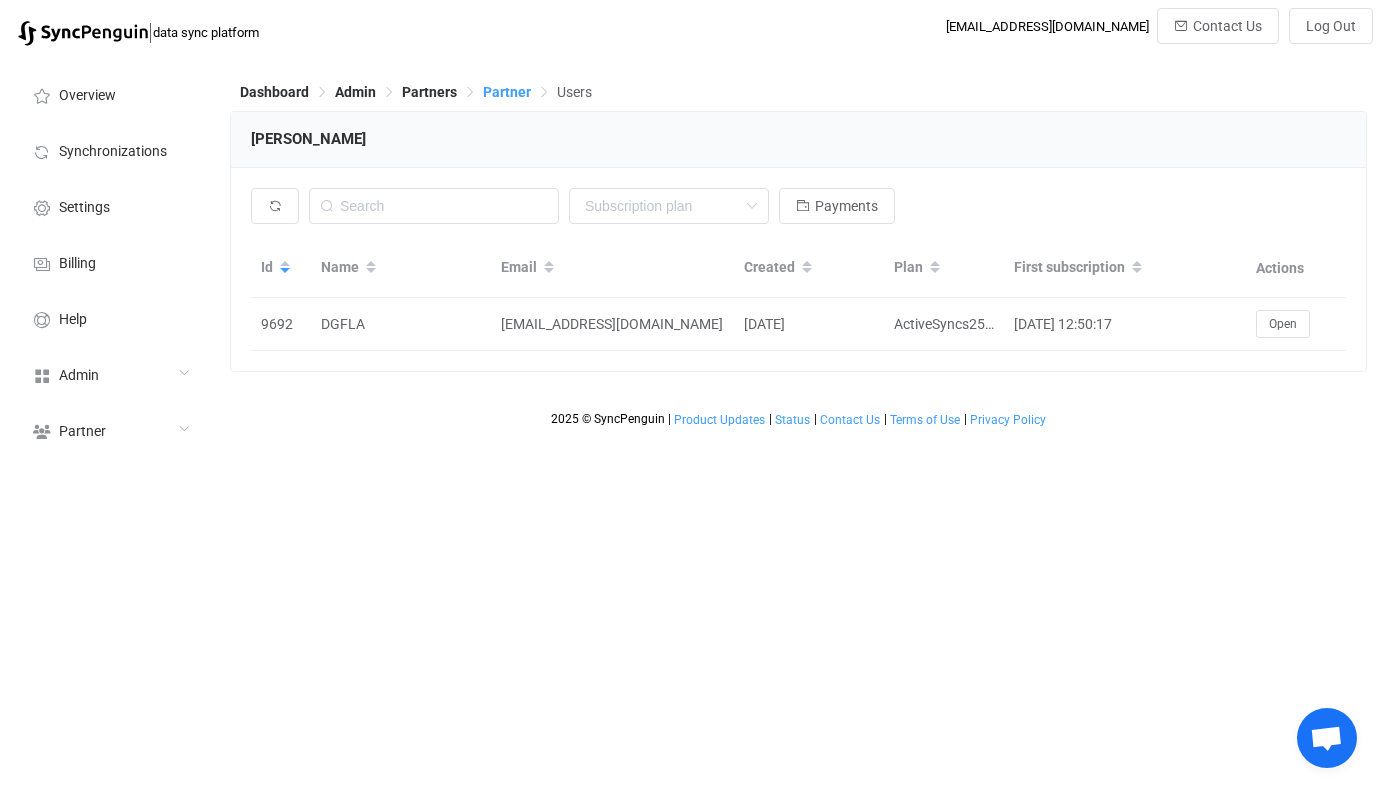 click on "Partner" at bounding box center (507, 92) 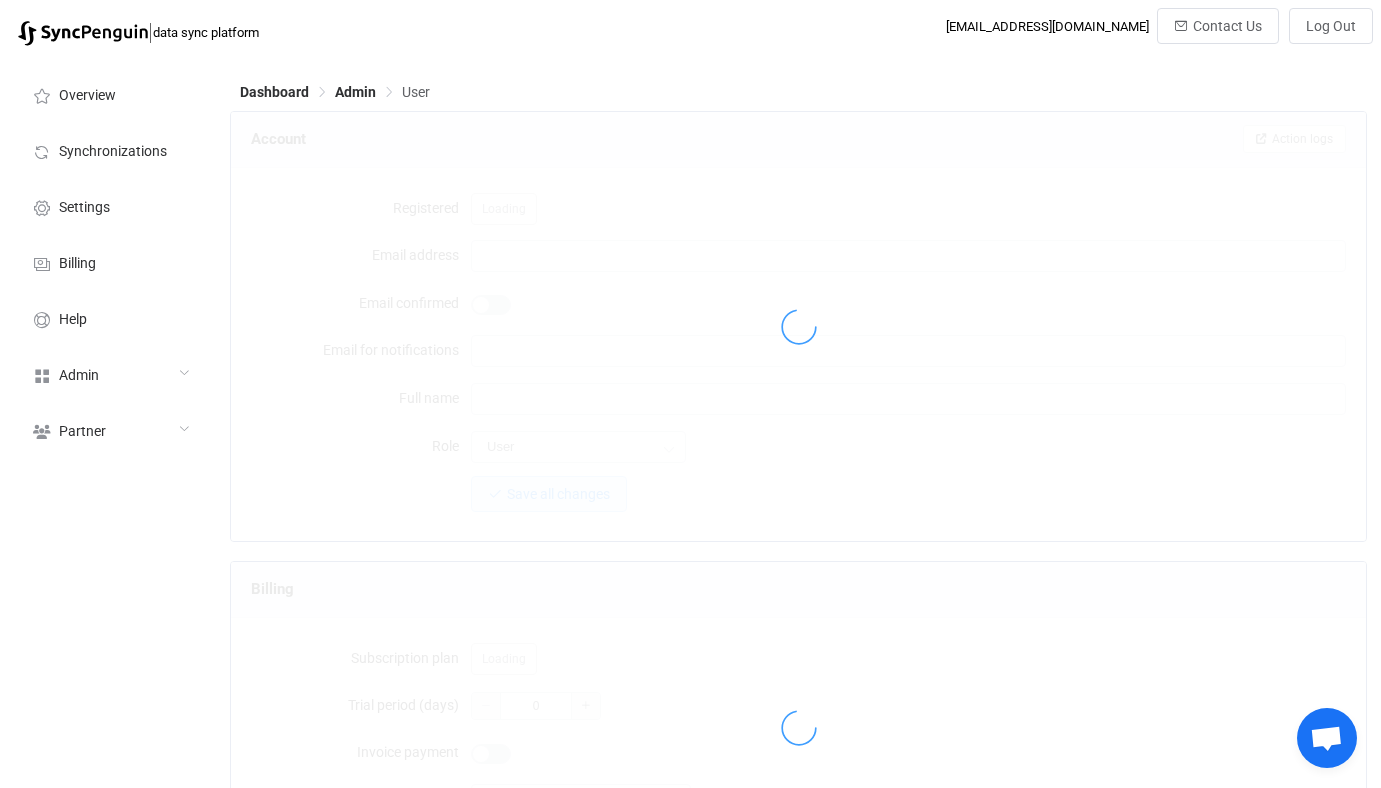type on "[EMAIL_ADDRESS][DOMAIN_NAME]" 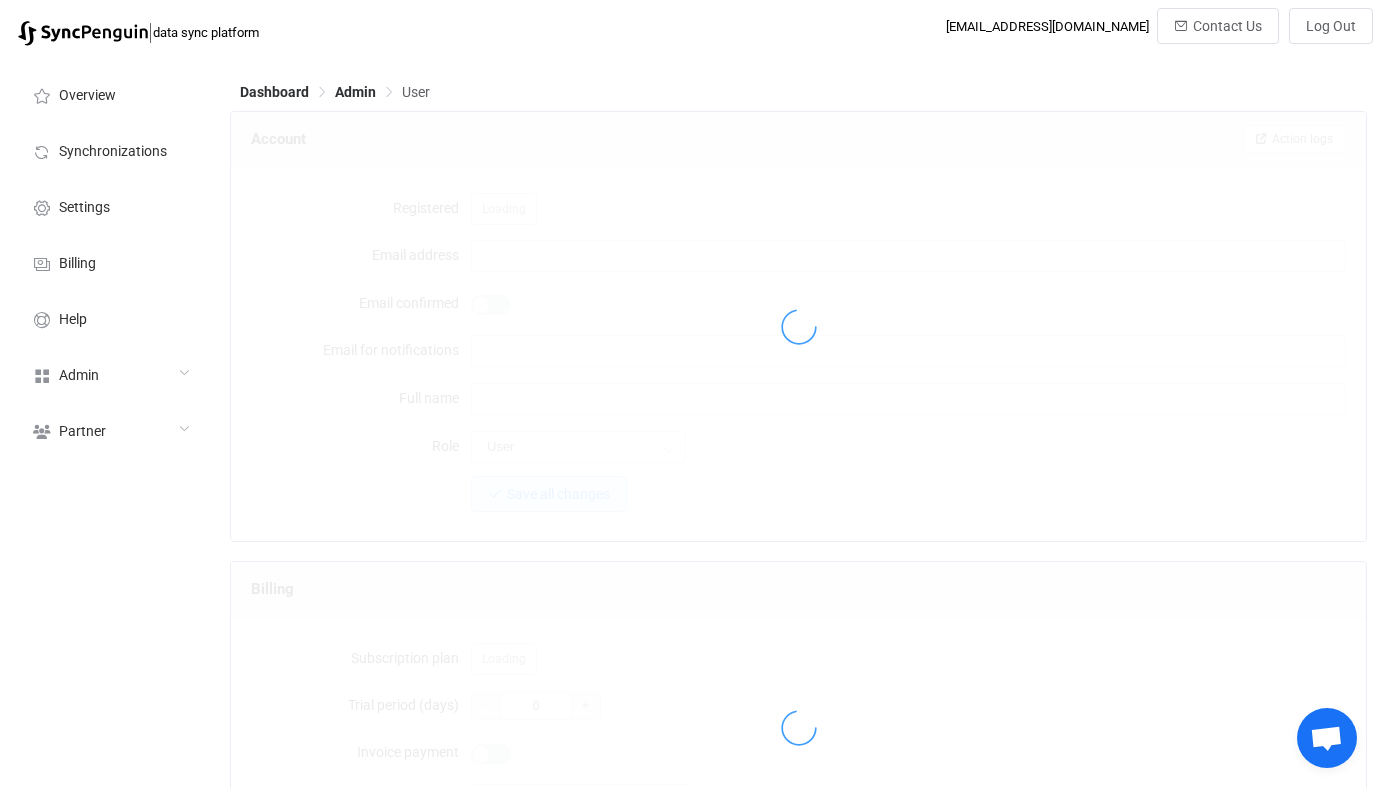 type on "[PERSON_NAME]" 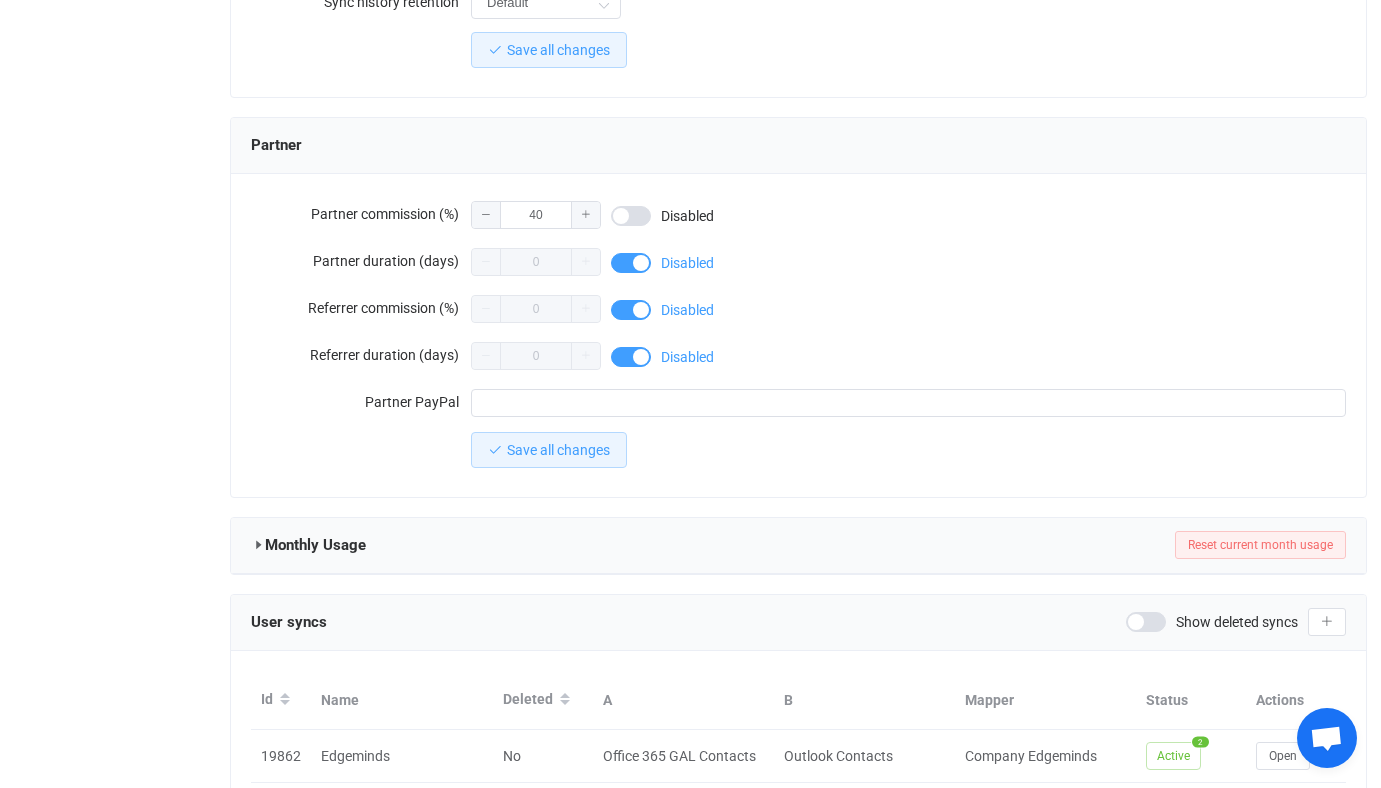 scroll, scrollTop: 1653, scrollLeft: 0, axis: vertical 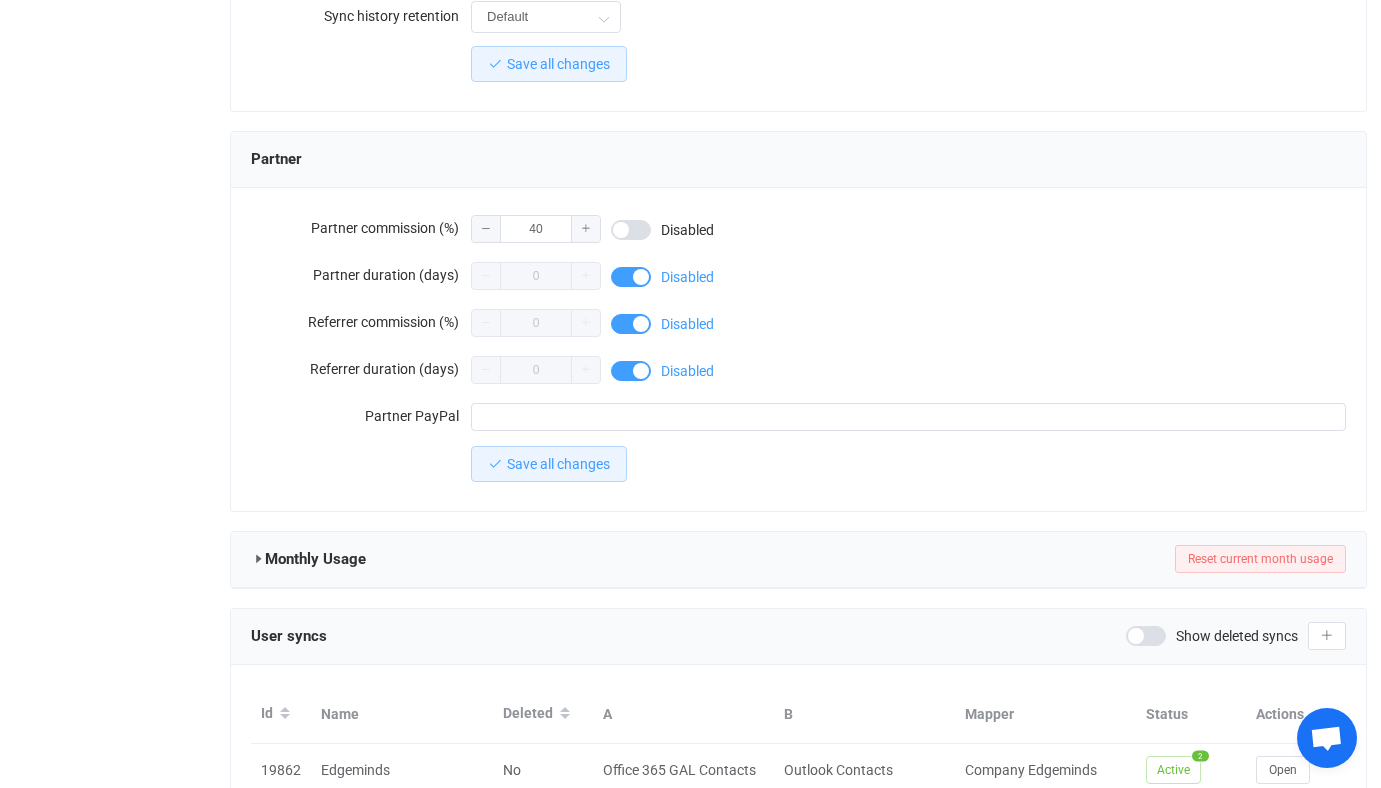 click on "Partner commission (%) 40 Disabled Partner duration (days) 0 Disabled Referrer commission (%) 0 Disabled Referrer duration (days) 0 Disabled Partner PayPal Save all changes" at bounding box center (798, 346) 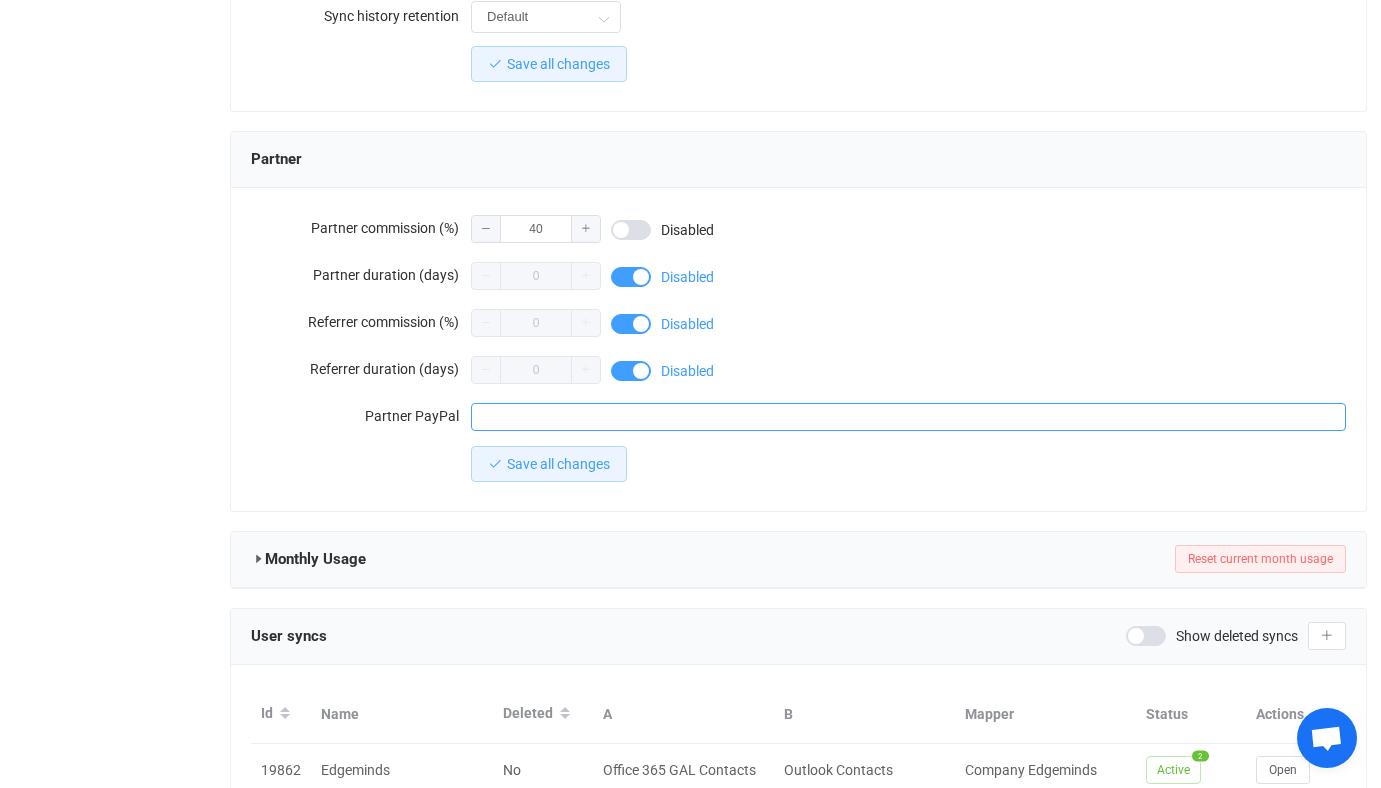 click at bounding box center [908, 417] 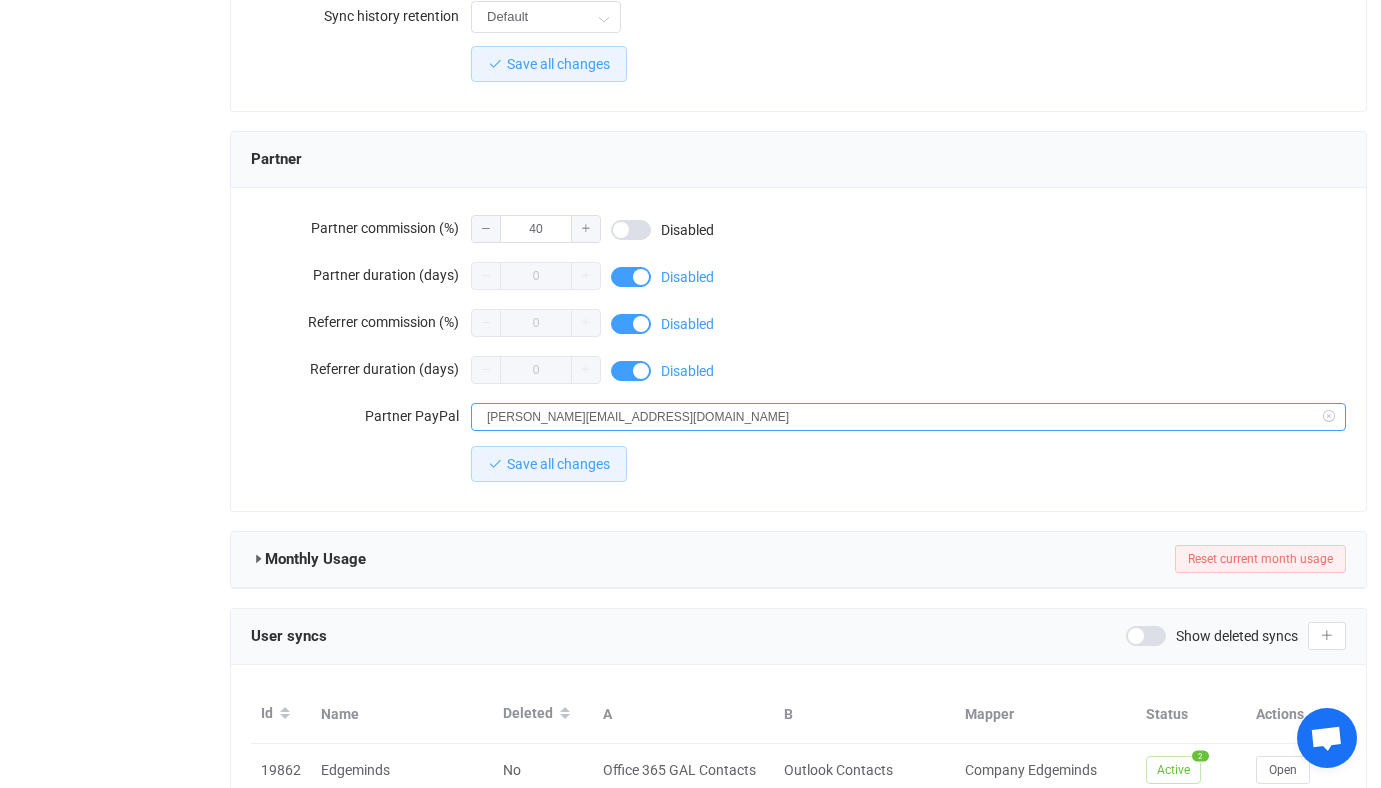 click on "olivier.bat@edgeminds.com" at bounding box center [908, 417] 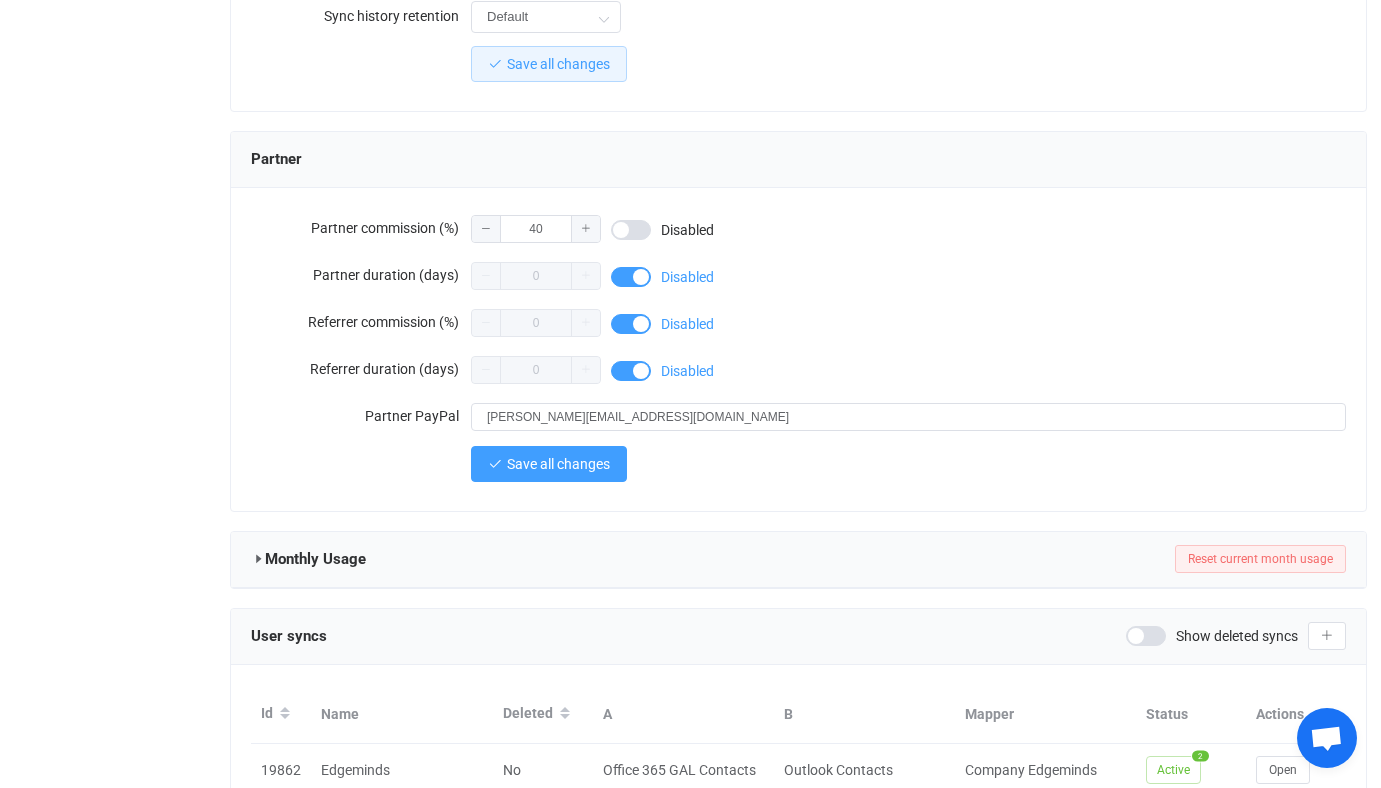click on "Save all changes" at bounding box center (549, 464) 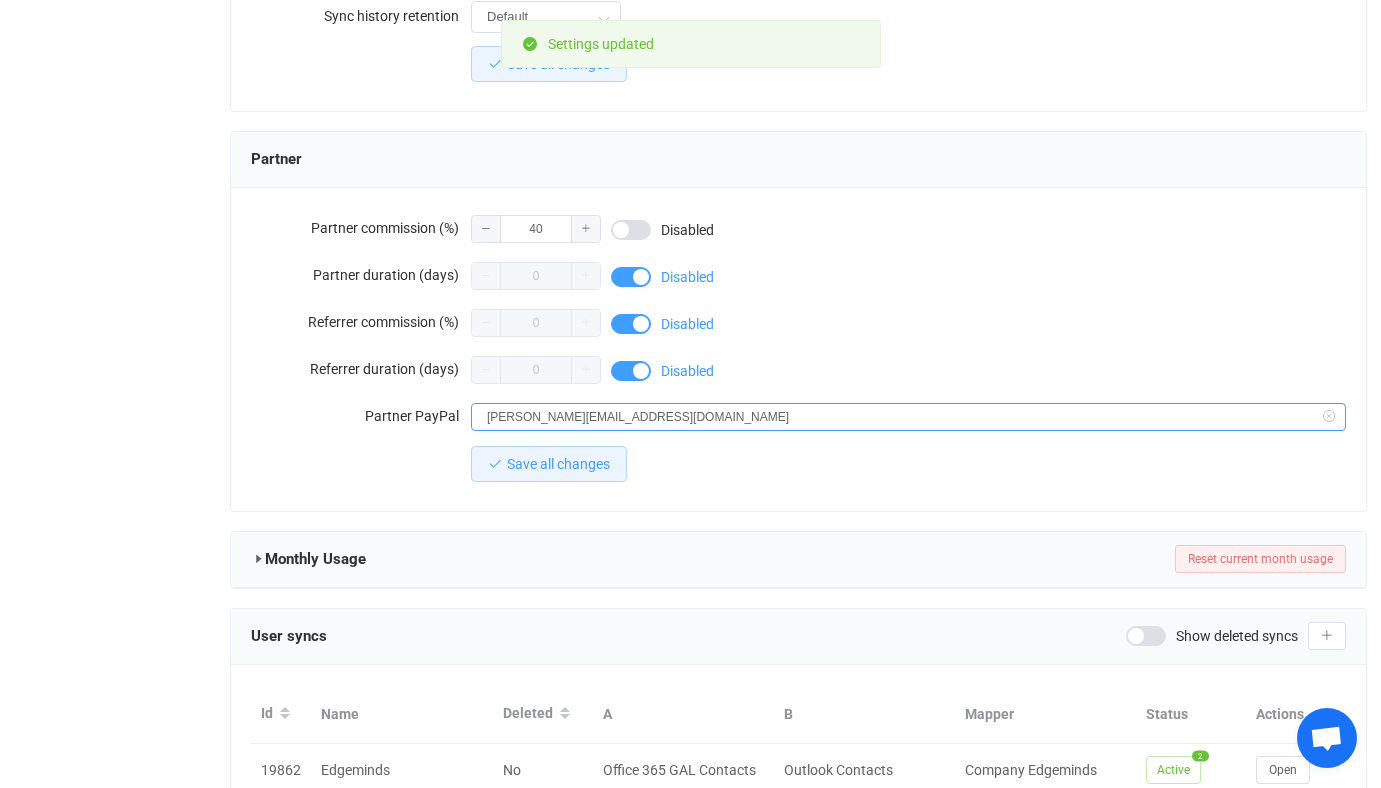click on "olivier.bat@edgeminds.com" at bounding box center [908, 417] 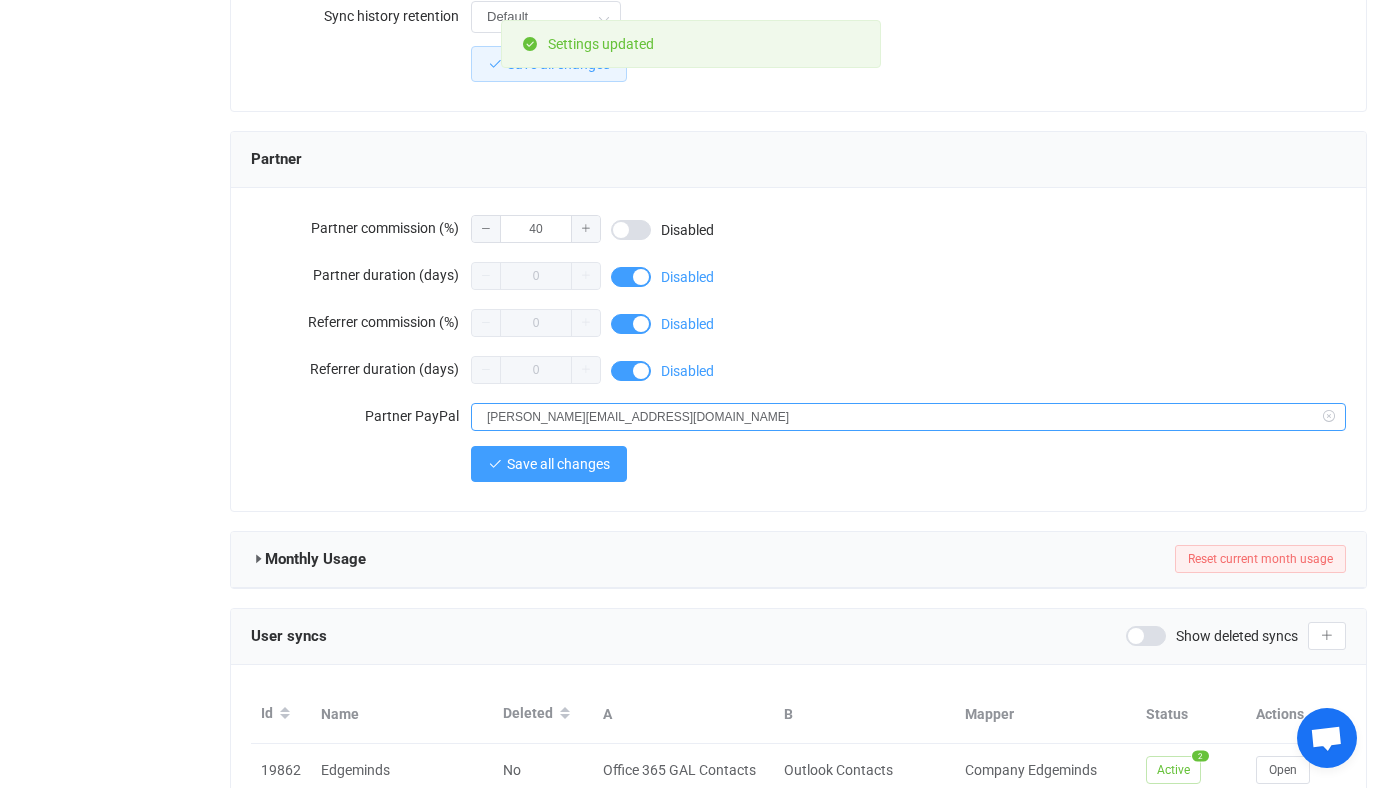 type on "olivier.bat@edgeminds.com" 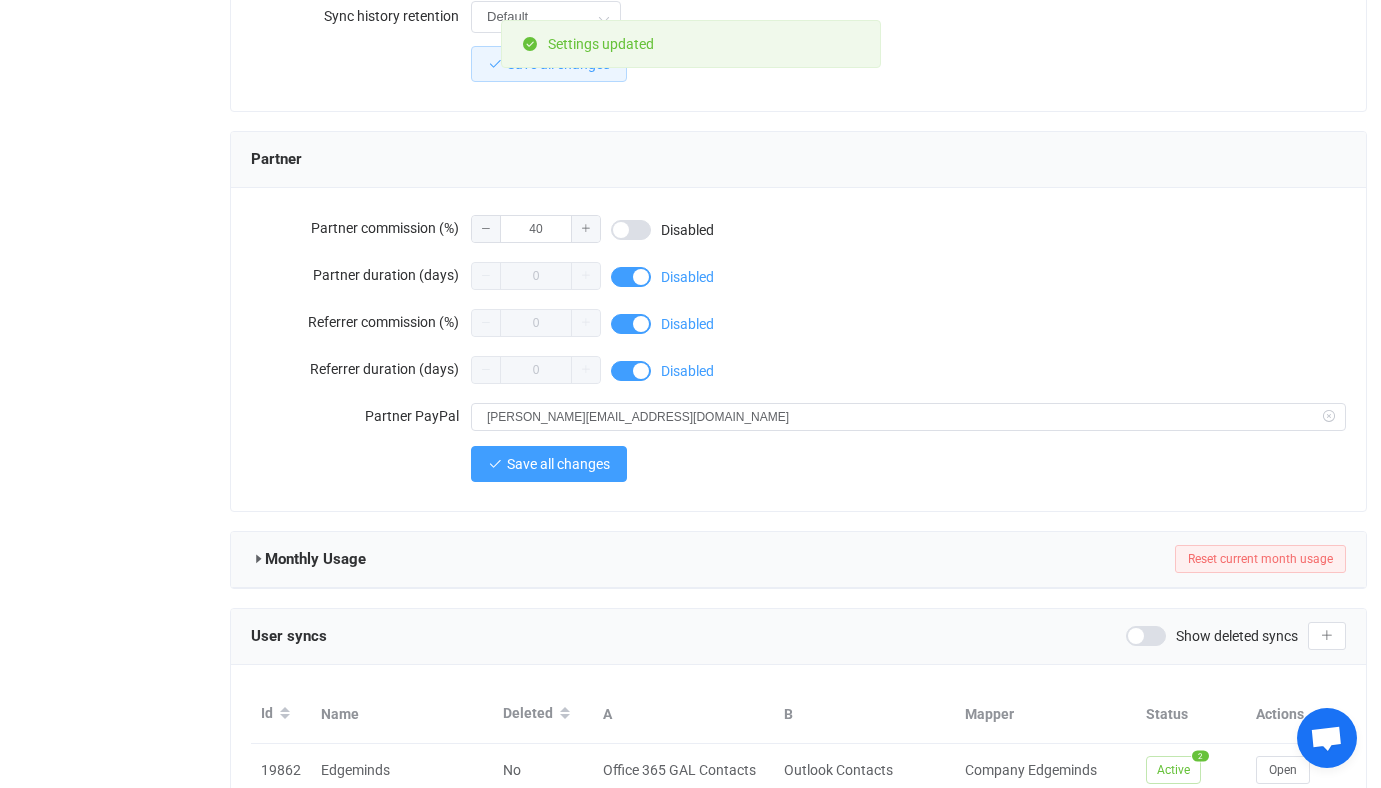 click on "Save all changes" at bounding box center [558, 464] 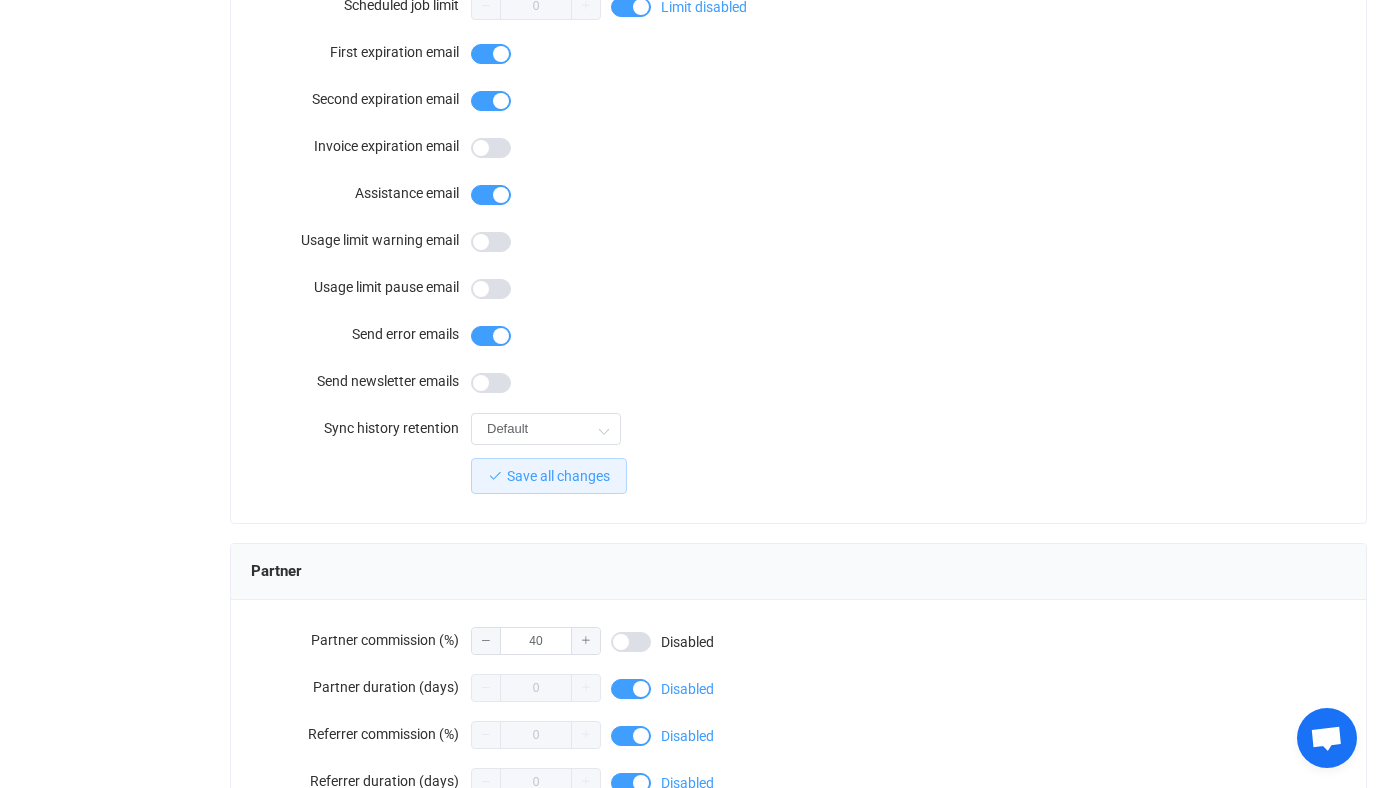 scroll, scrollTop: 1547, scrollLeft: 0, axis: vertical 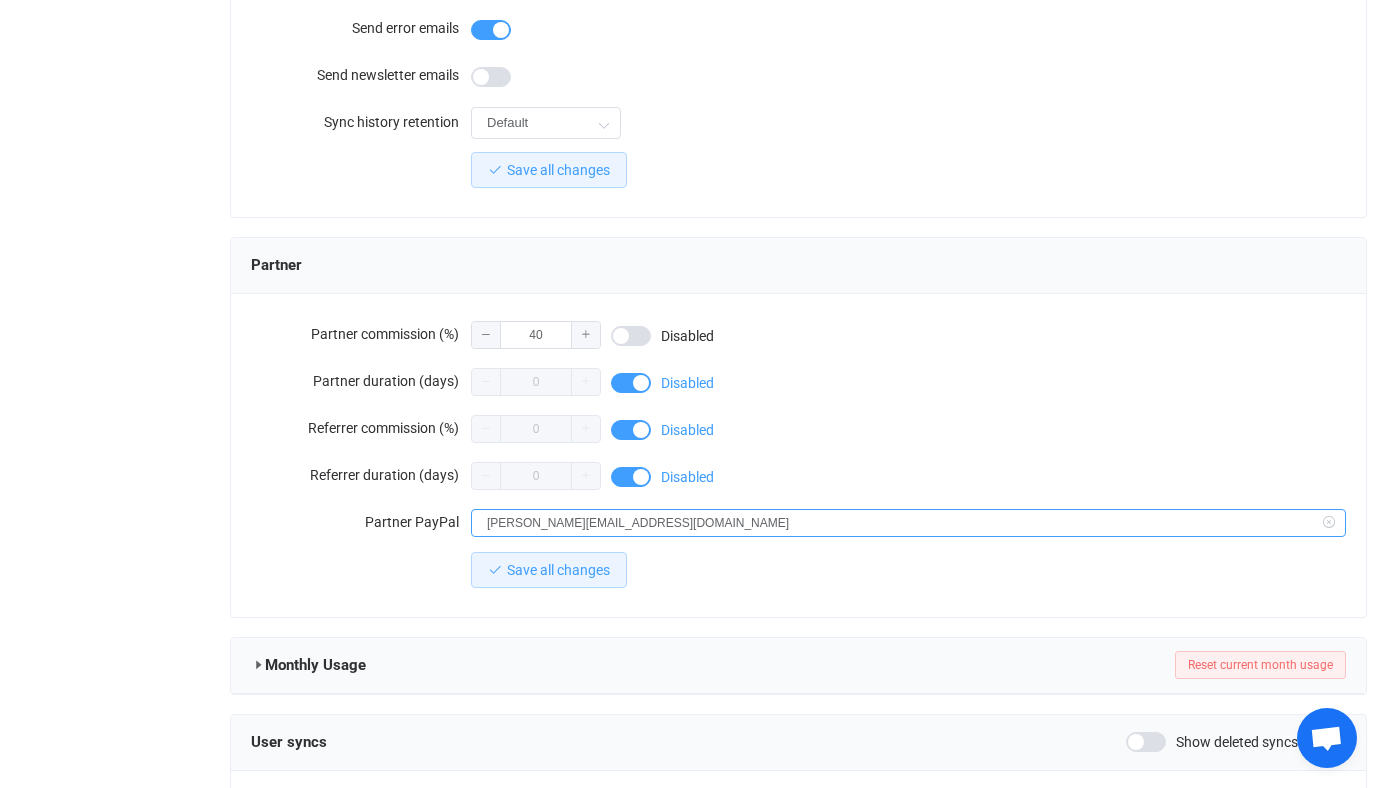 click on "olivier.bat@edgeminds.com" at bounding box center (908, 523) 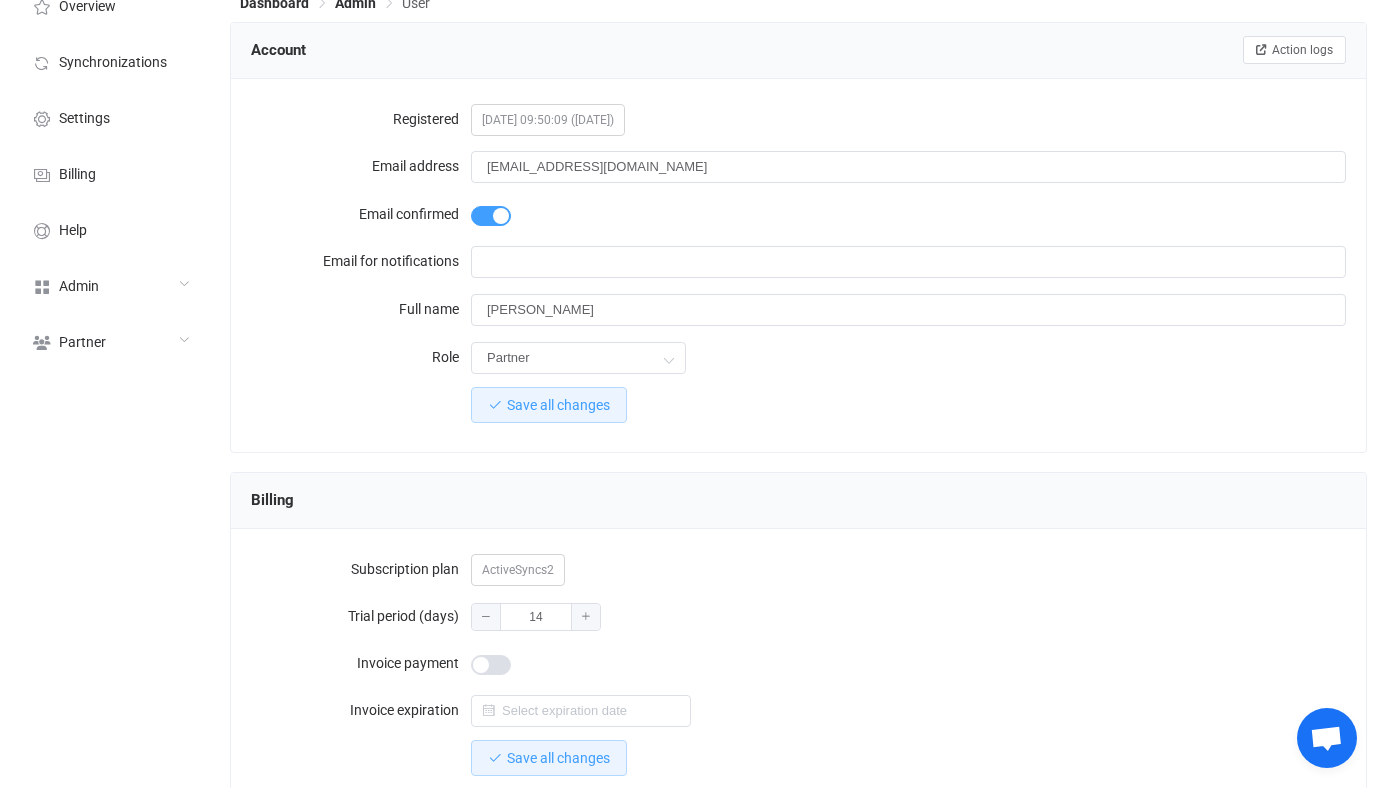 scroll, scrollTop: 0, scrollLeft: 0, axis: both 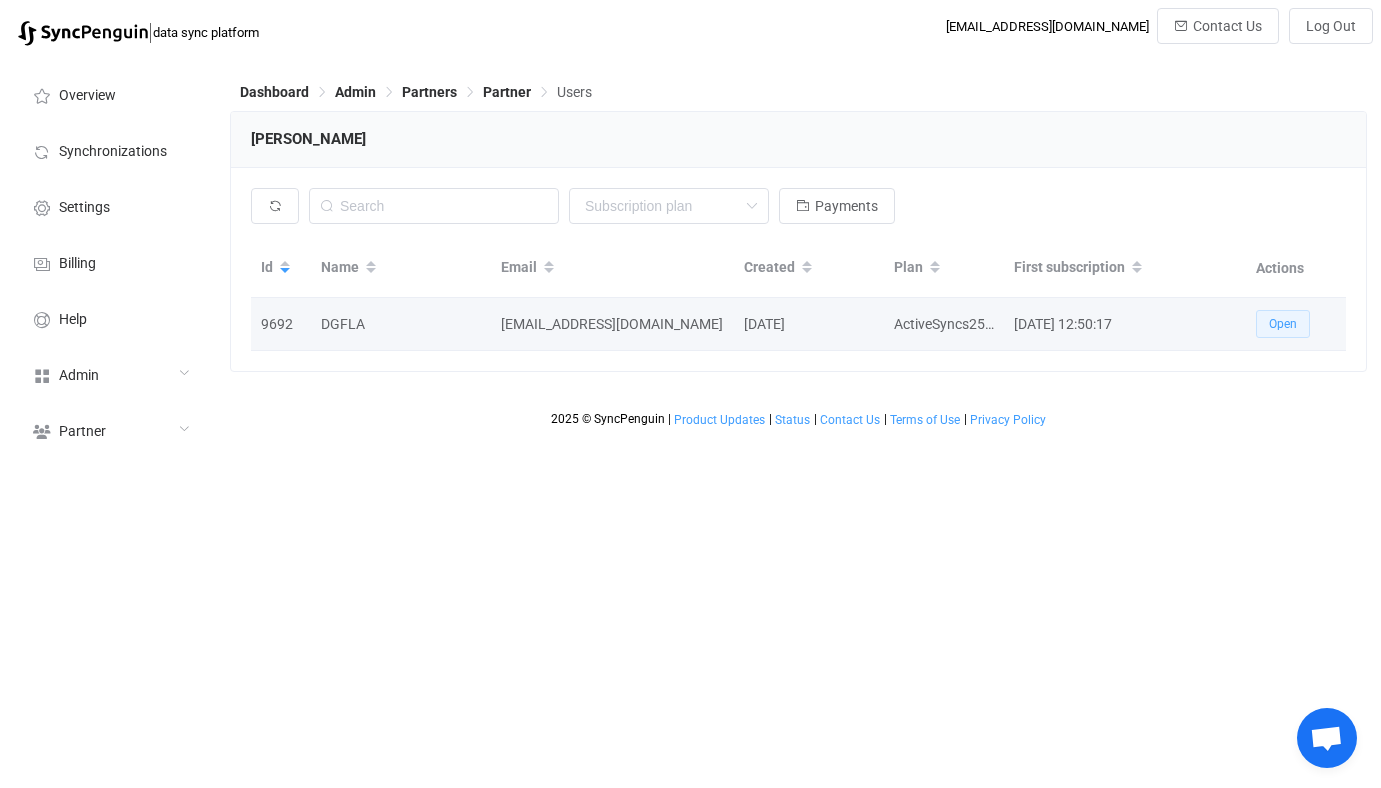 click on "Open" at bounding box center (1283, 324) 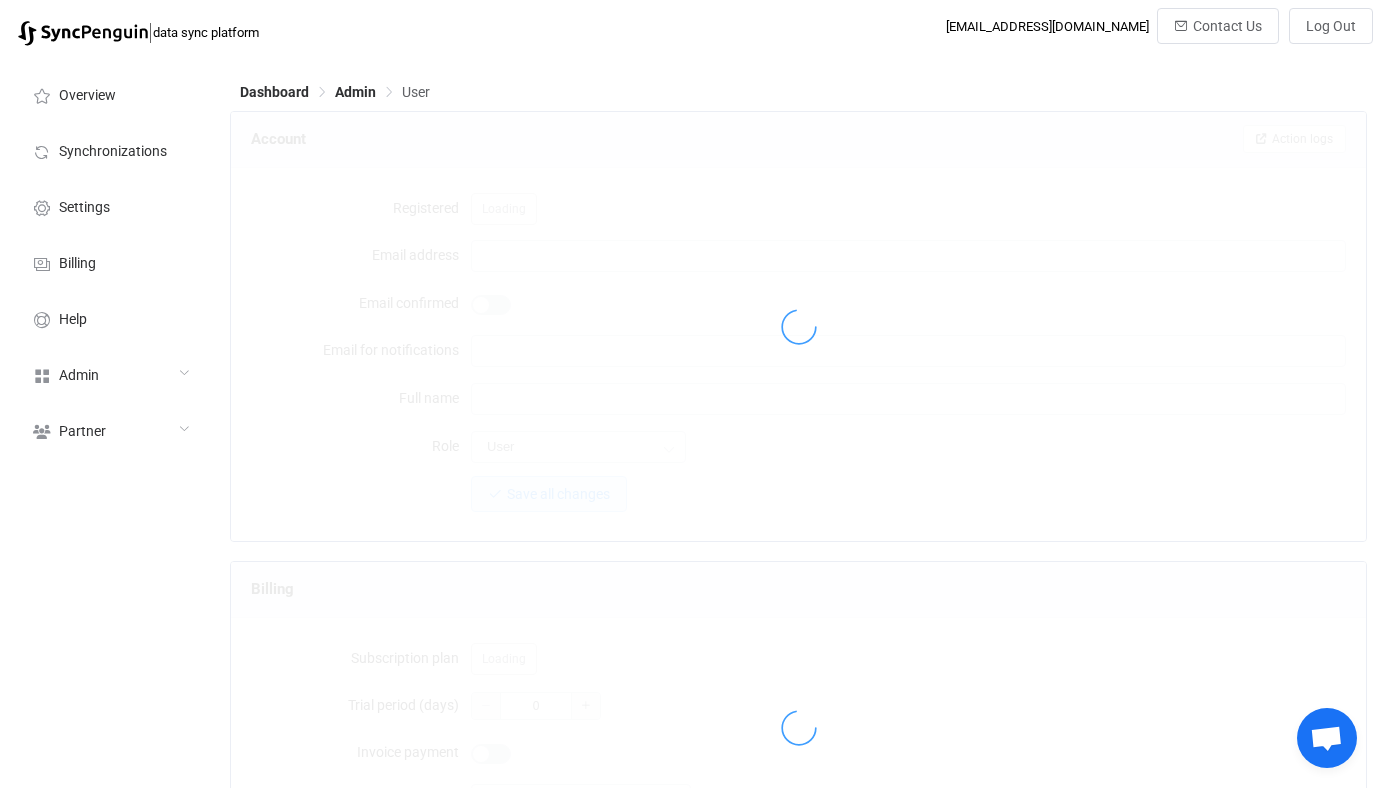 type on "informatique@dgfla.com" 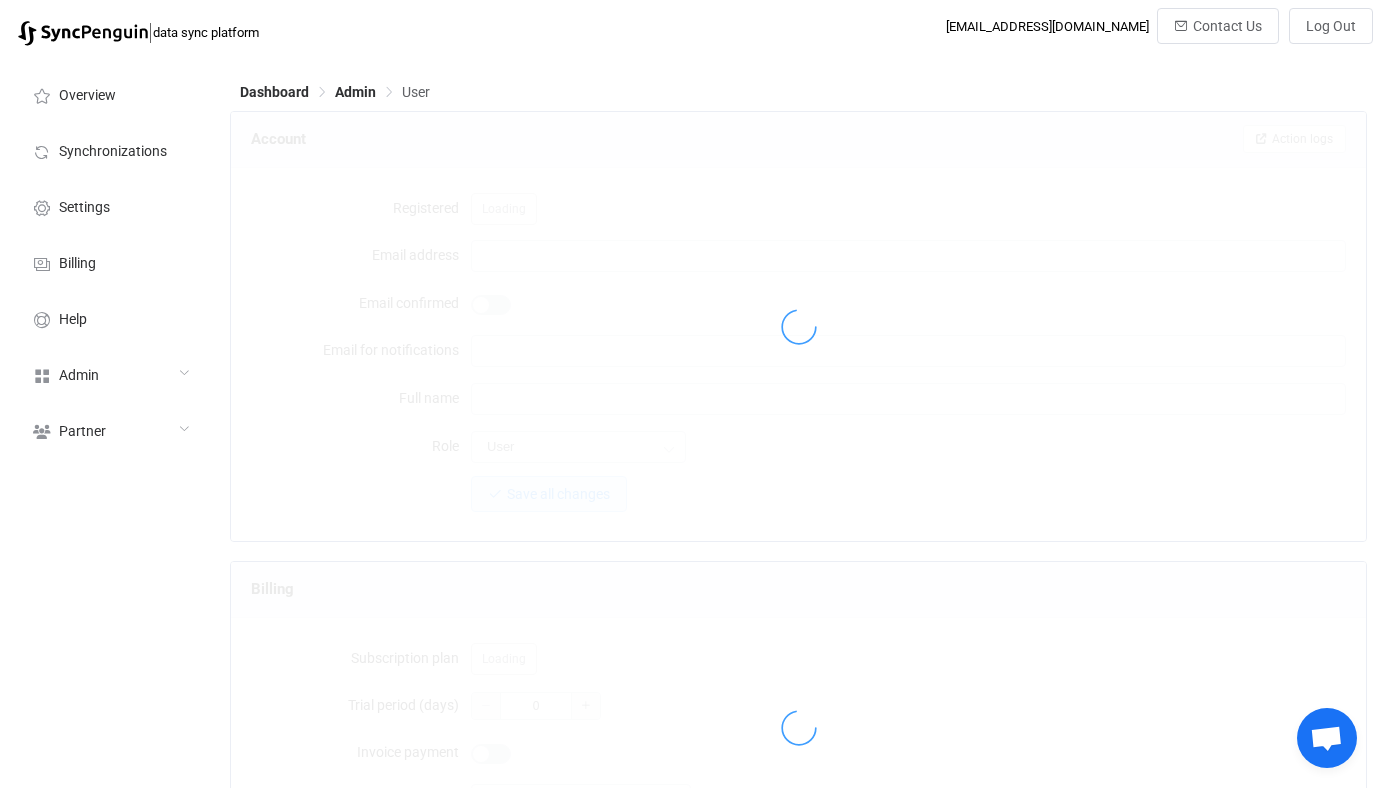 type on "DGFLA" 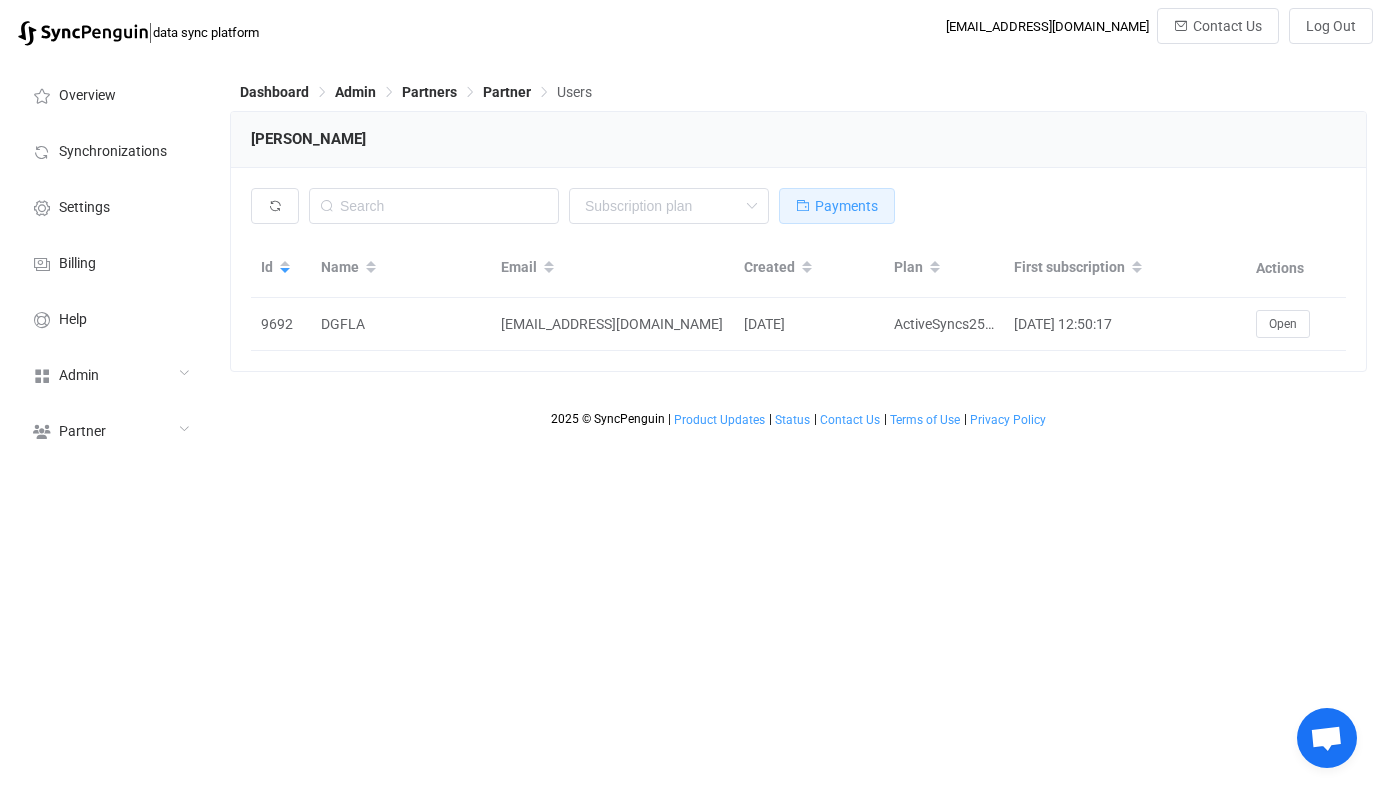 click on "Payments" at bounding box center [846, 206] 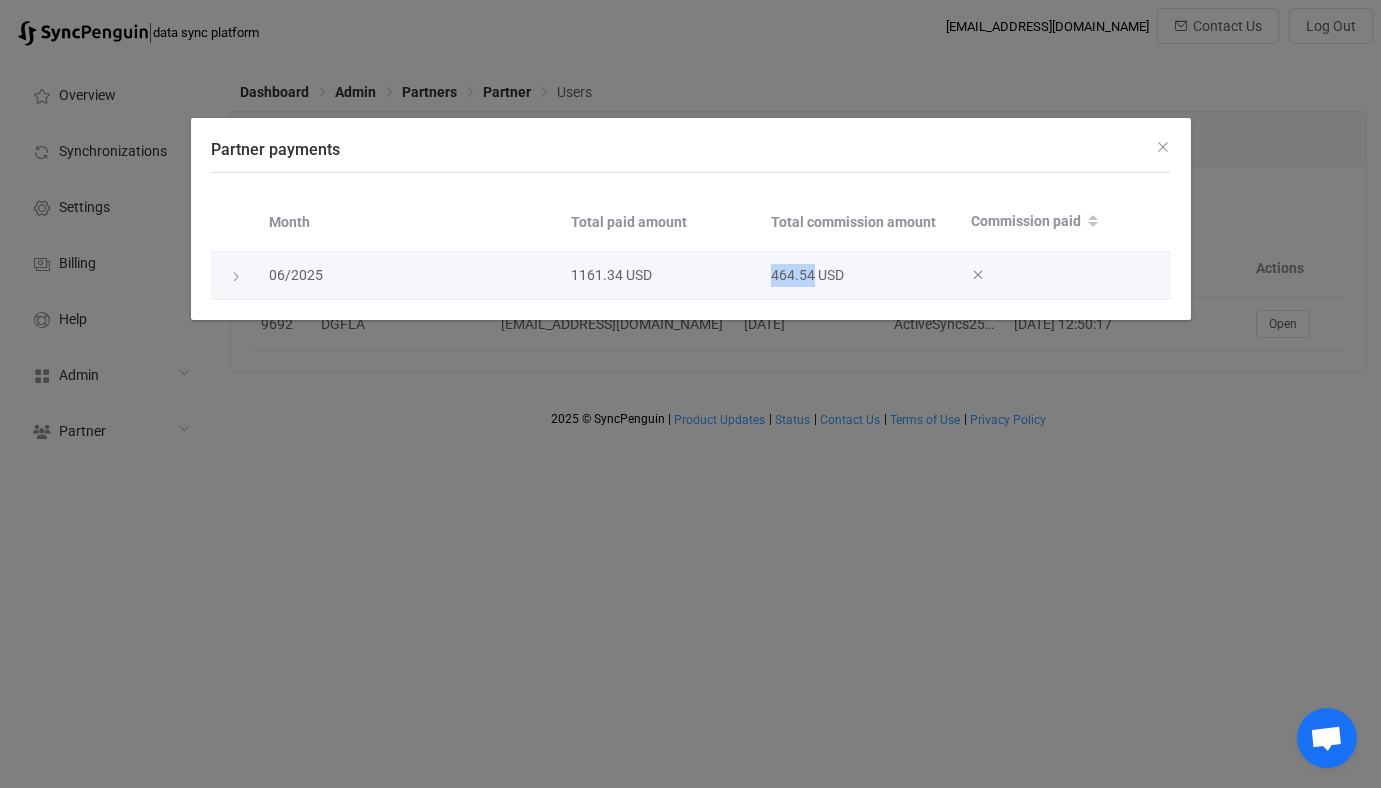 drag, startPoint x: 769, startPoint y: 278, endPoint x: 812, endPoint y: 280, distance: 43.046486 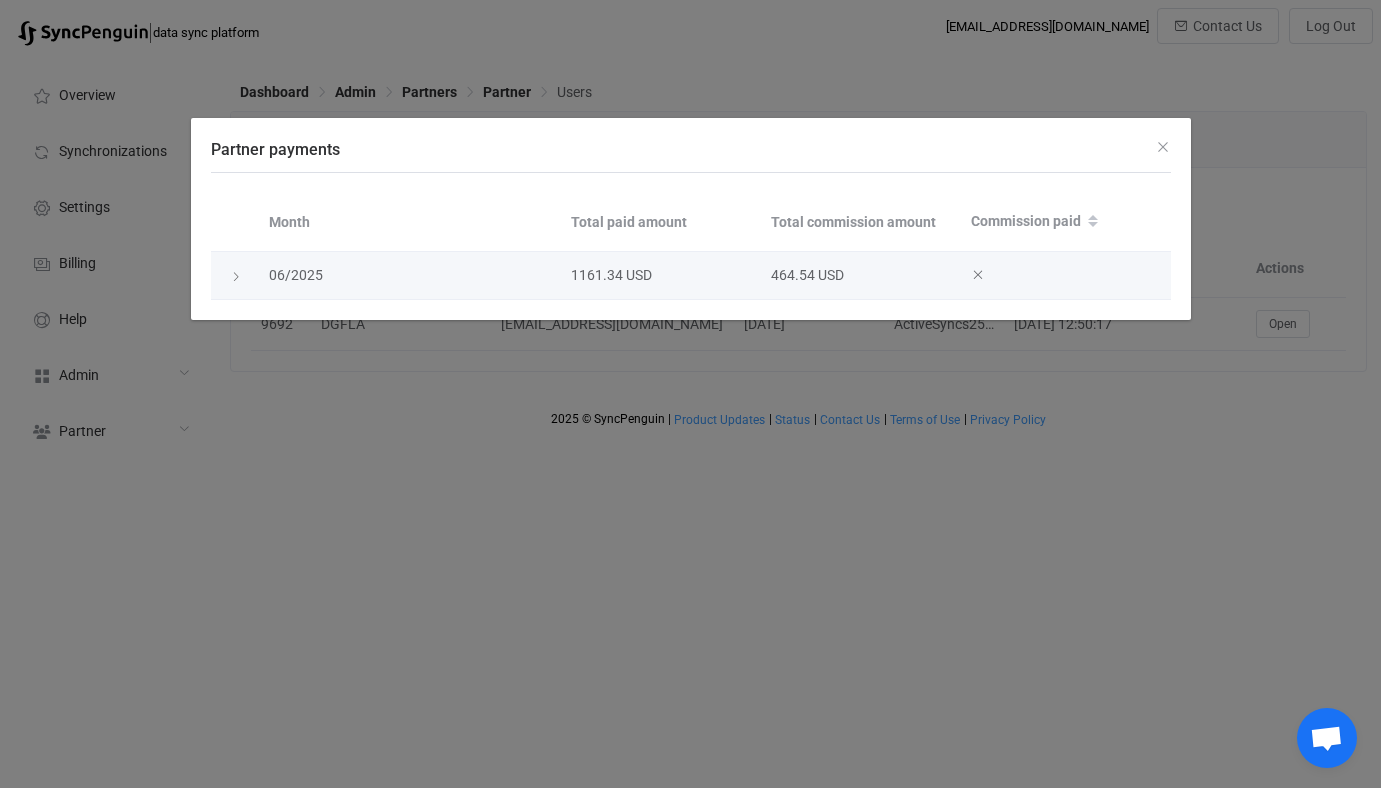 click at bounding box center (235, 276) 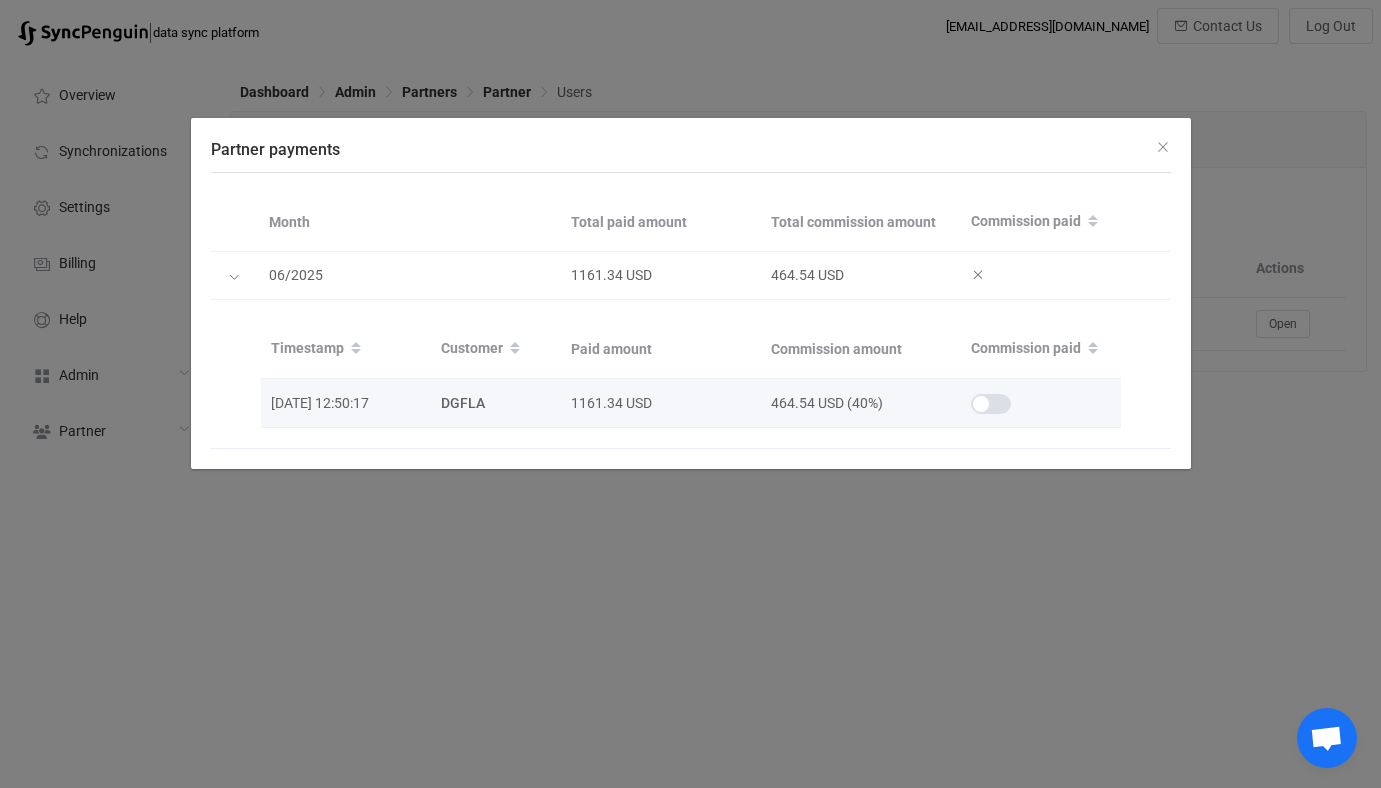 click at bounding box center (991, 404) 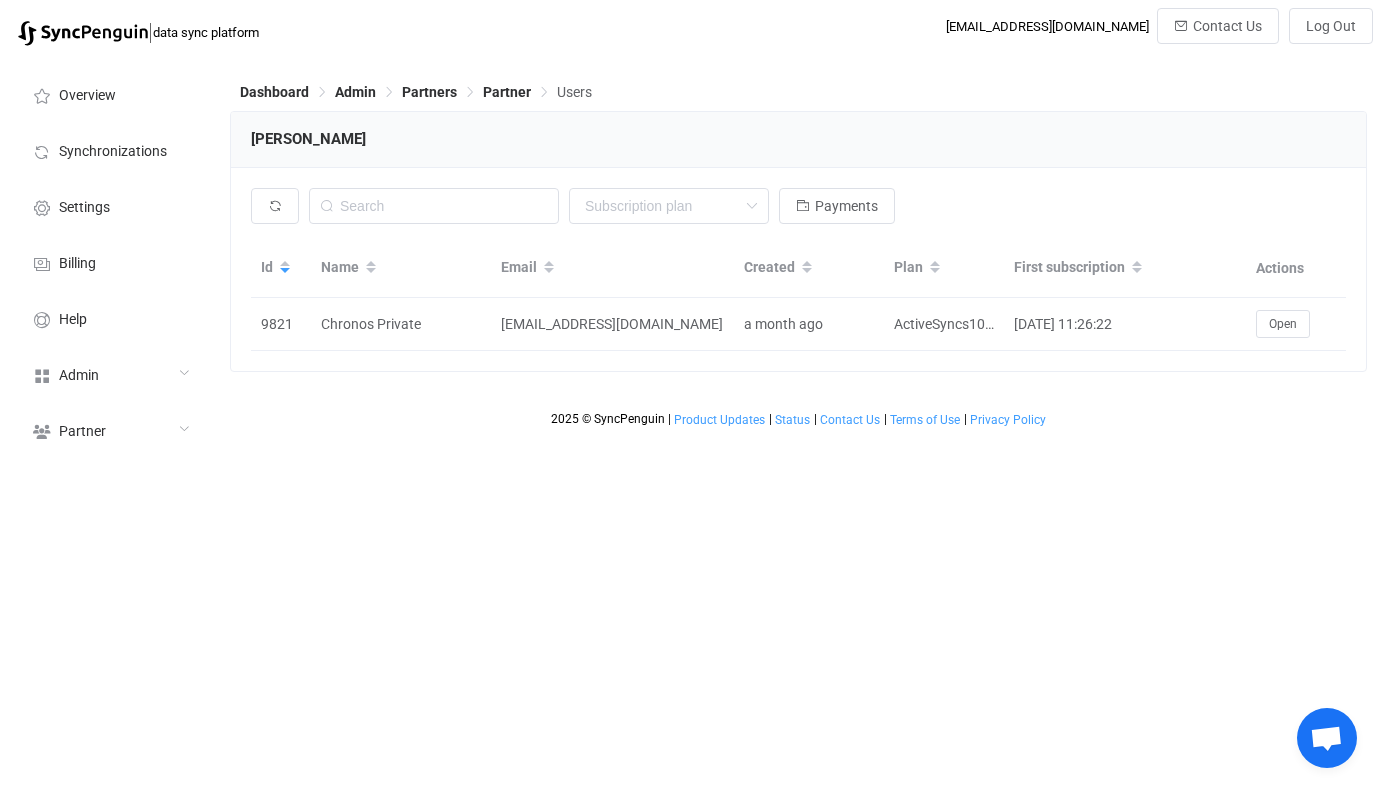 scroll, scrollTop: 0, scrollLeft: 0, axis: both 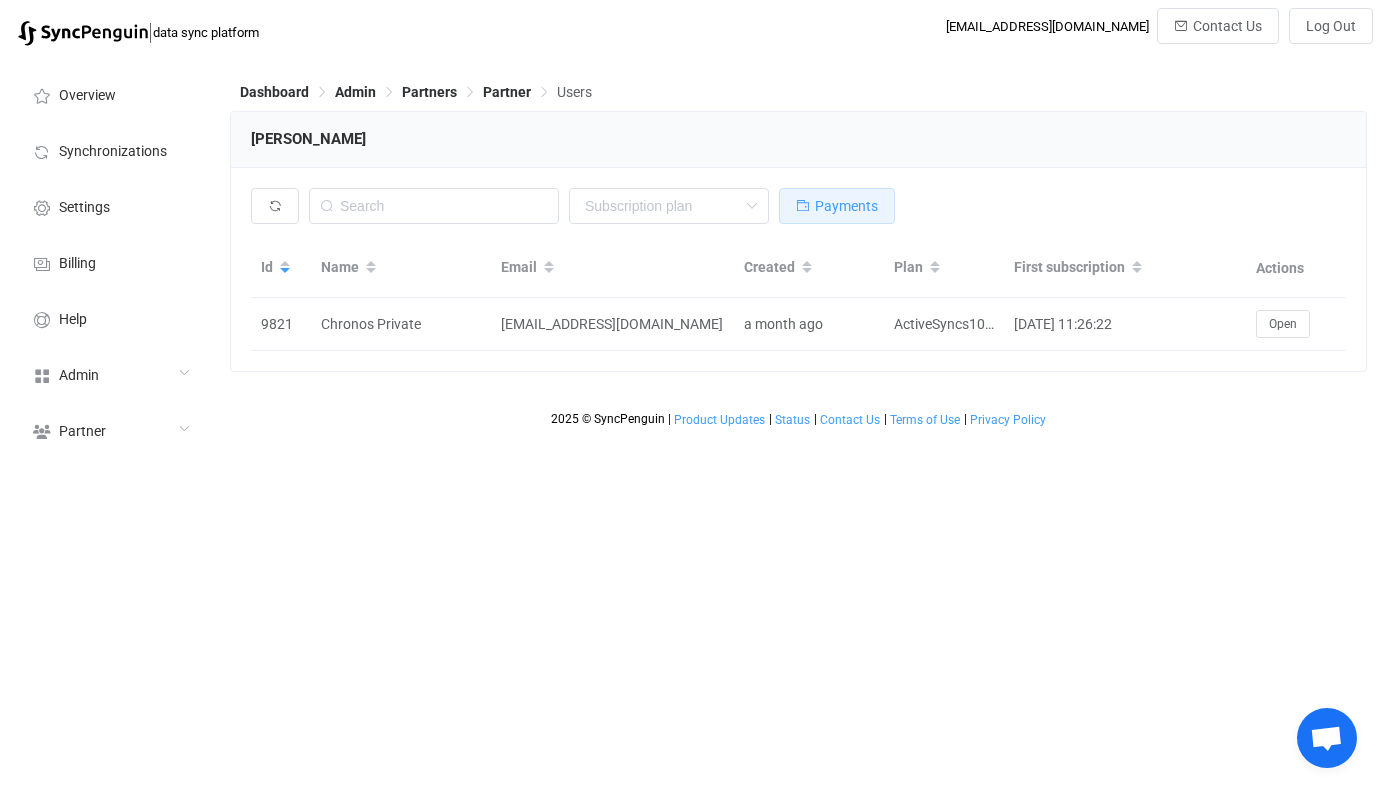 click on "Payments" at bounding box center (837, 206) 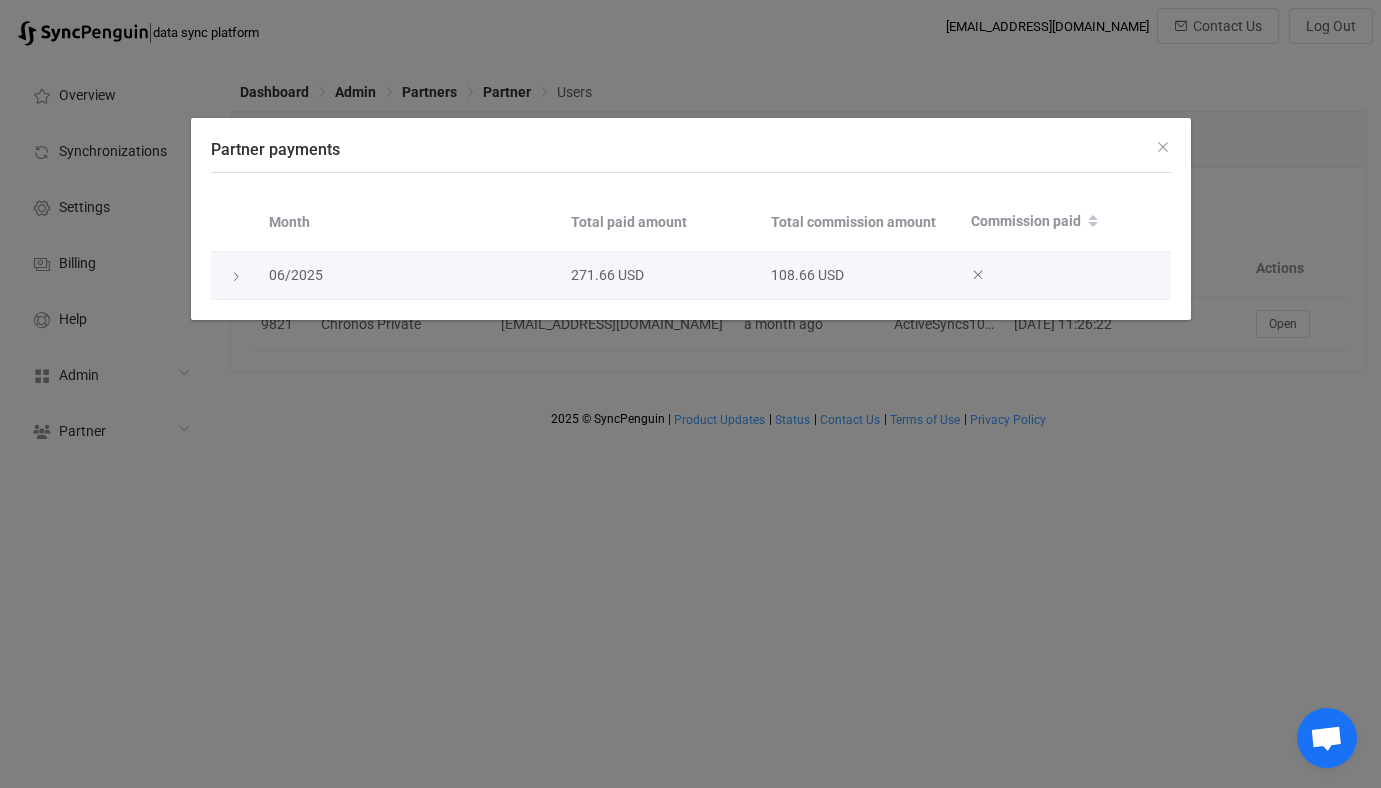 click at bounding box center [236, 277] 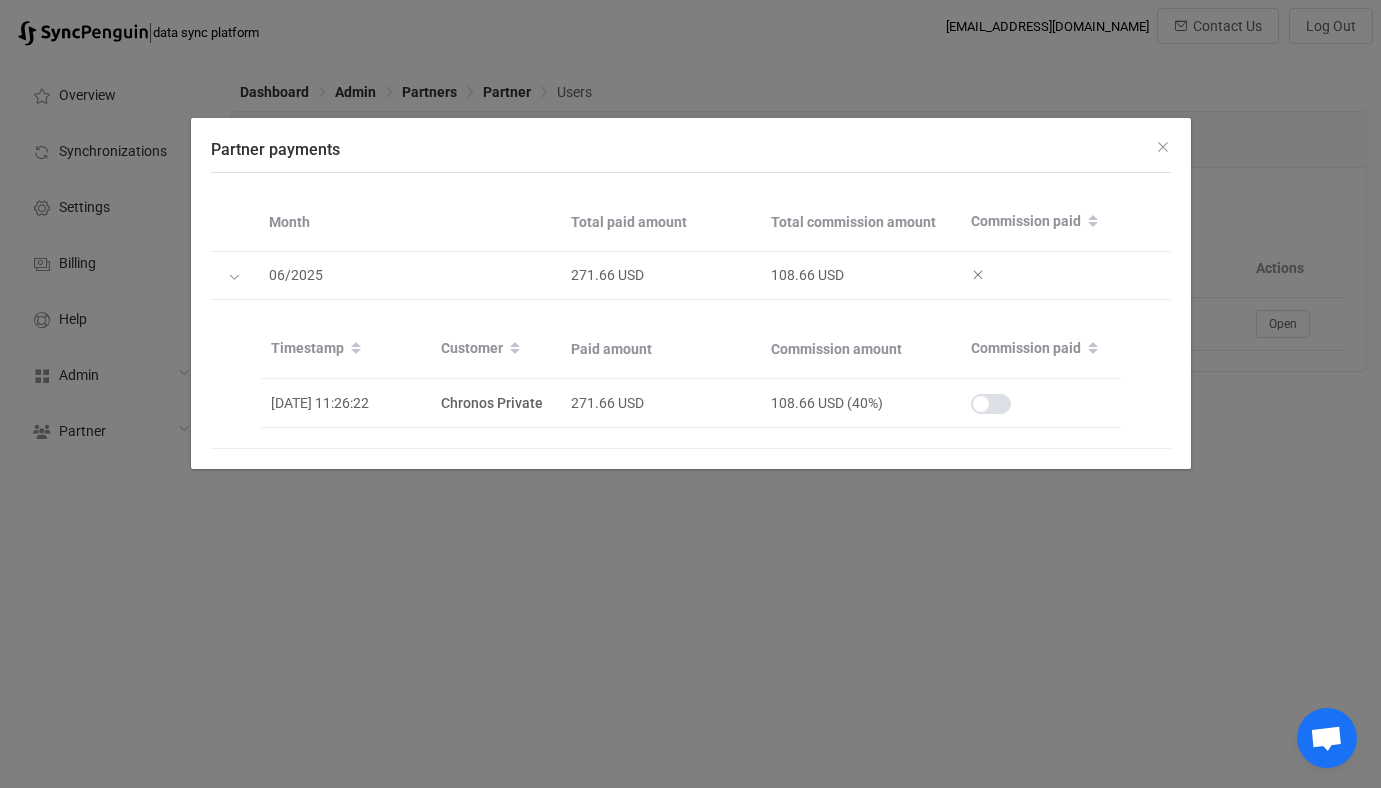 click on "Partner payments Month Total paid amount Total commission amount Commission paid 06/2025 271.66 USD 108.66 USD Timestamp Customer Paid amount Commission amount Commission paid 2025-06-13 11:26:22 Chronos Private 271.66 USD 108.66 USD (40%)" at bounding box center (690, 394) 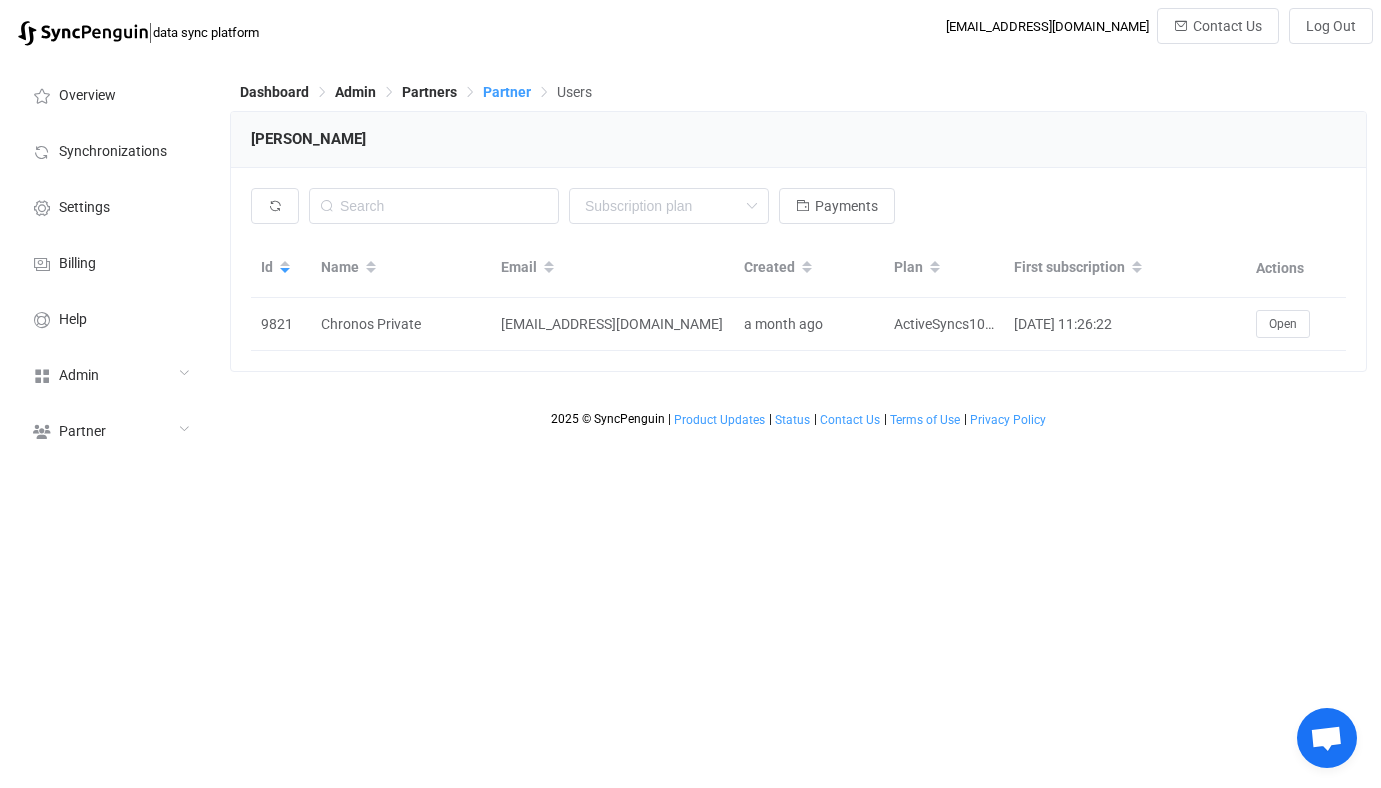 click on "Partner" at bounding box center (507, 92) 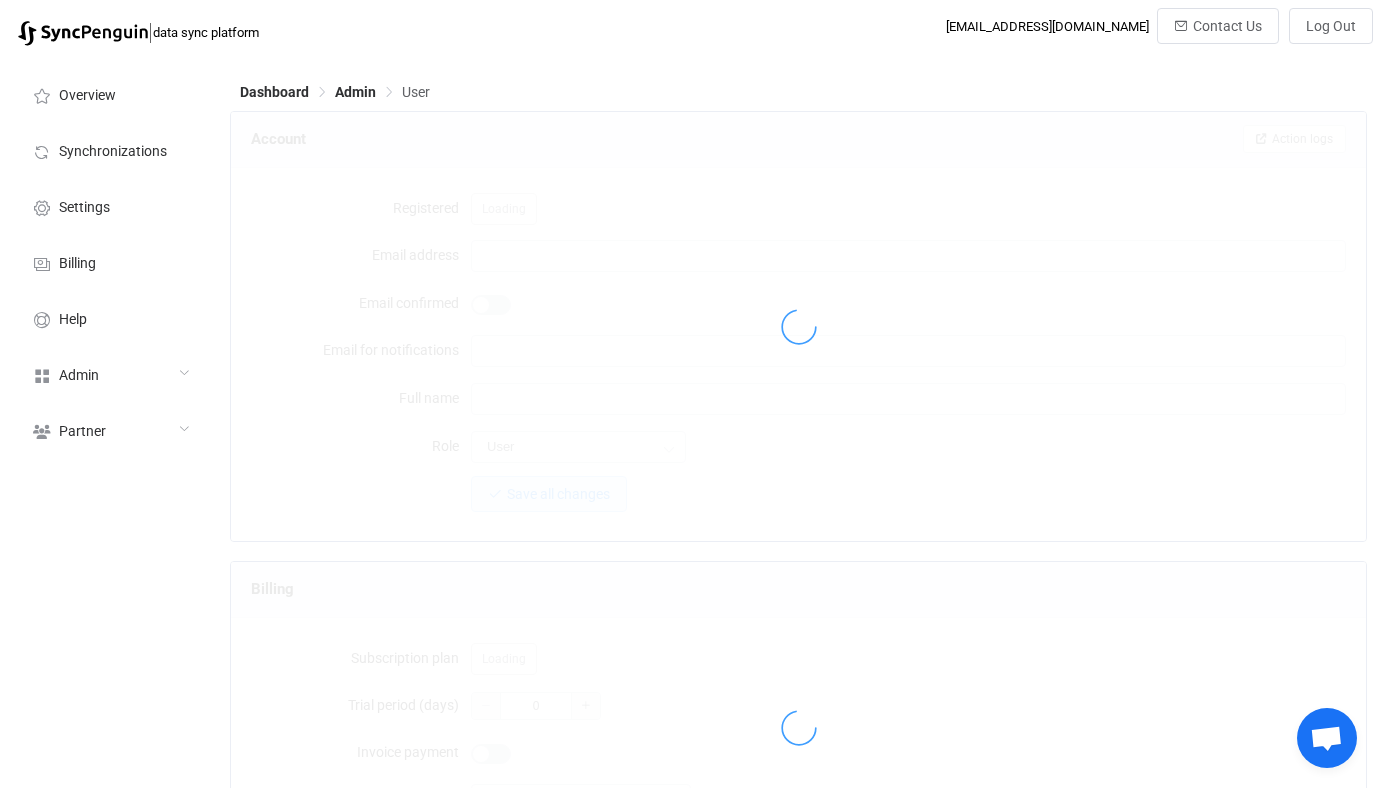 type on "arnold.srinivas@synapse8.com.au" 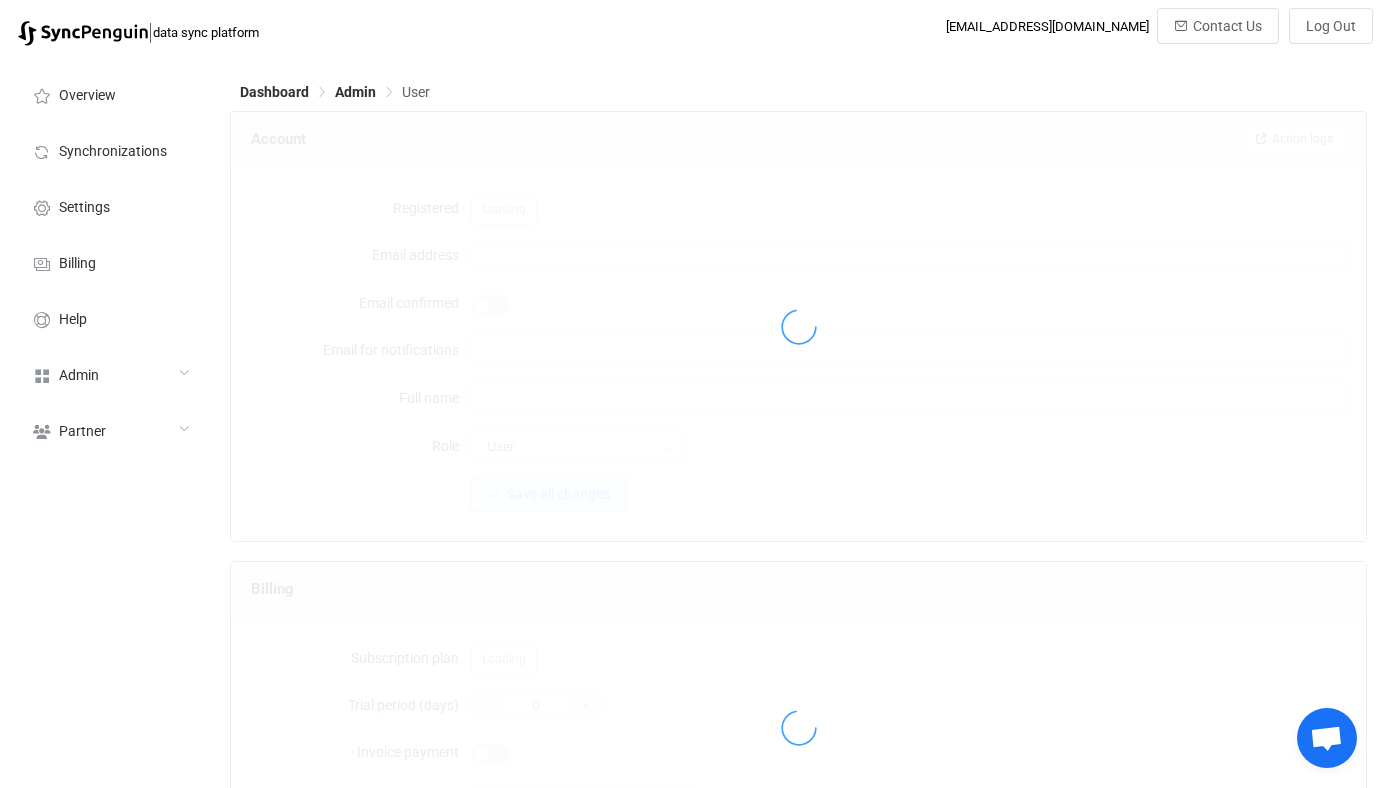 type on "Arnold" 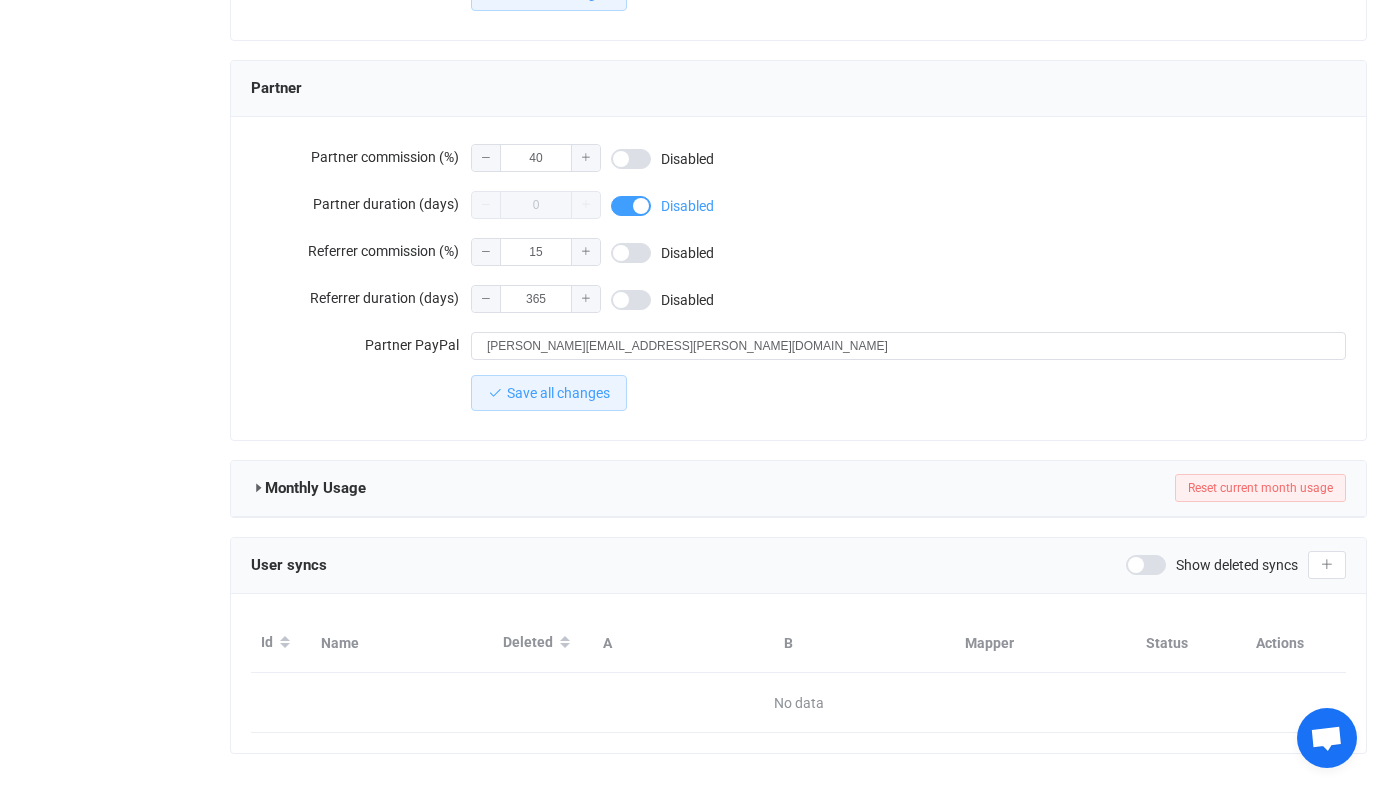 scroll, scrollTop: 1719, scrollLeft: 0, axis: vertical 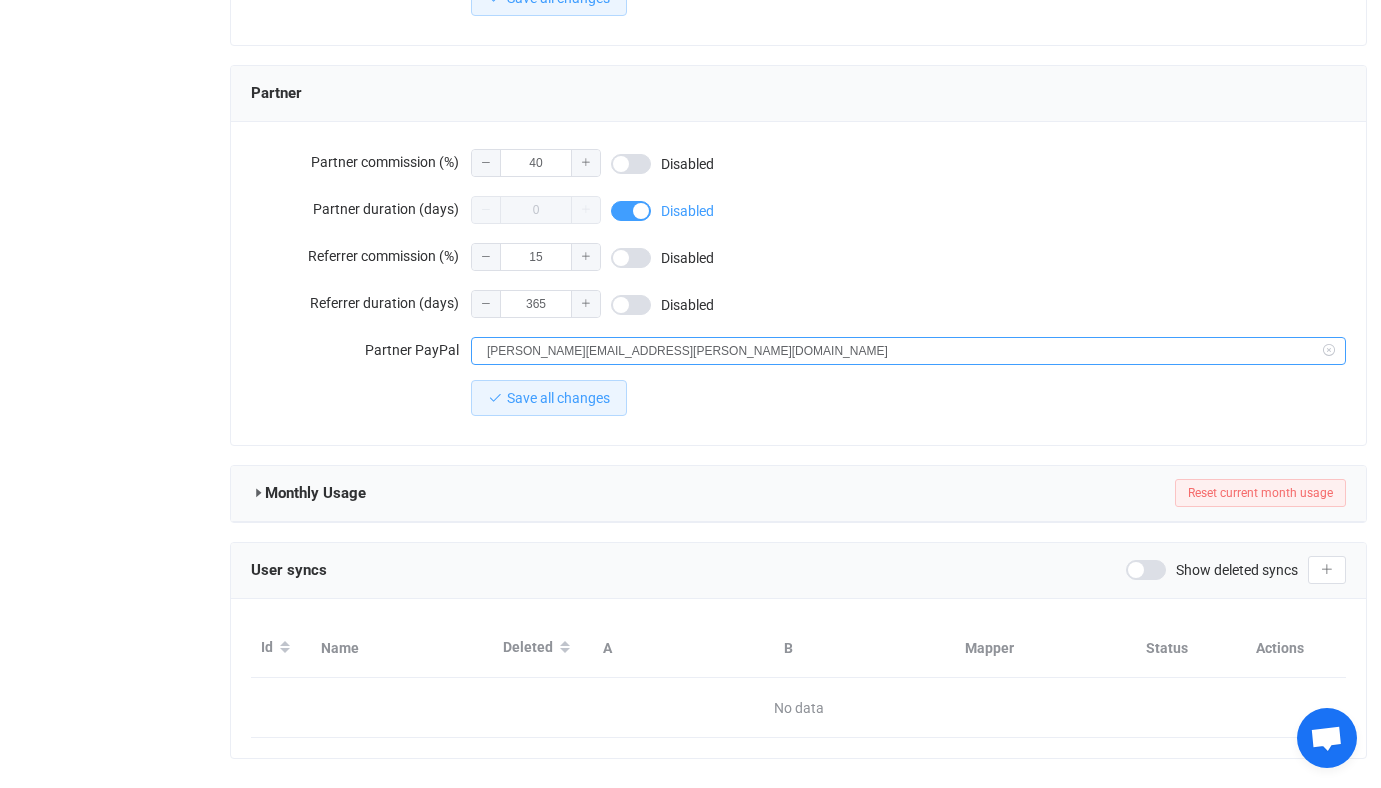 click on "arnold.srinivas@synapse8.com.au" at bounding box center [908, 351] 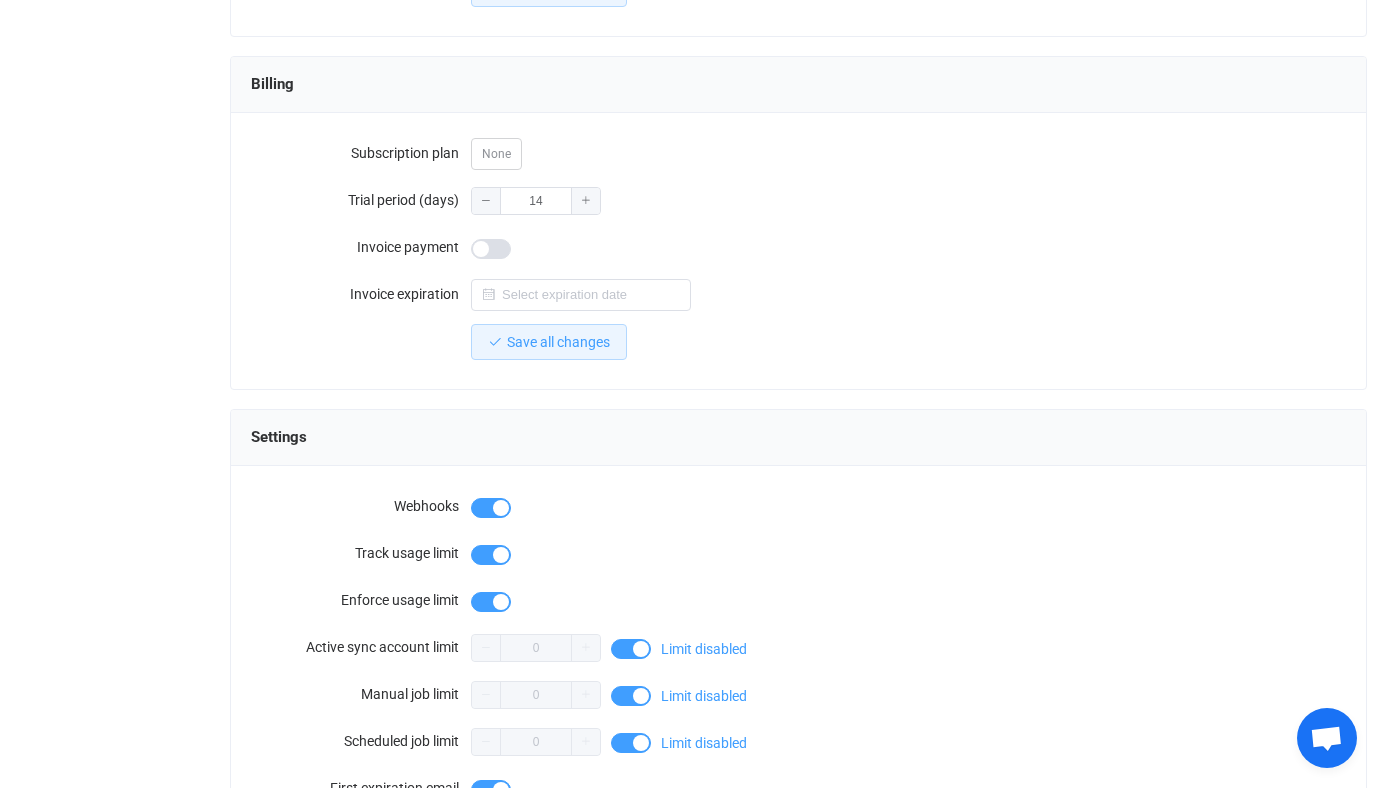scroll, scrollTop: 450, scrollLeft: 0, axis: vertical 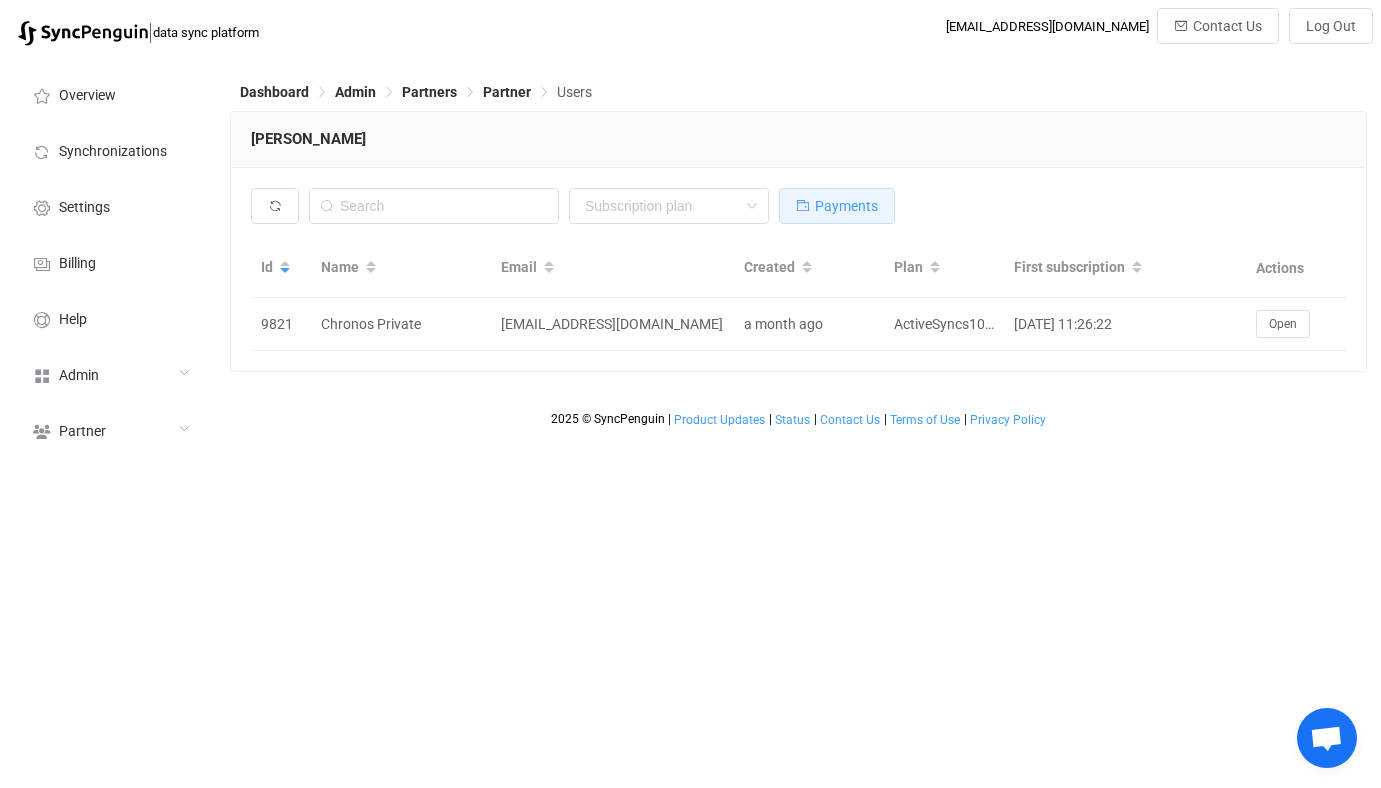 click on "Payments" at bounding box center (837, 206) 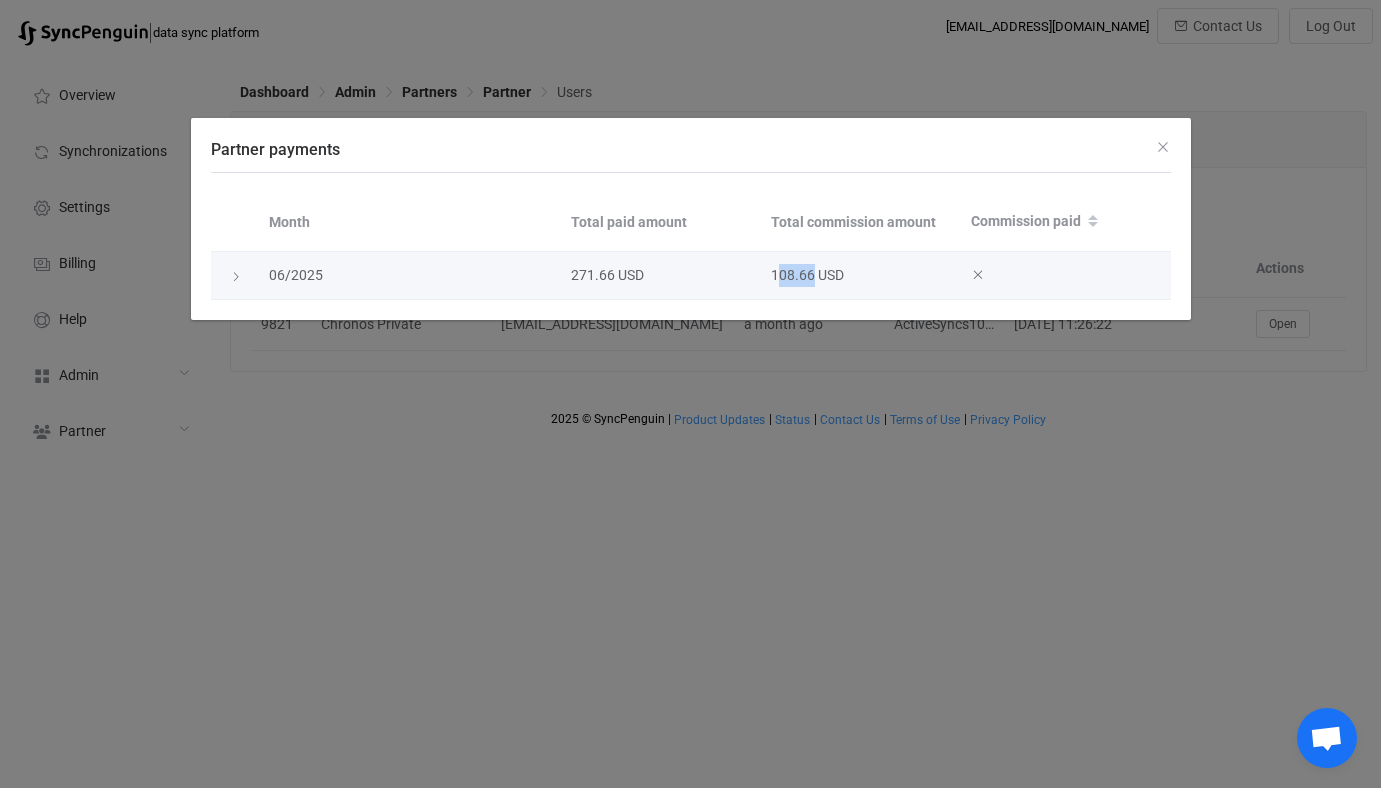 drag, startPoint x: 775, startPoint y: 273, endPoint x: 811, endPoint y: 275, distance: 36.05551 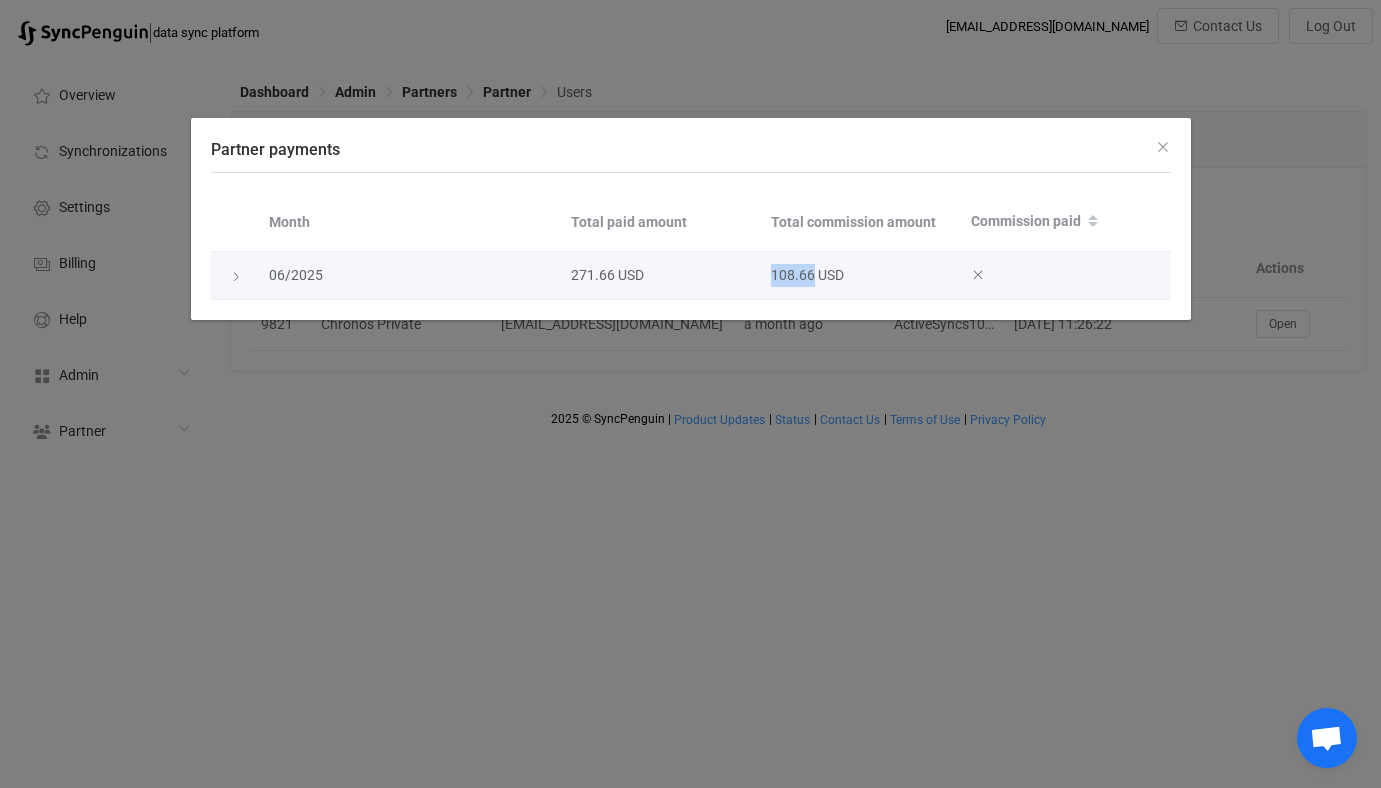 drag, startPoint x: 815, startPoint y: 275, endPoint x: 767, endPoint y: 272, distance: 48.09366 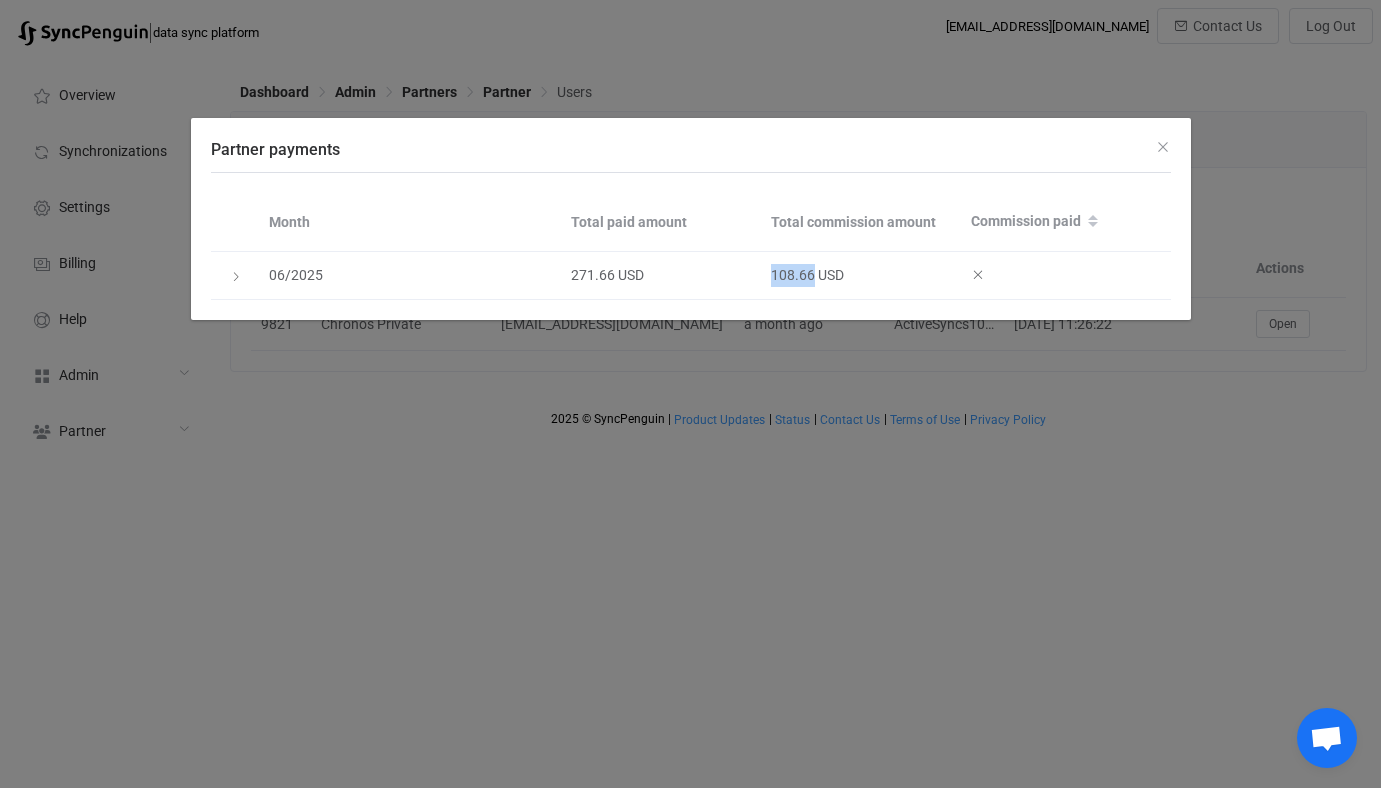 copy on "108.66" 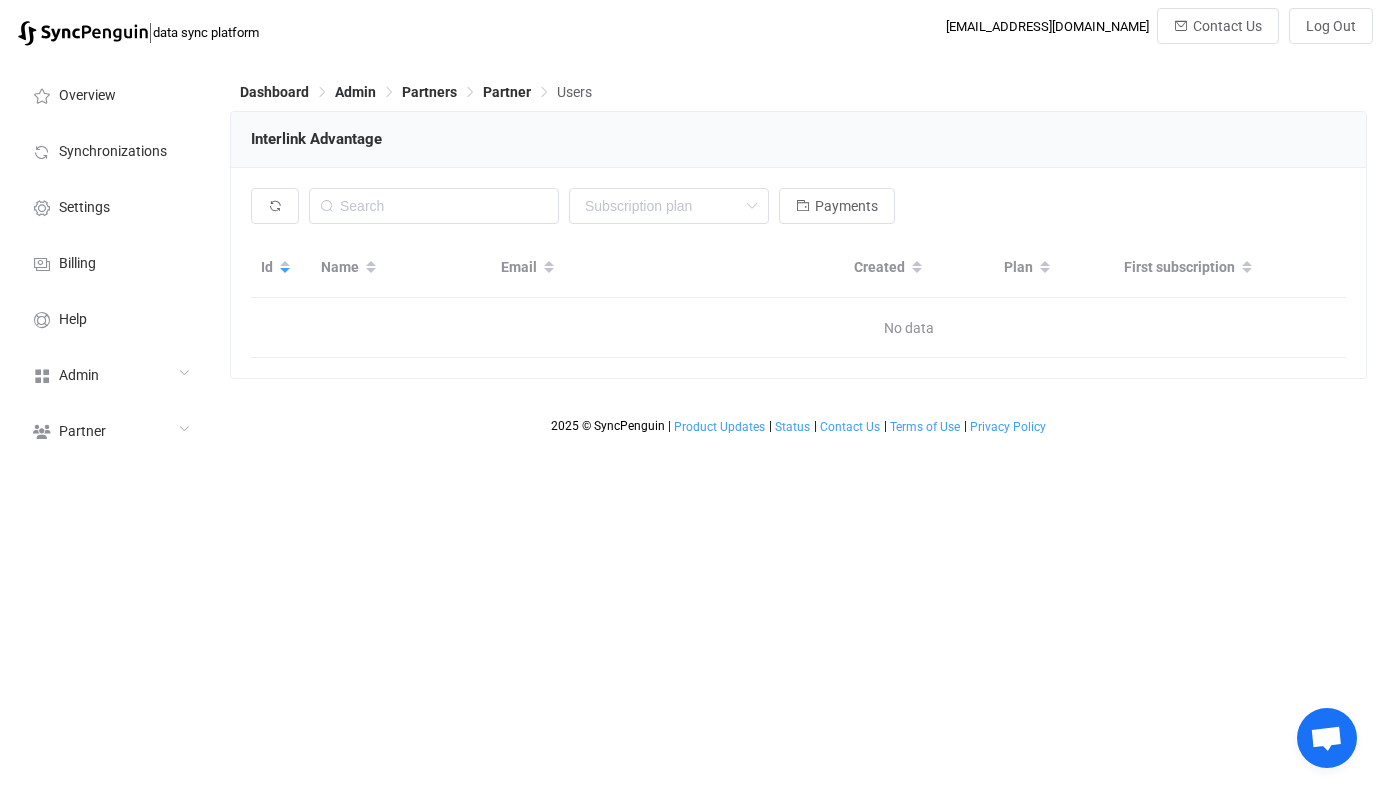 scroll, scrollTop: 0, scrollLeft: 0, axis: both 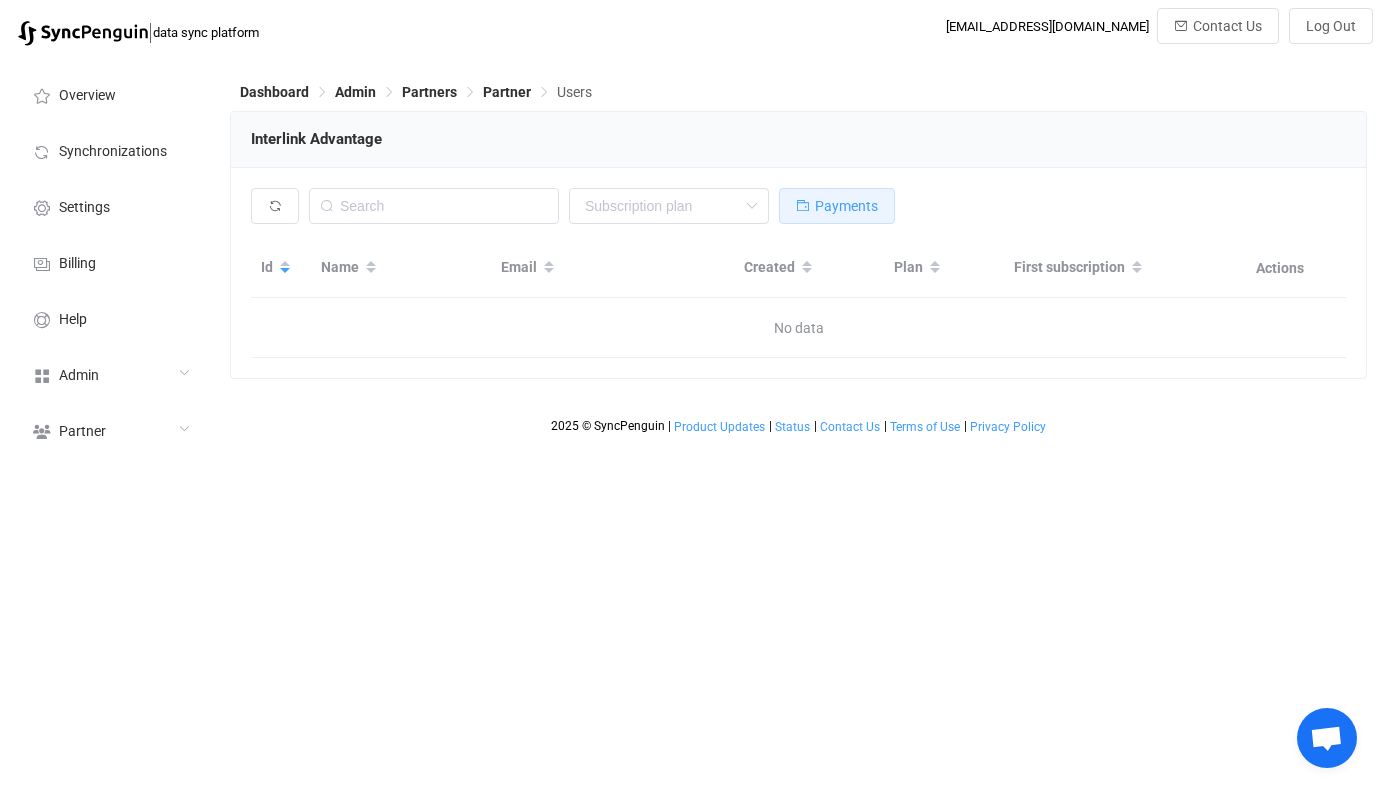 click on "Payments" at bounding box center [837, 206] 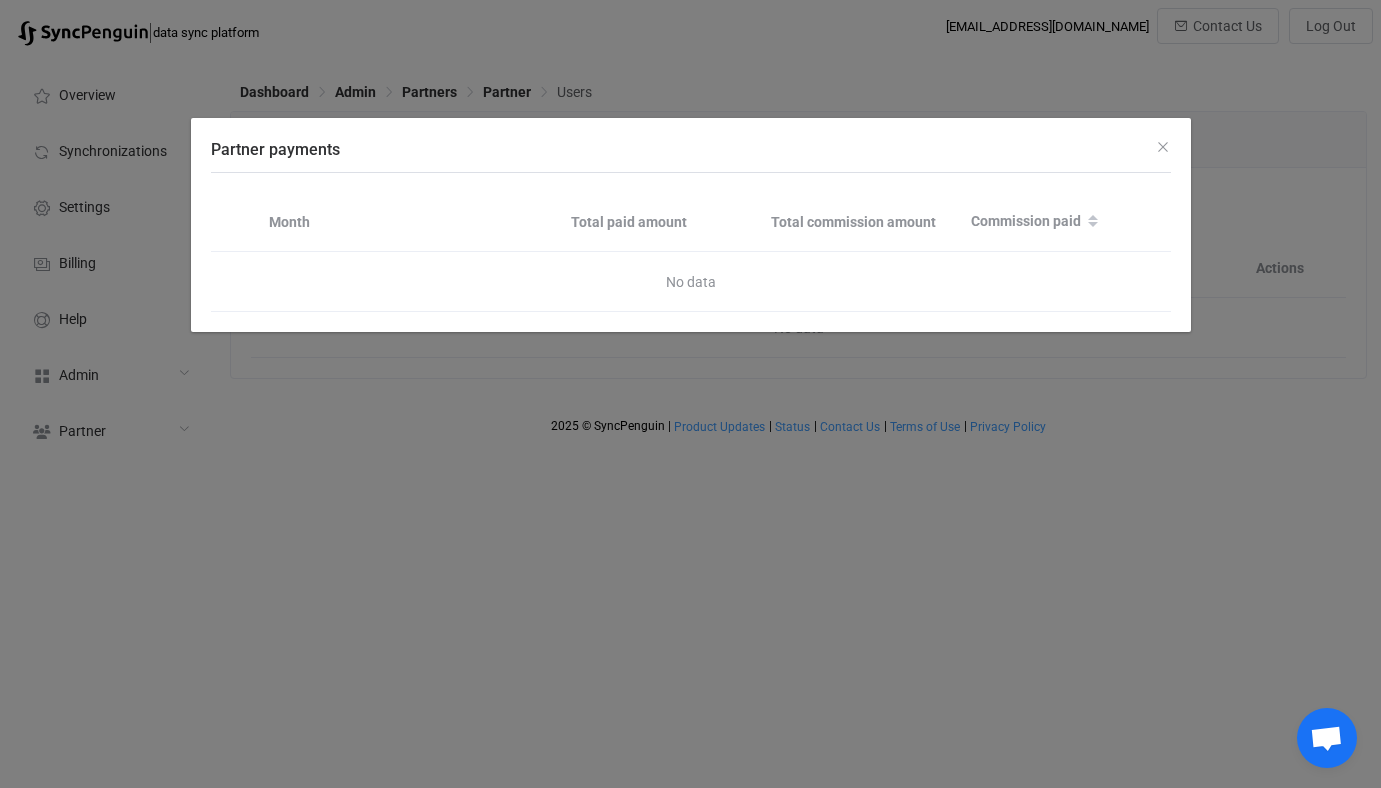 type 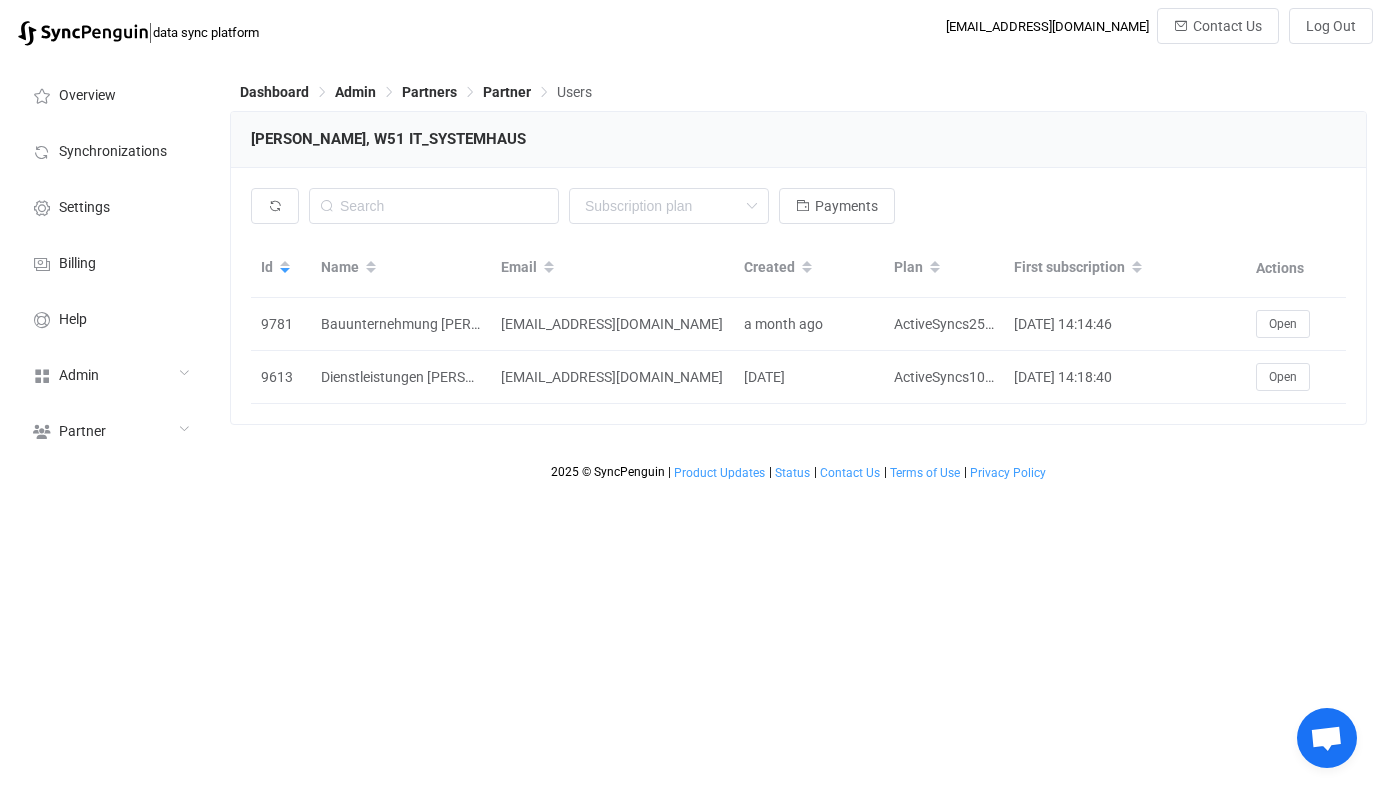scroll, scrollTop: 0, scrollLeft: 0, axis: both 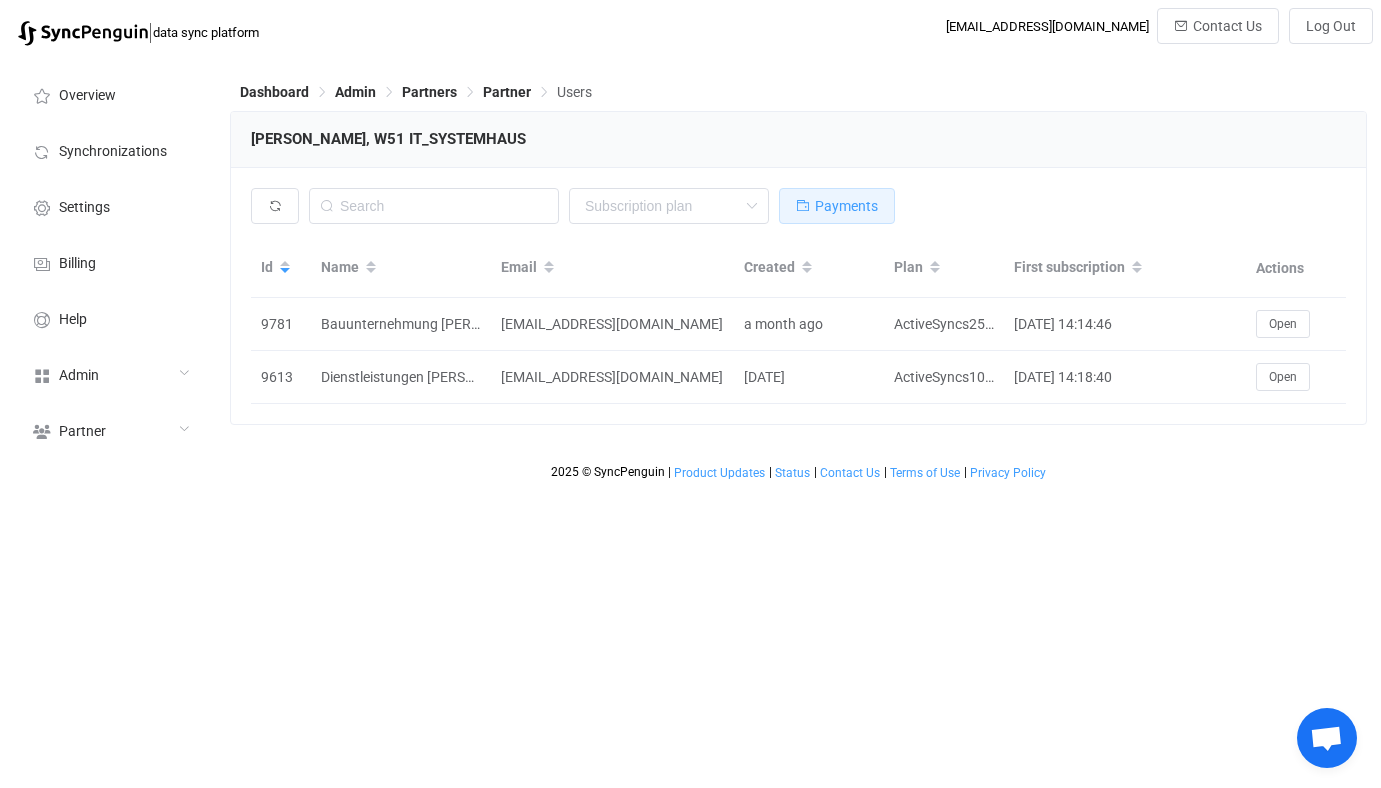 click on "Payments" at bounding box center [846, 206] 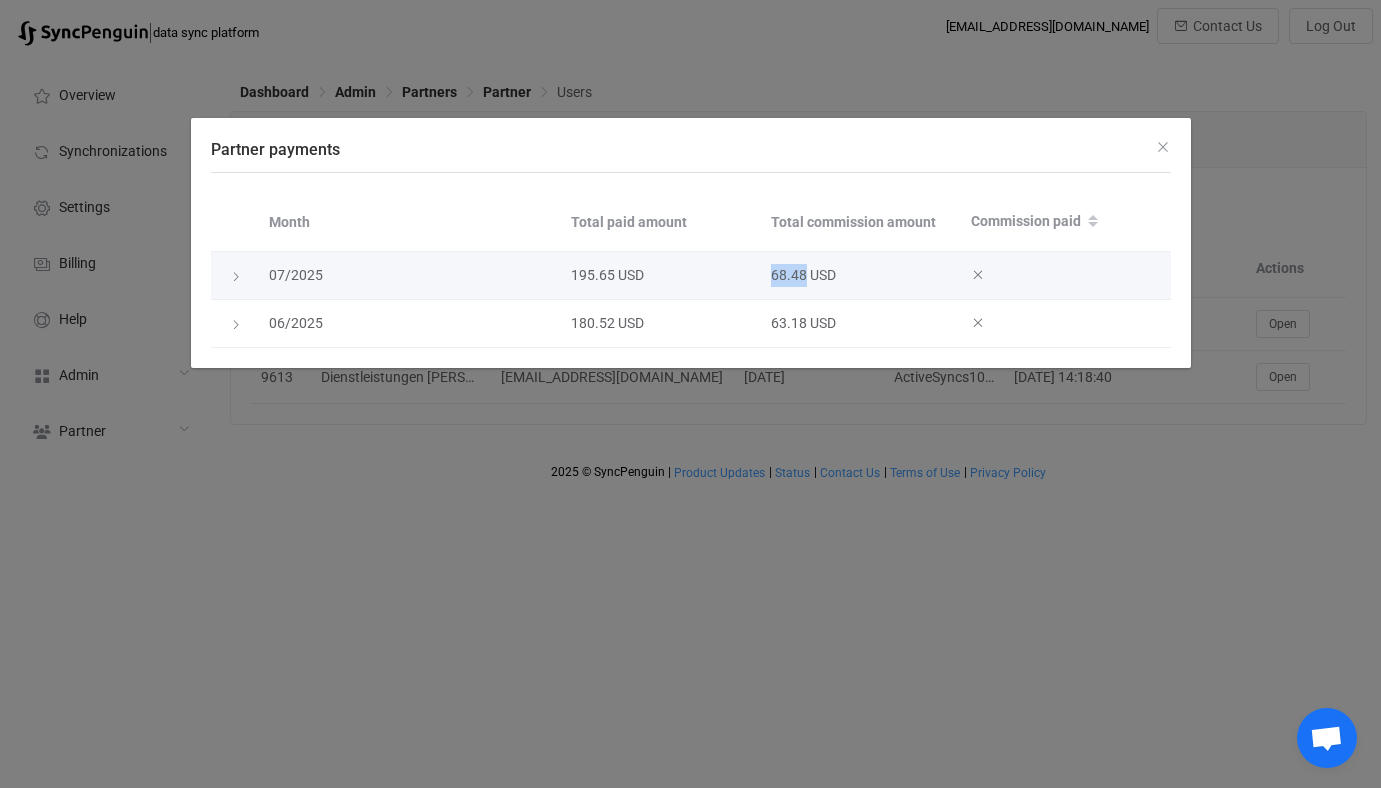 drag, startPoint x: 766, startPoint y: 276, endPoint x: 804, endPoint y: 278, distance: 38.052597 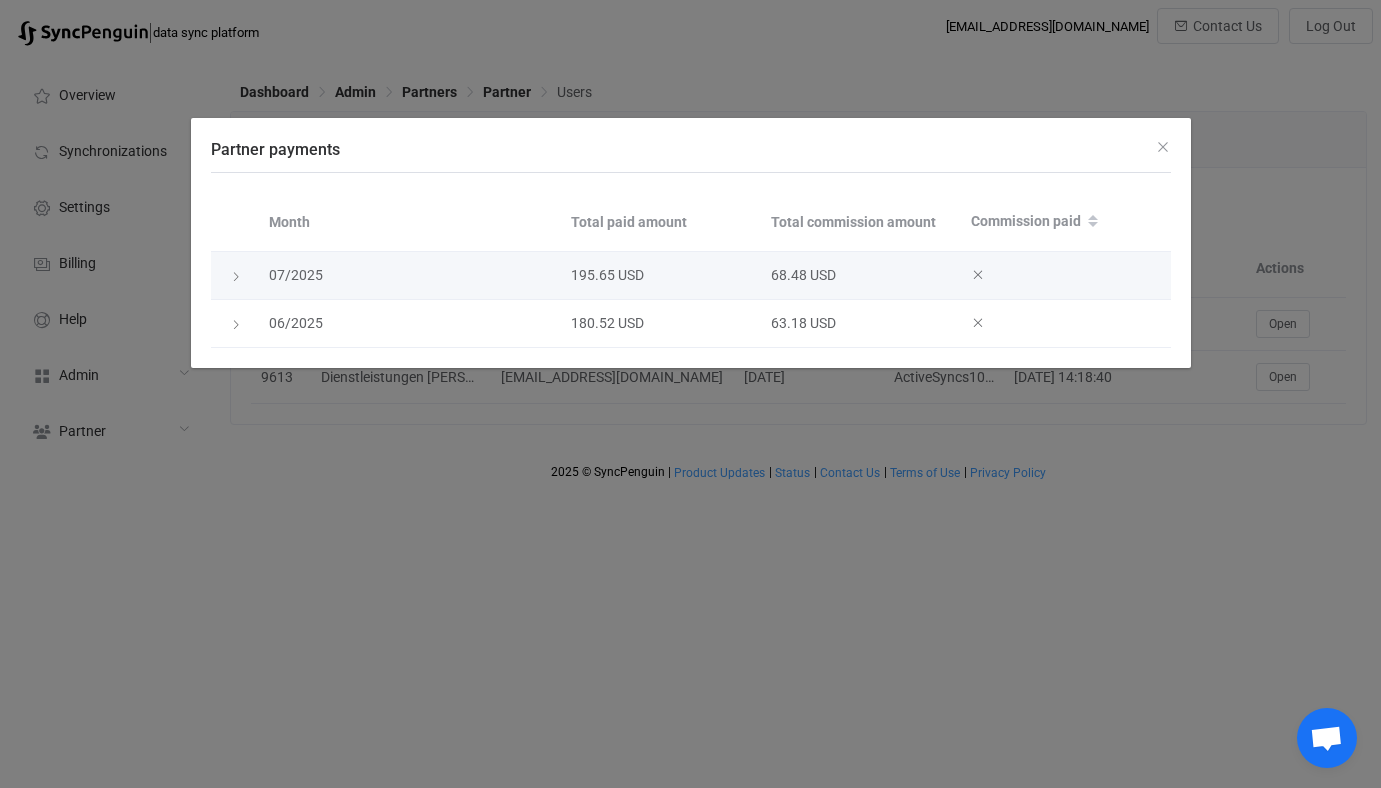 click at bounding box center [236, 277] 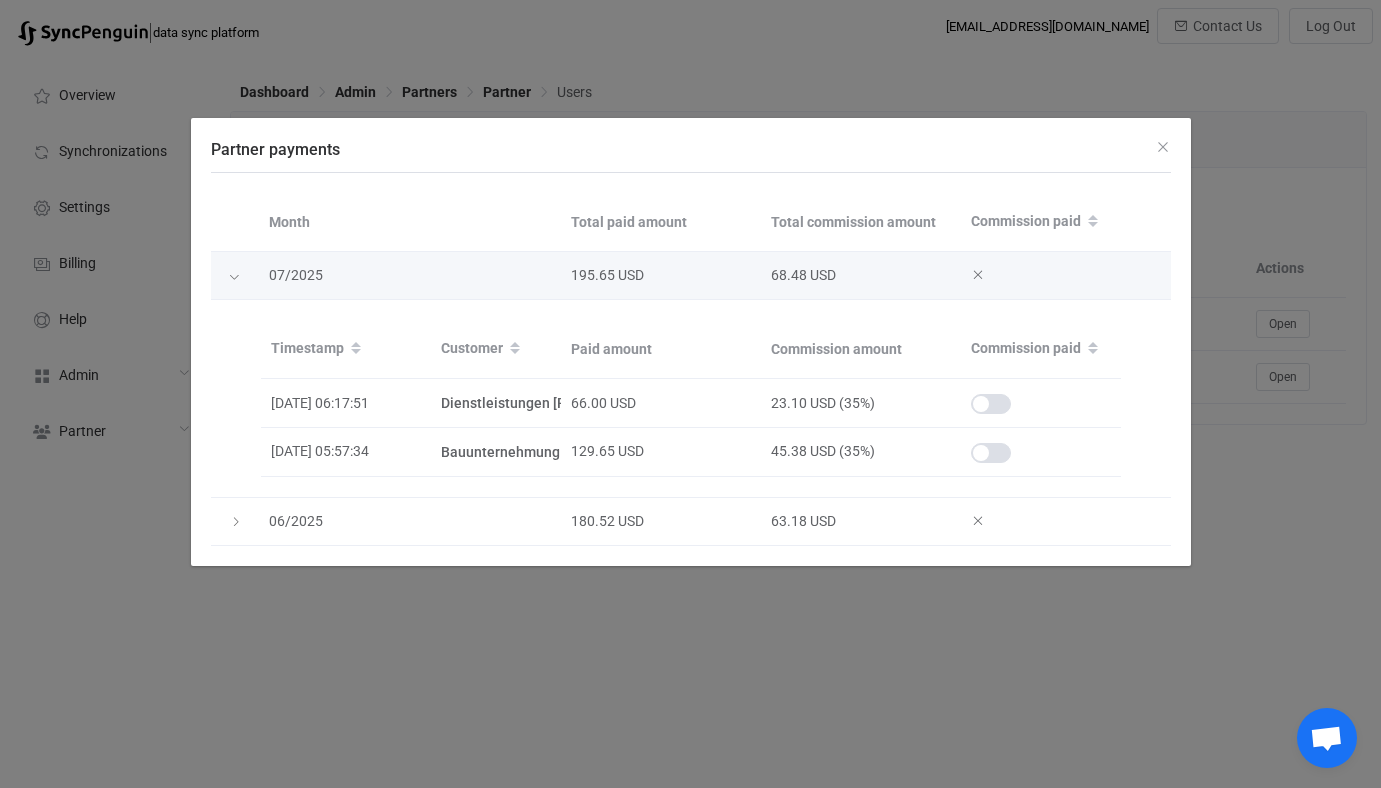 click at bounding box center (235, 276) 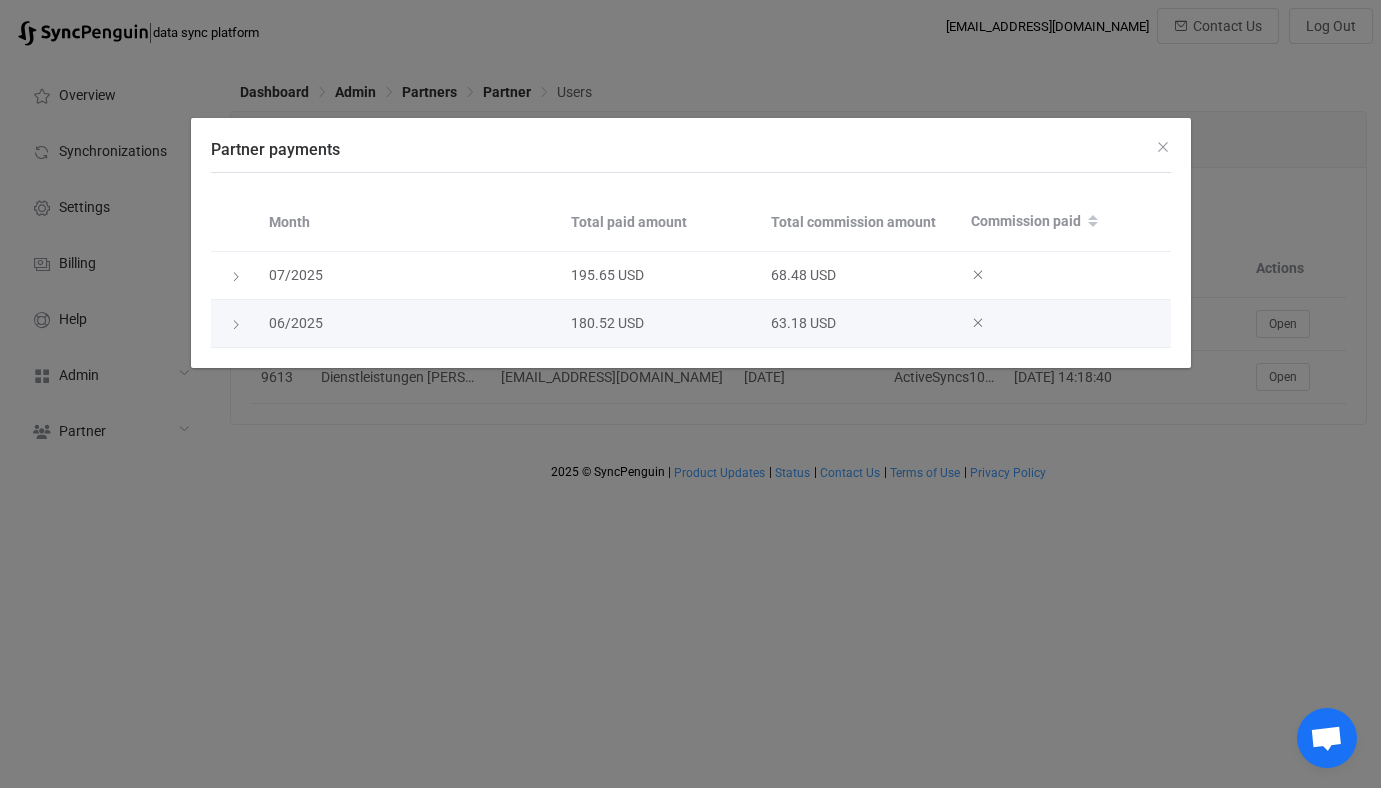 click at bounding box center (235, 324) 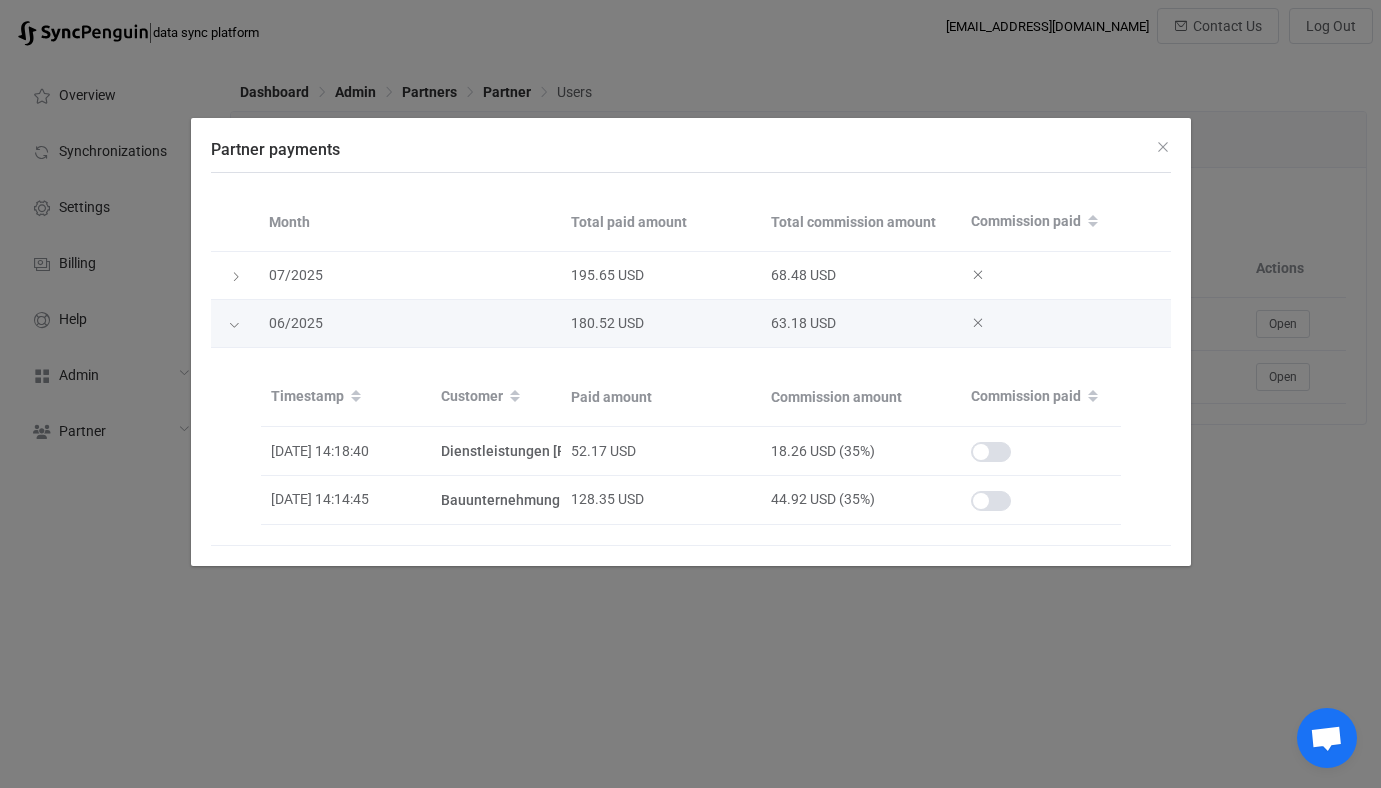 click on "63.18 USD" at bounding box center [861, 323] 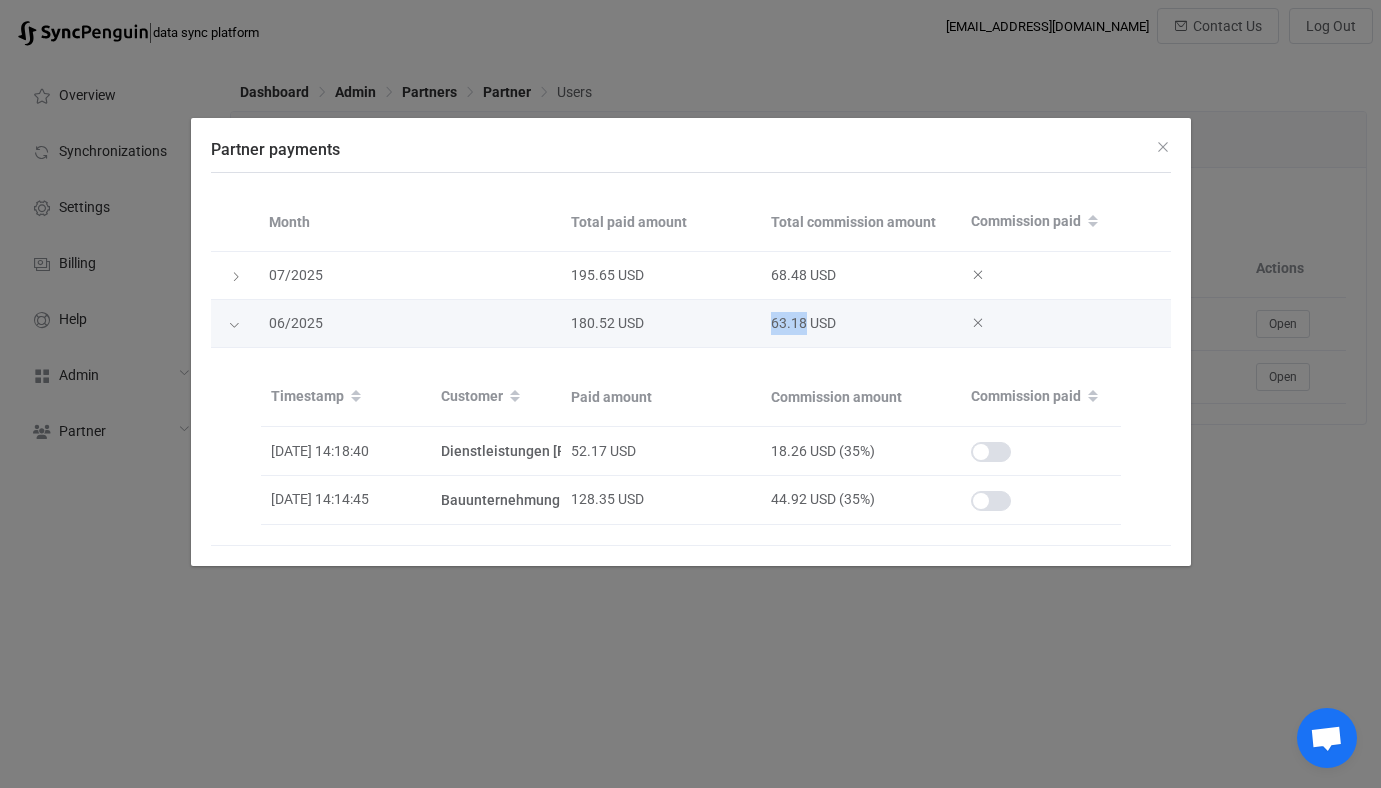 drag, startPoint x: 773, startPoint y: 323, endPoint x: 792, endPoint y: 323, distance: 19 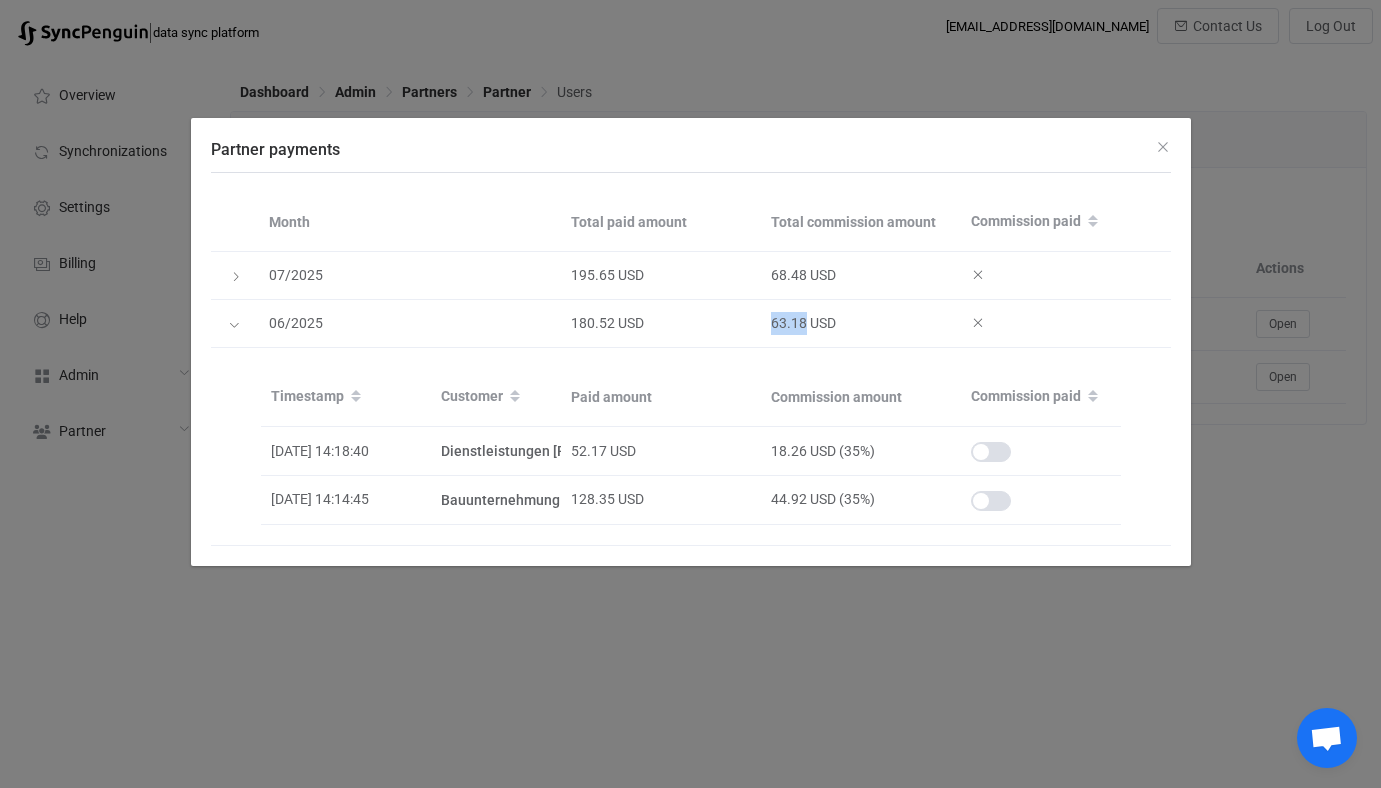 copy on "63.18" 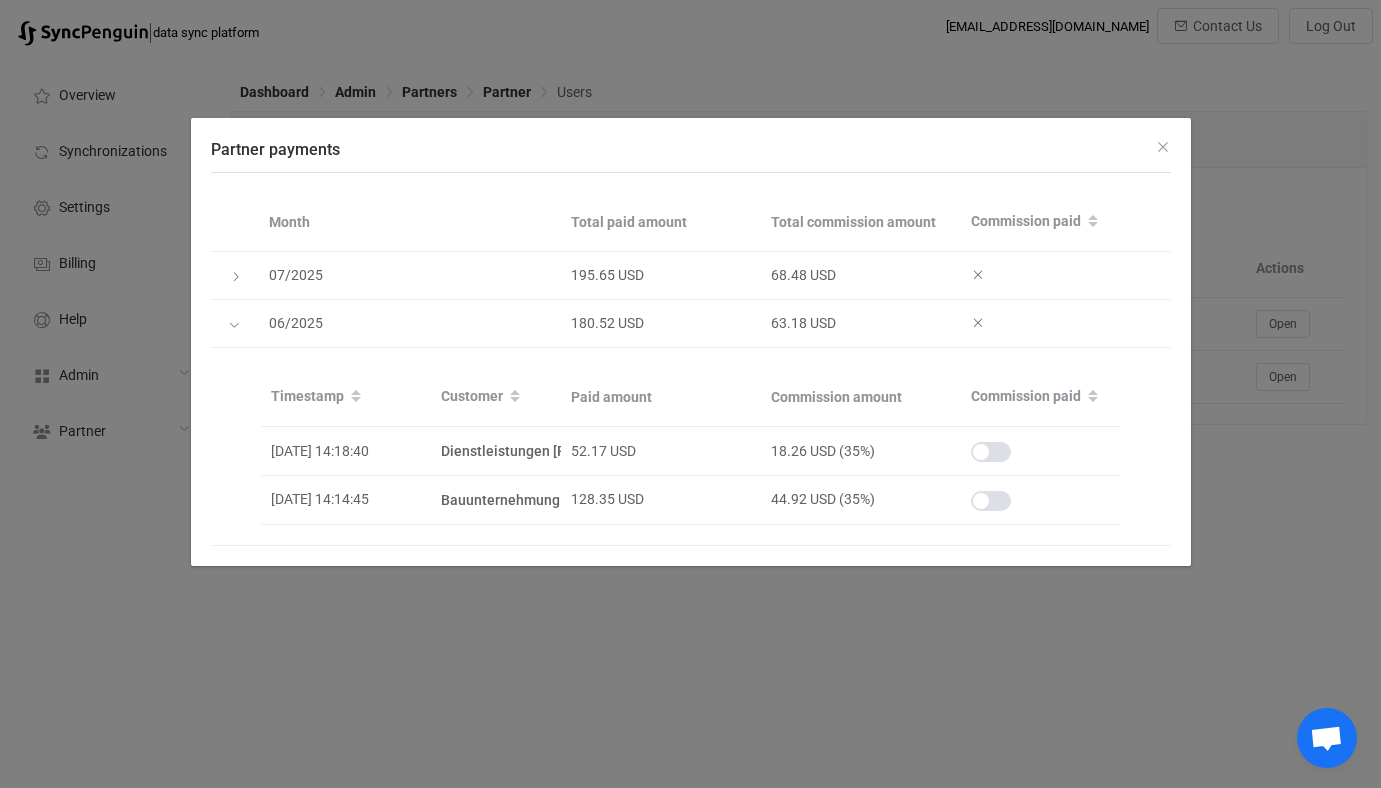 click on "Partner payments Month Total paid amount Total commission amount Commission paid 07/2025 195.65 USD 68.48 USD 06/2025 180.52 USD 63.18 USD Timestamp Customer Paid amount Commission amount Commission paid [DATE] 14:18:40 Dienstleistungen [PERSON_NAME] GmbH 52.17 USD 18.26 USD (35%) [DATE] 14:14:45 Bauunternehmung [PERSON_NAME] AG 128.35 USD 44.92 USD (35%)" at bounding box center (690, 394) 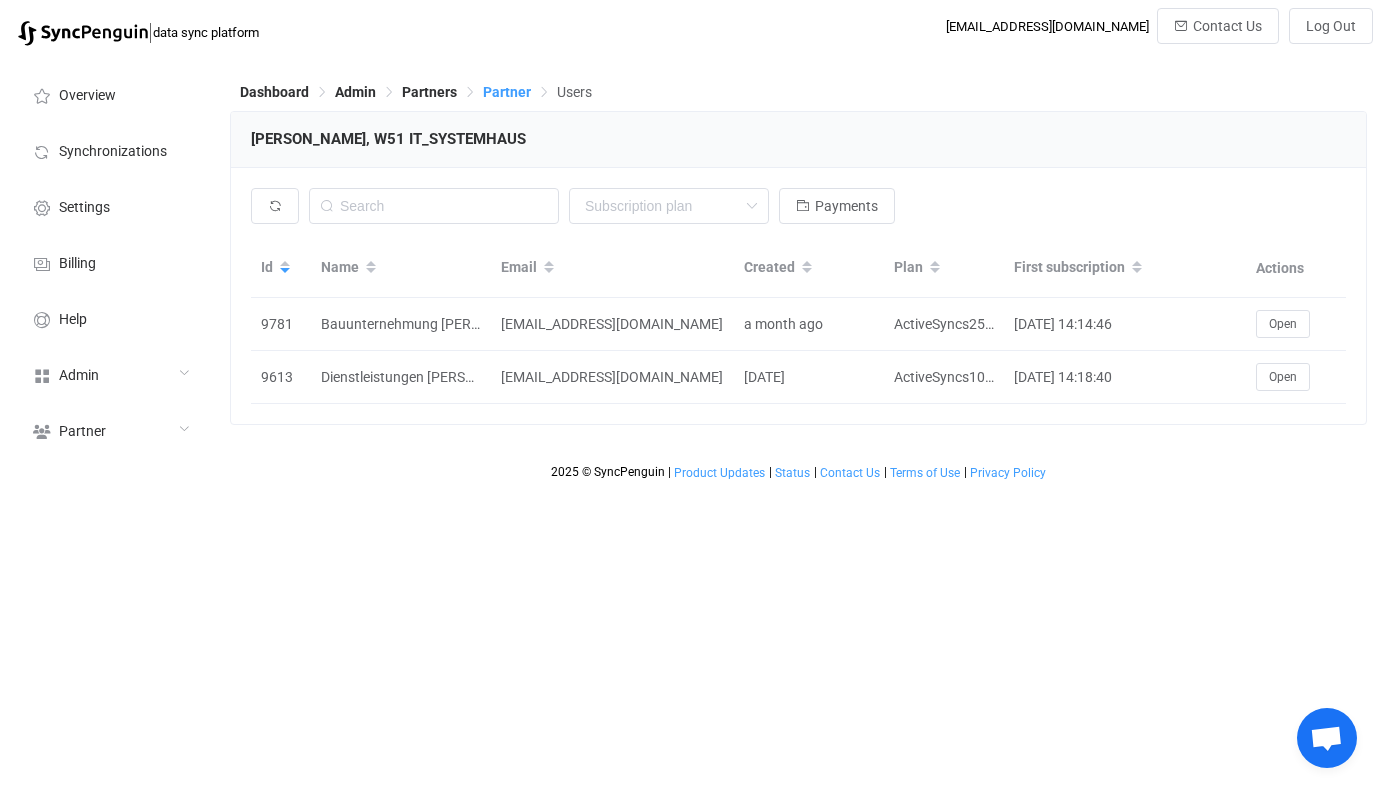 click on "Partner" at bounding box center (507, 92) 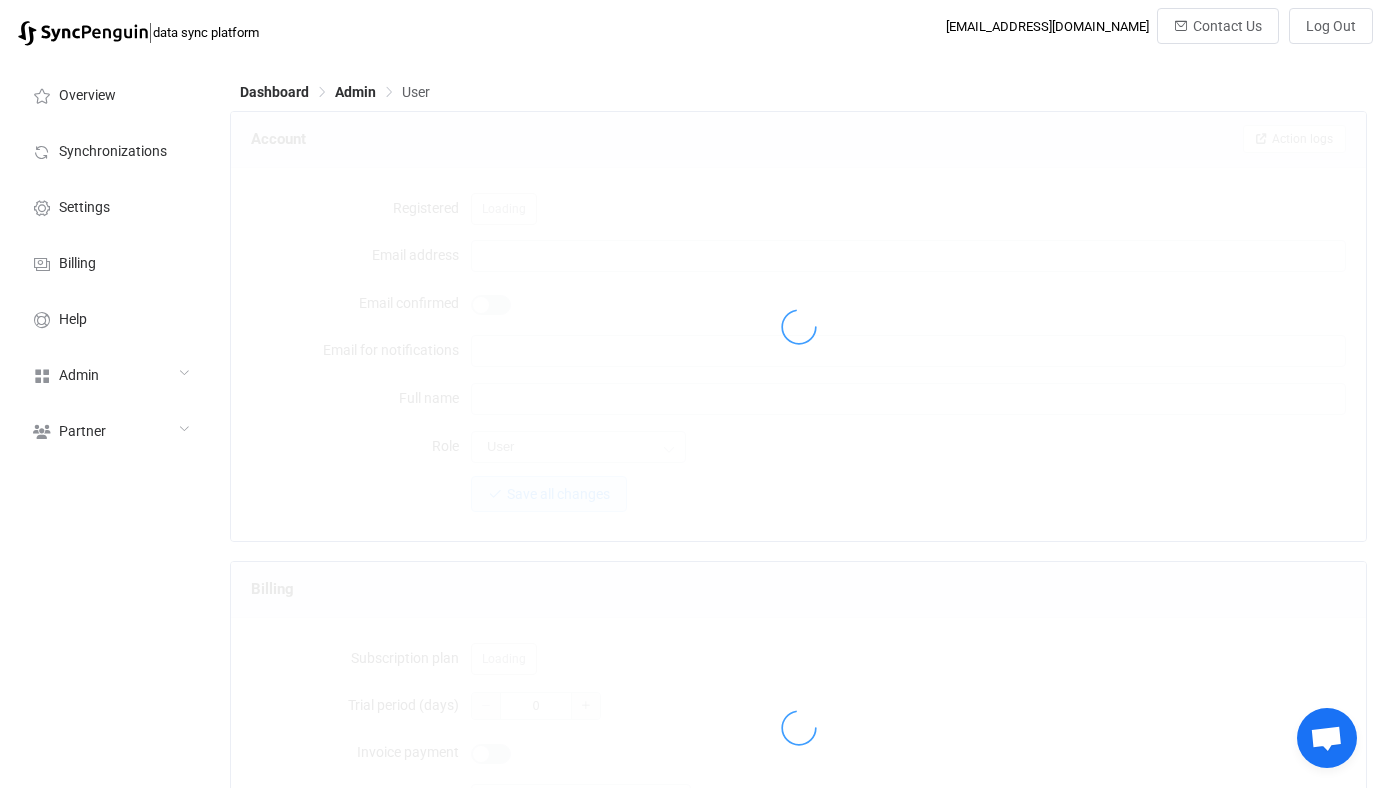type on "[PERSON_NAME][EMAIL_ADDRESS][DOMAIN_NAME]" 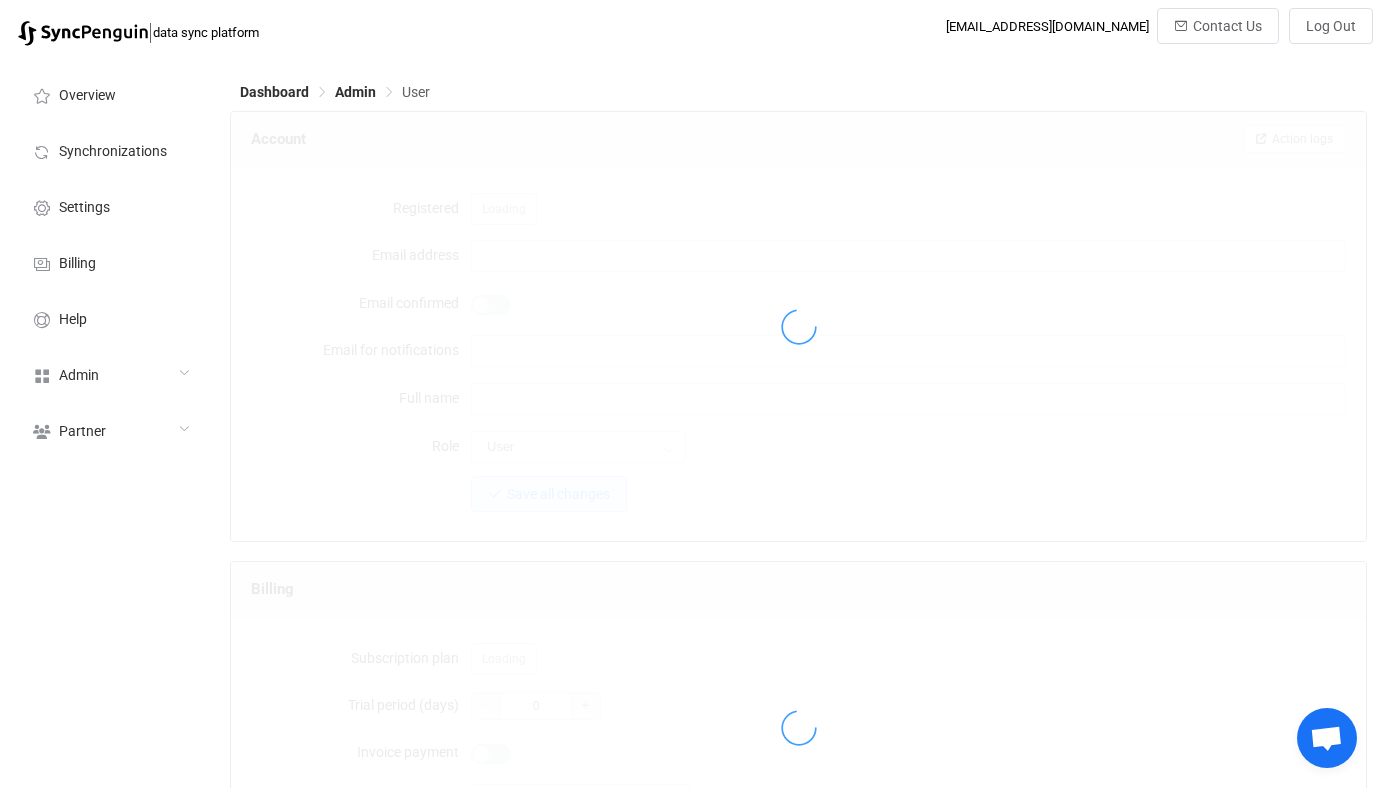 type on "[PERSON_NAME], W51 IT_SYSTEMHAUS" 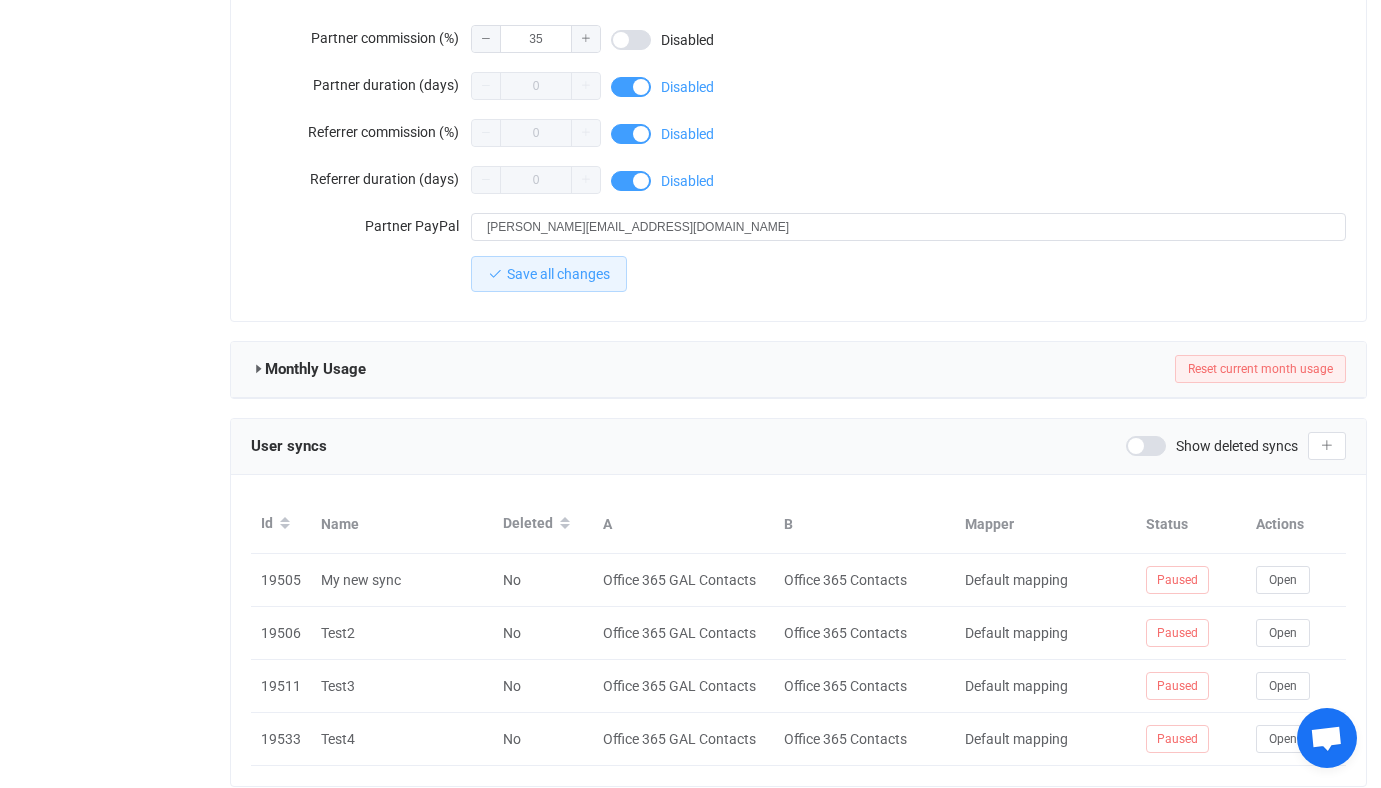 scroll, scrollTop: 1901, scrollLeft: 0, axis: vertical 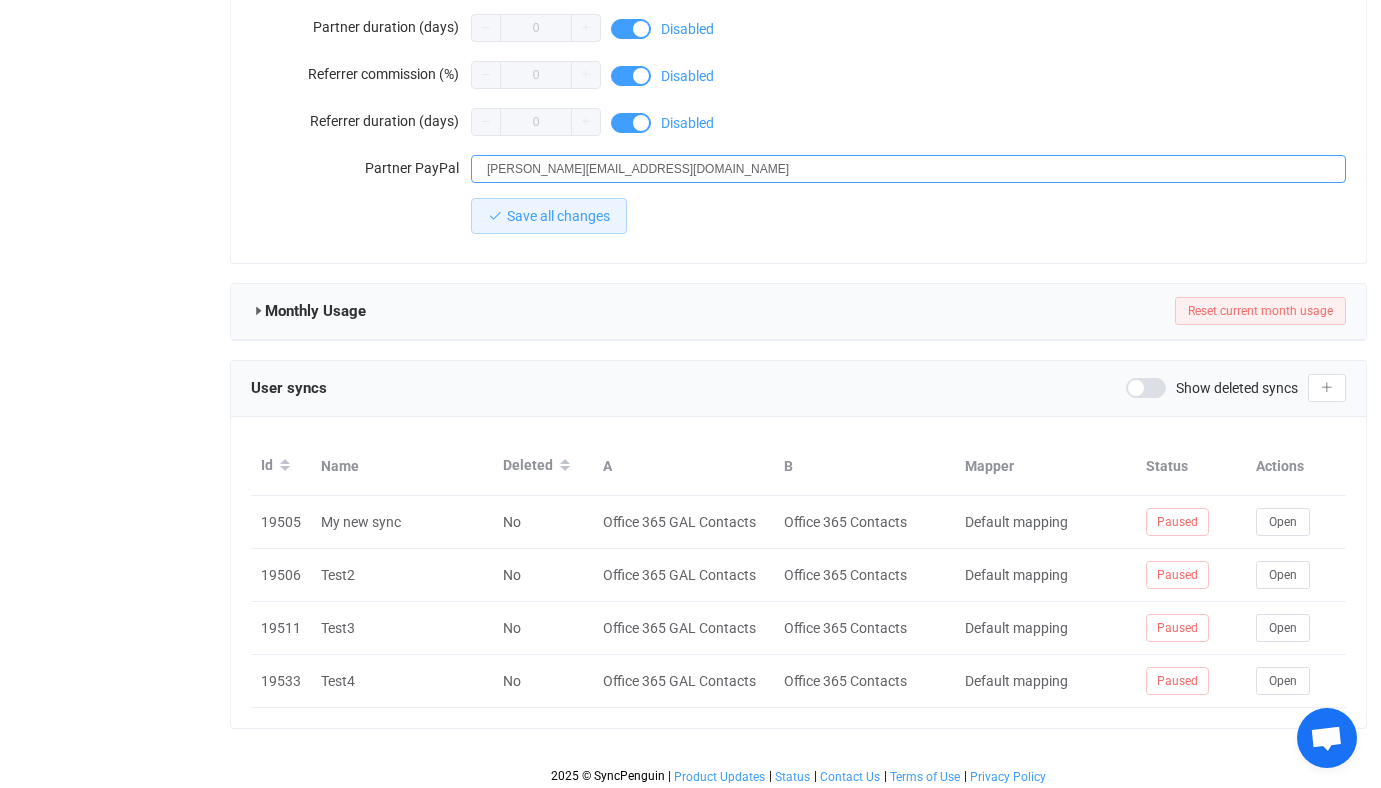 click on "g.reiter@w51.de" at bounding box center [908, 169] 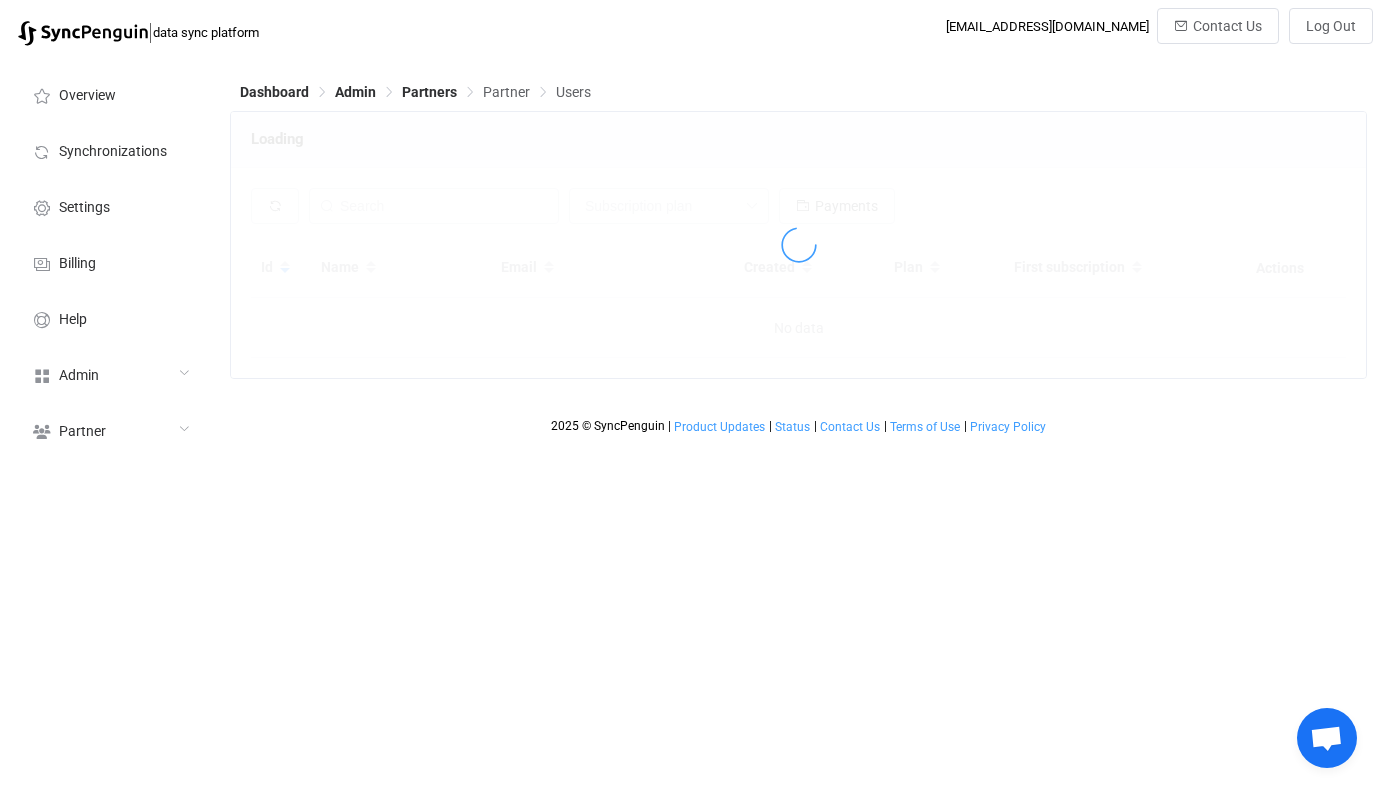scroll, scrollTop: 0, scrollLeft: 0, axis: both 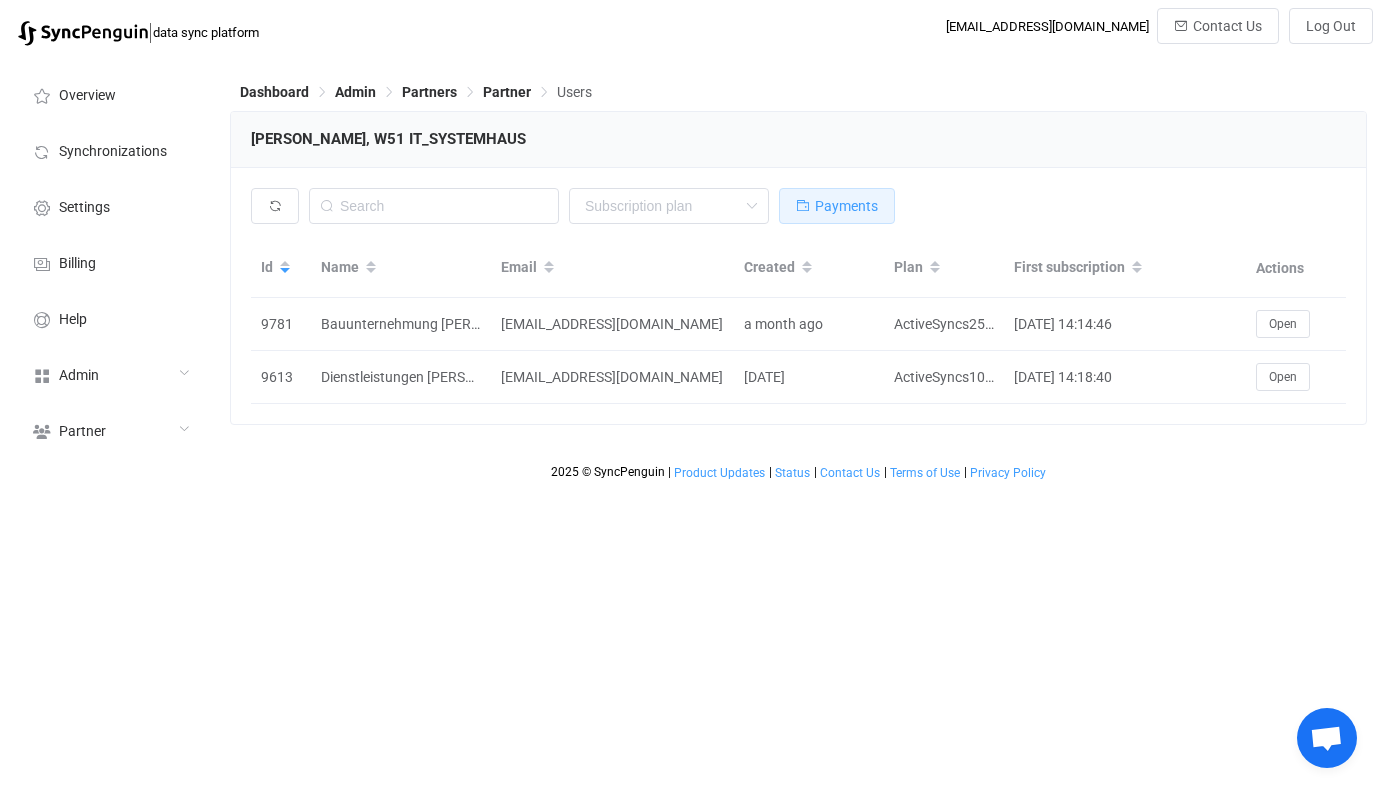 click on "Payments" at bounding box center (837, 206) 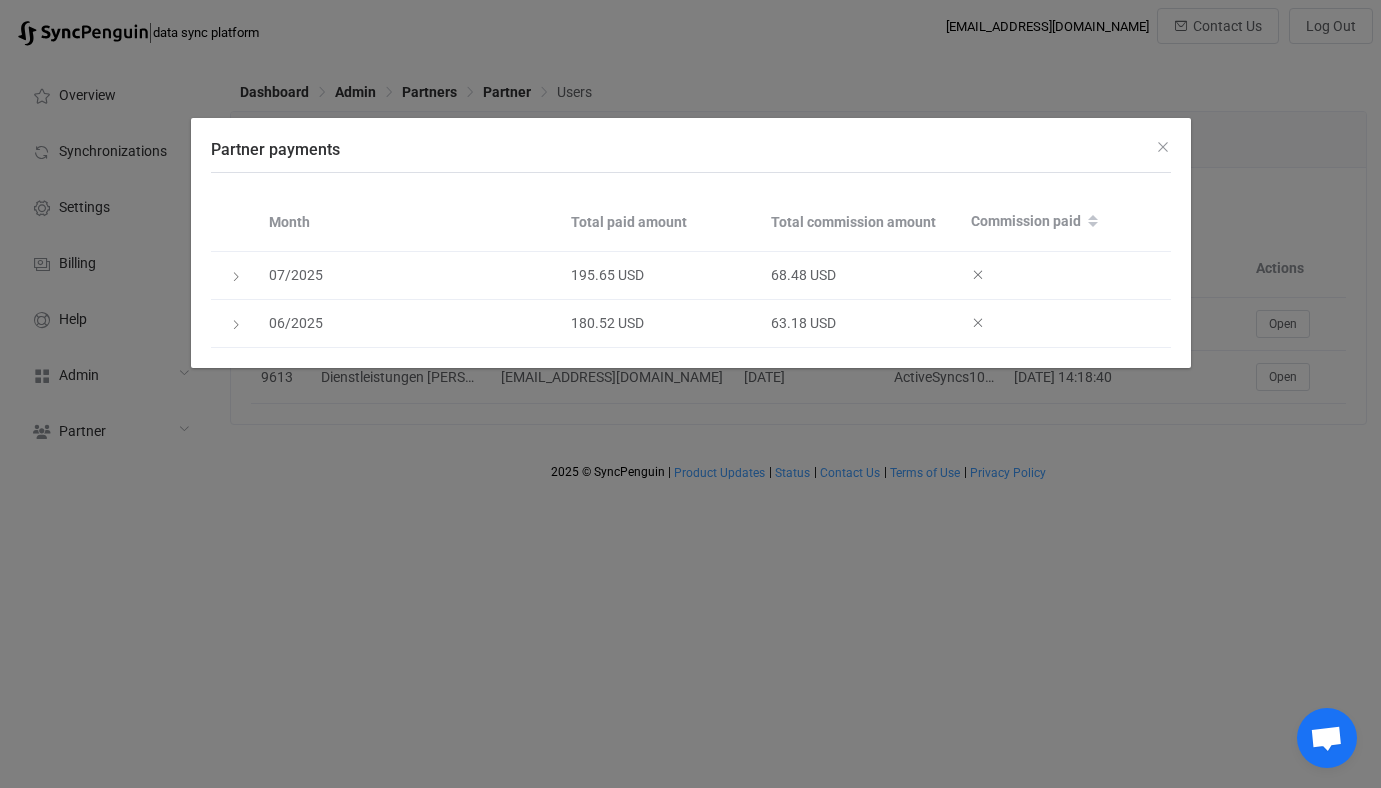 click on "Partner payments Month Total paid amount Total commission amount Commission paid 07/2025 195.65 USD 68.48 USD 06/2025 180.52 USD 63.18 USD" at bounding box center (690, 394) 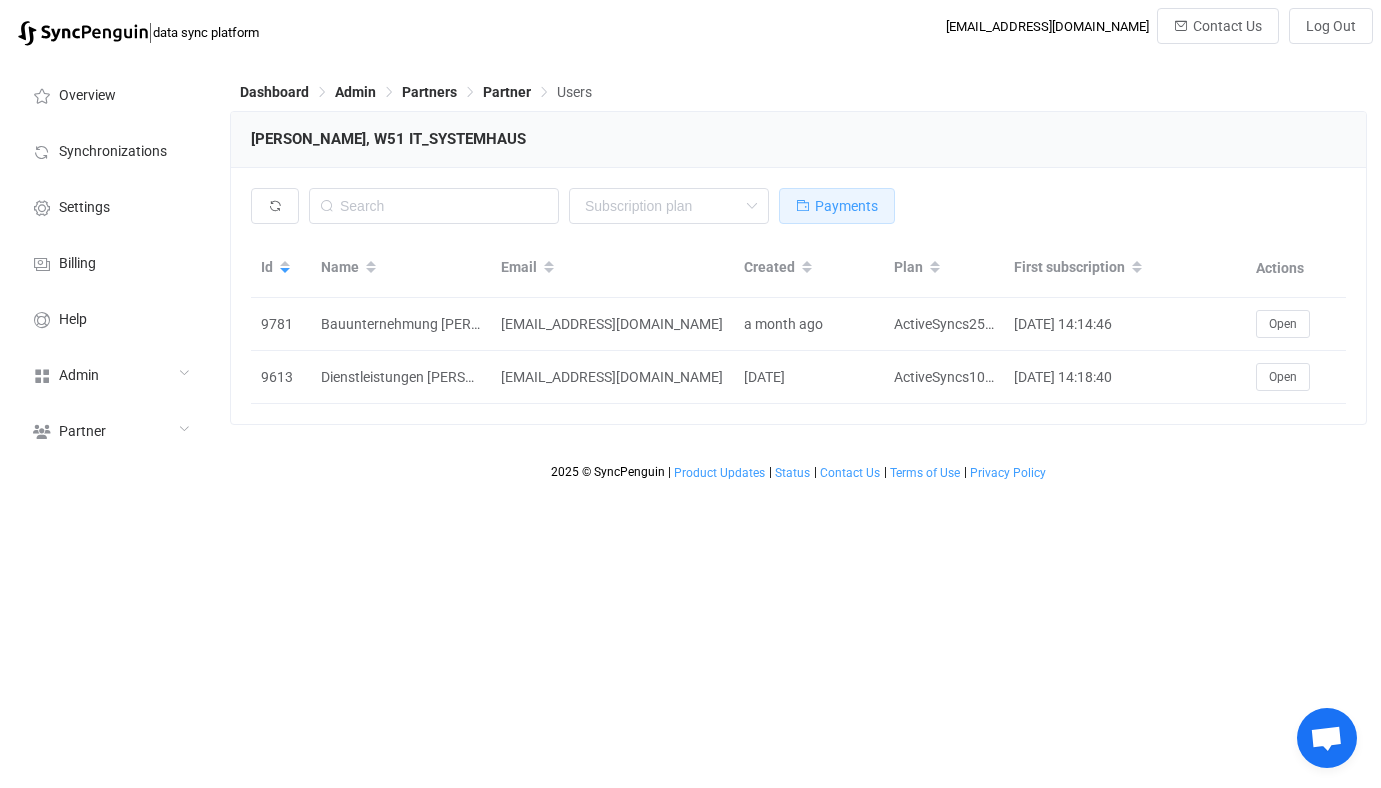 click on "Payments" at bounding box center [837, 206] 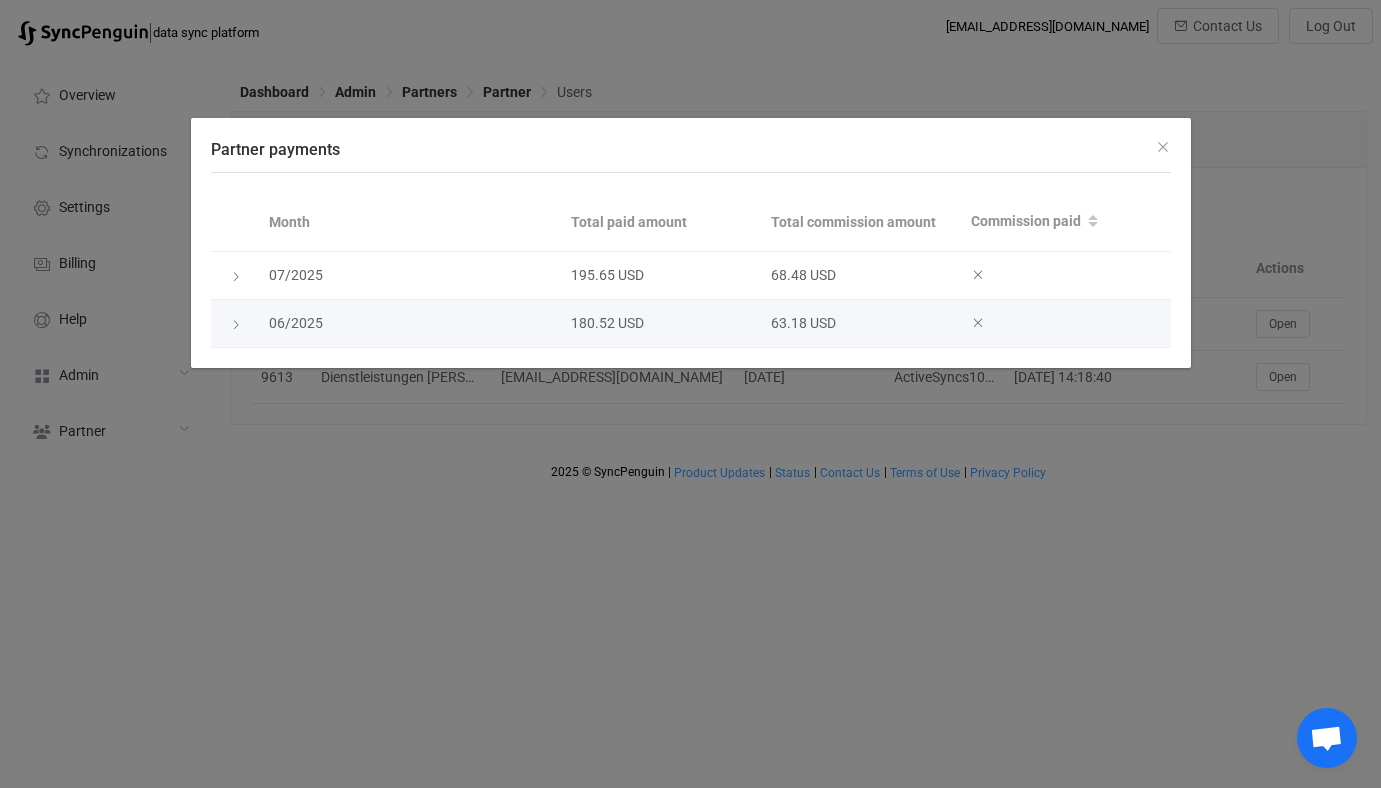 click on "63.18 USD" at bounding box center [861, 323] 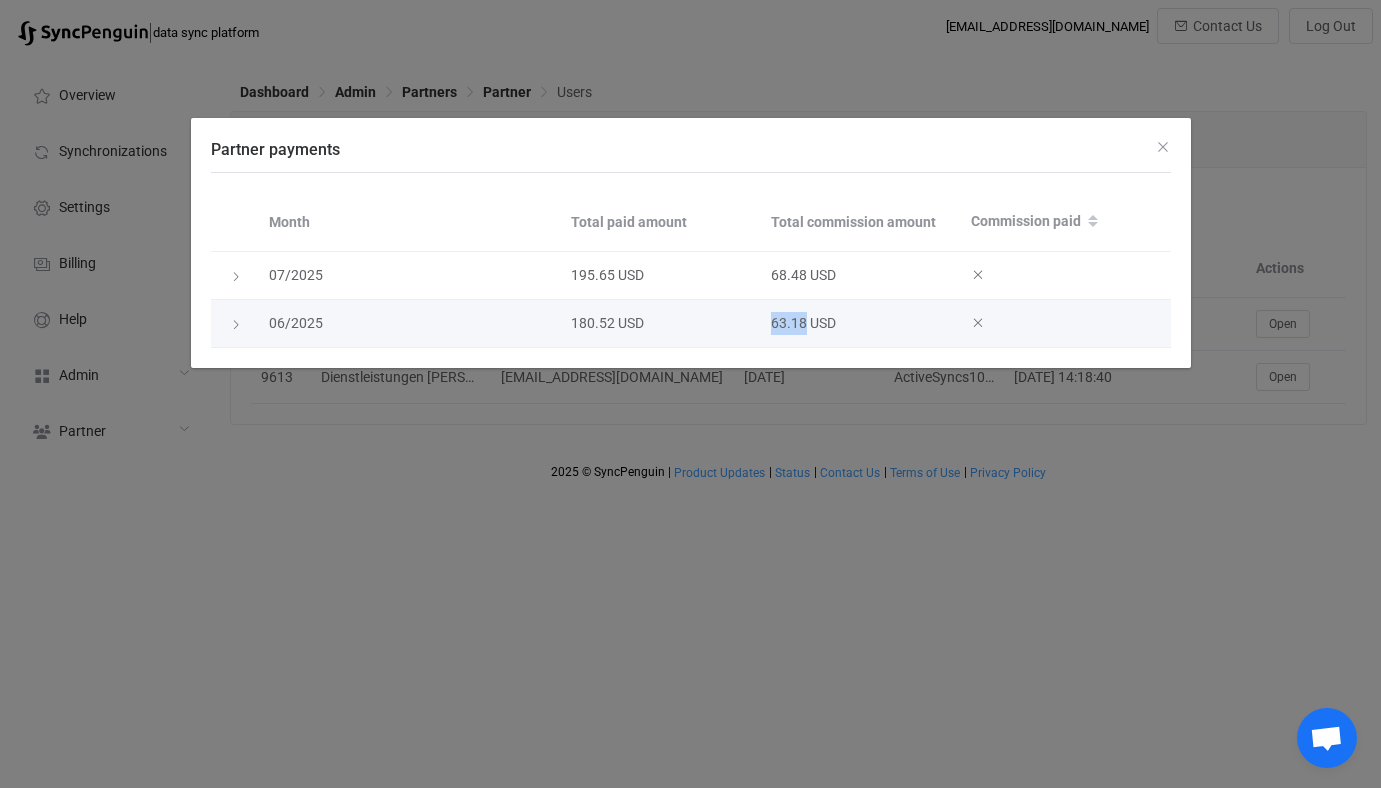 drag, startPoint x: 771, startPoint y: 326, endPoint x: 784, endPoint y: 326, distance: 13 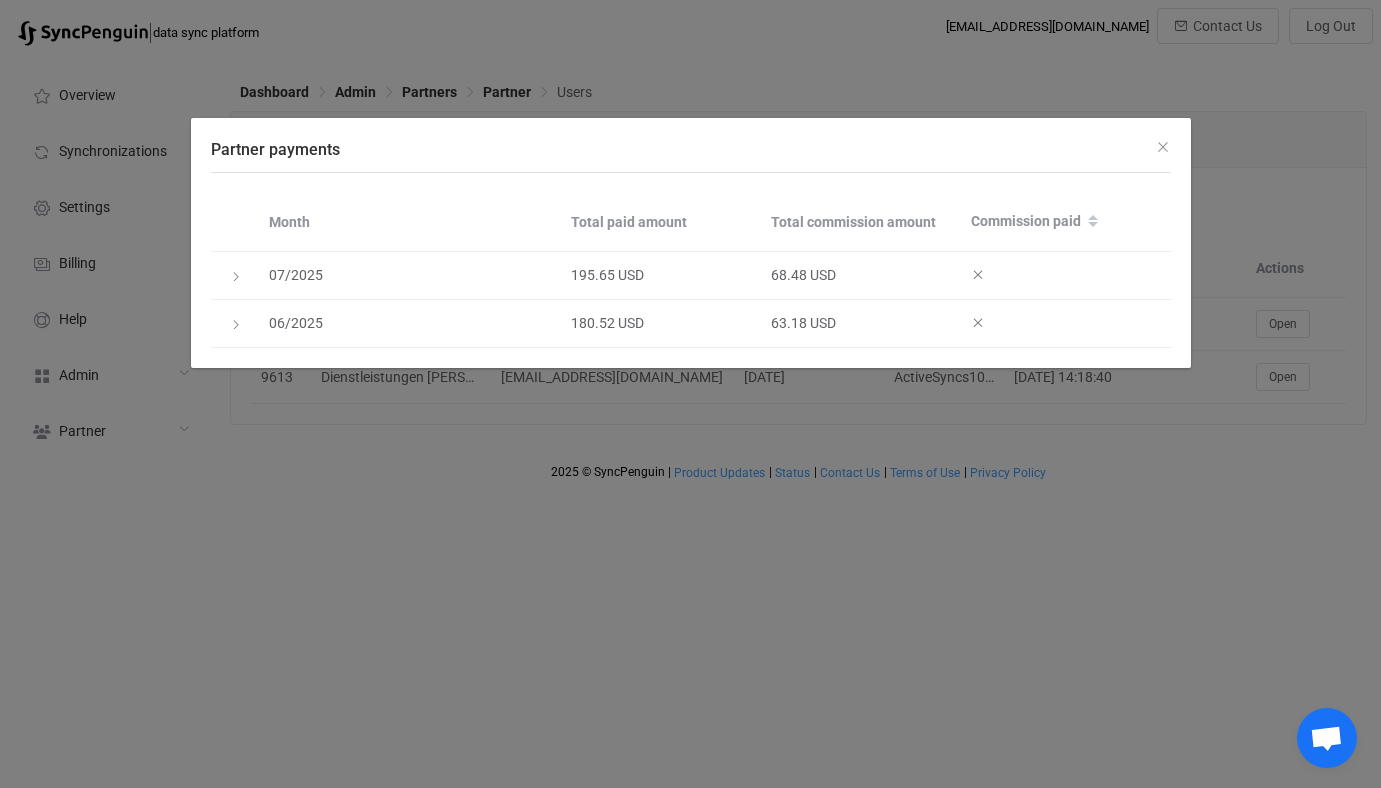 click on "Partner payments Month Total paid amount Total commission amount Commission paid 07/2025 195.65 USD 68.48 USD 06/2025 180.52 USD 63.18 USD" at bounding box center [690, 394] 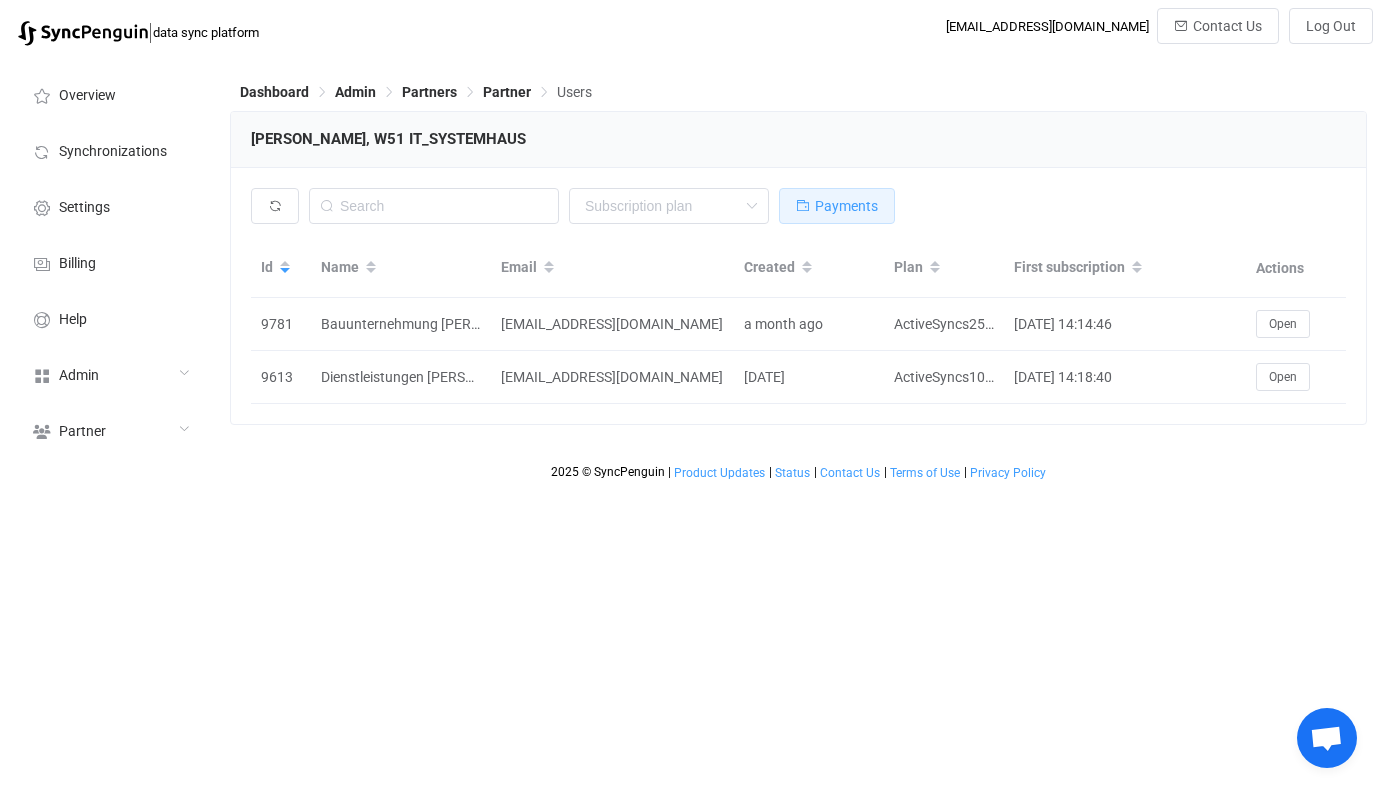 click on "Payments" at bounding box center (837, 206) 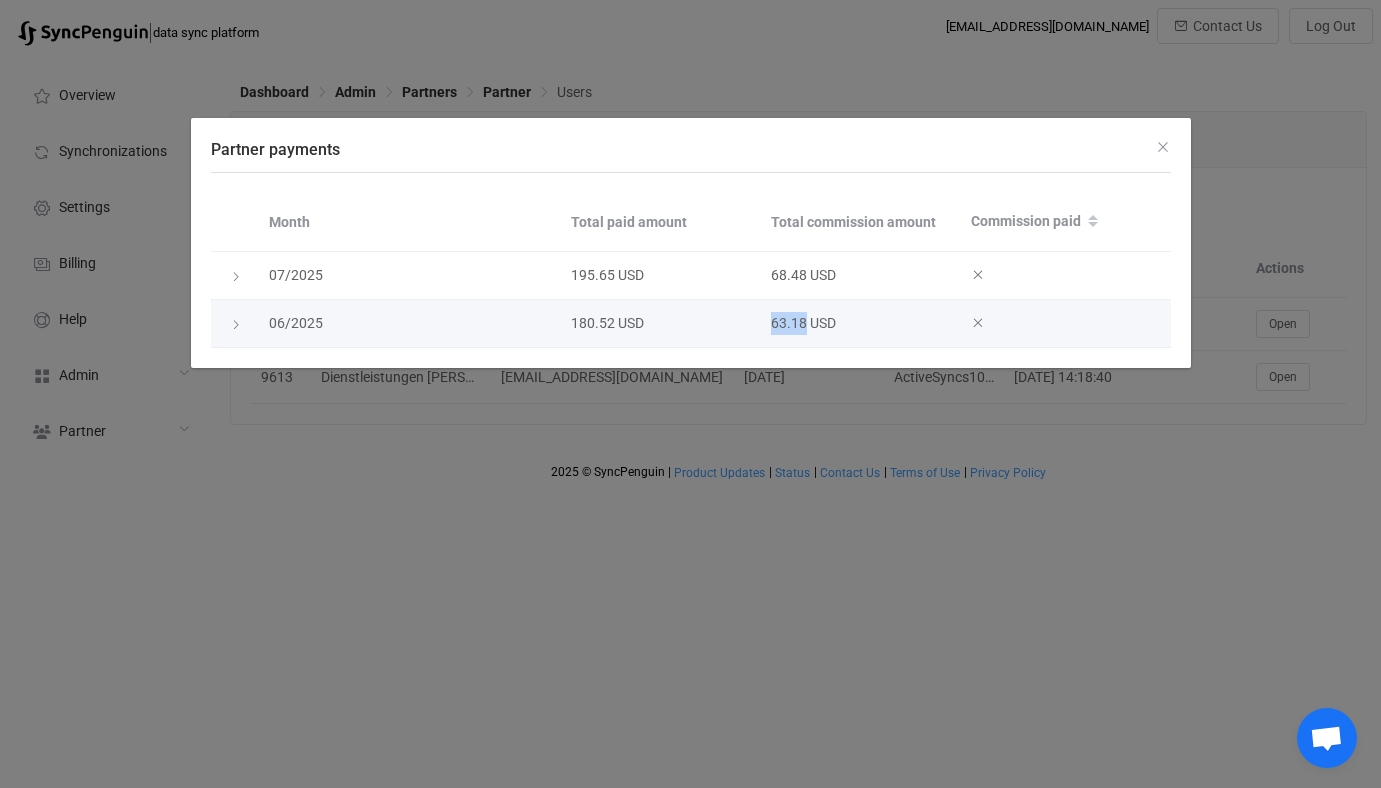 drag, startPoint x: 774, startPoint y: 319, endPoint x: 797, endPoint y: 319, distance: 23 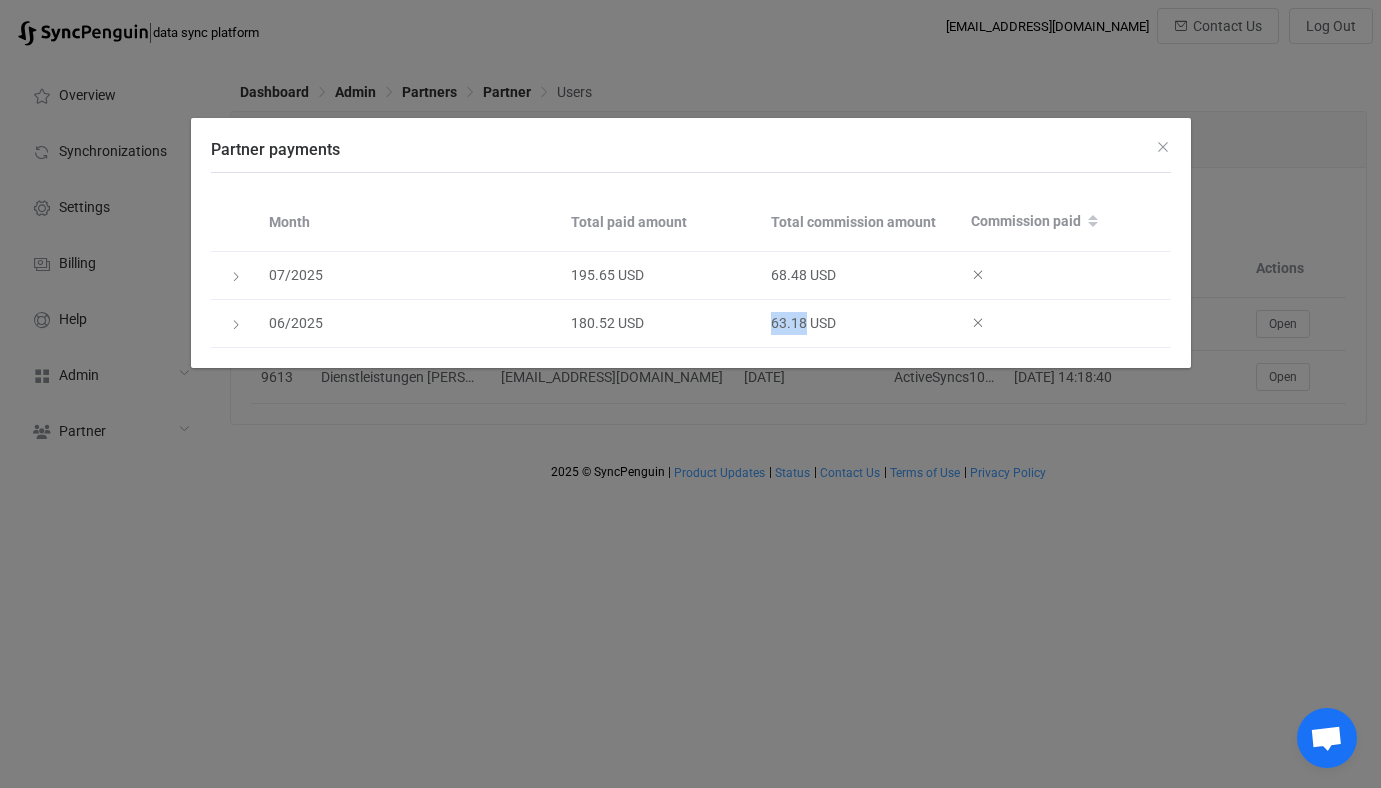 copy on "63.18" 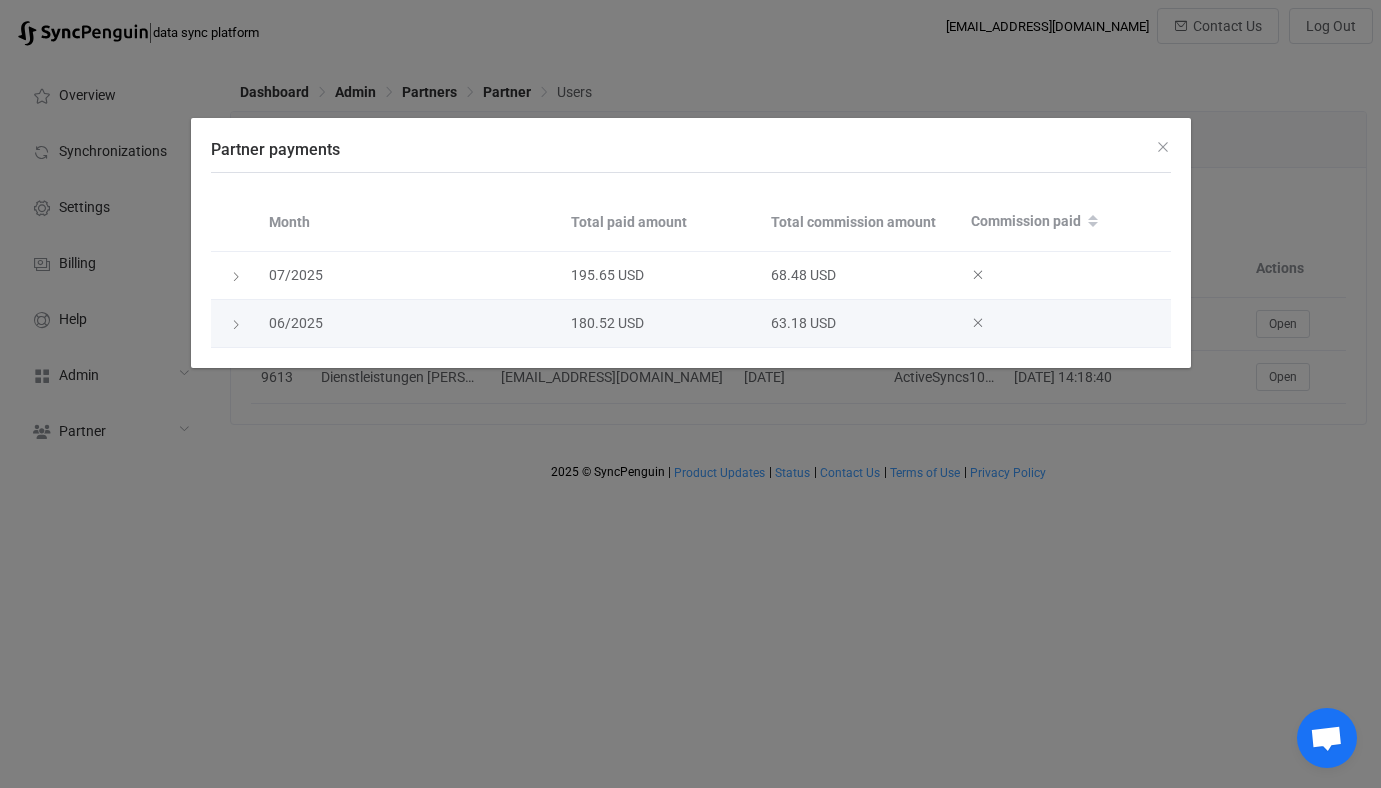 click at bounding box center [236, 325] 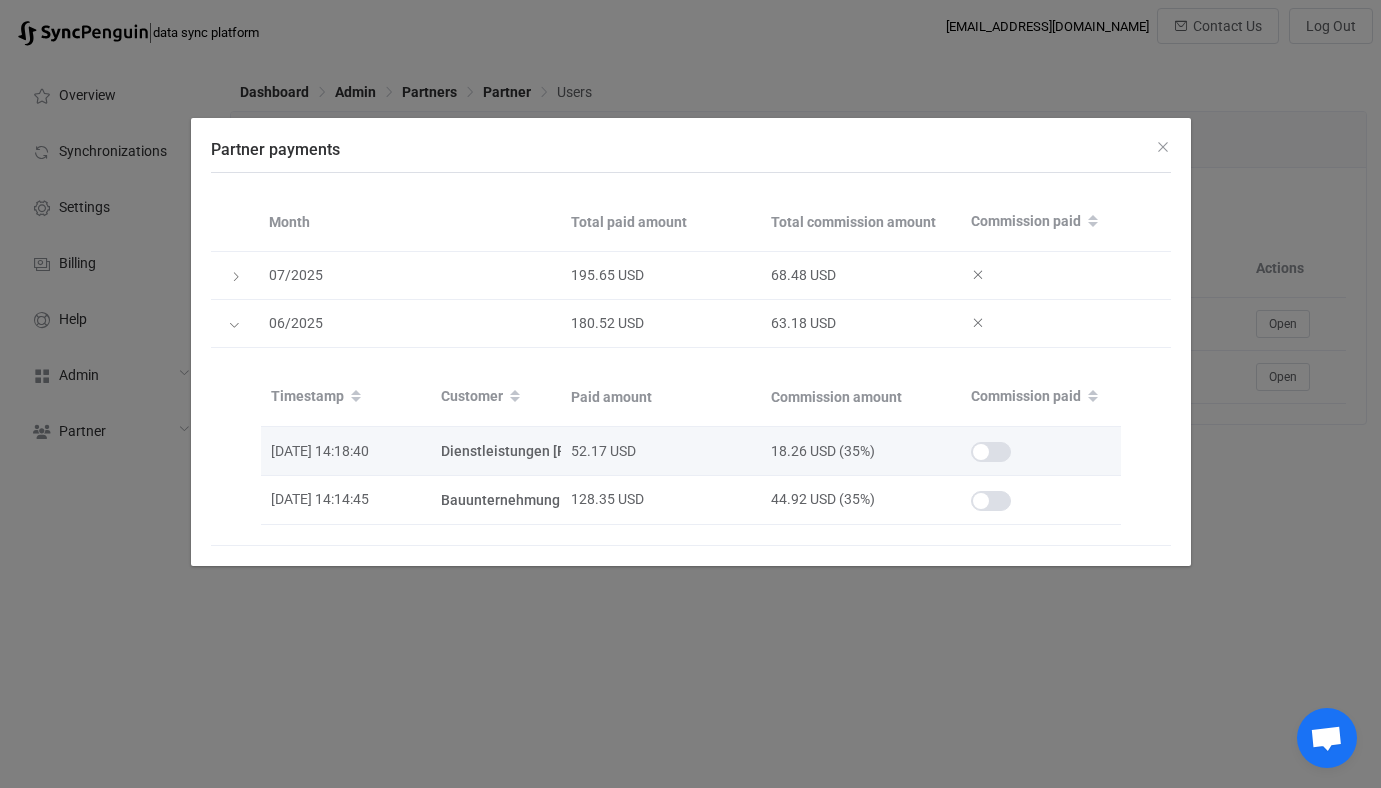 click at bounding box center [1041, 451] 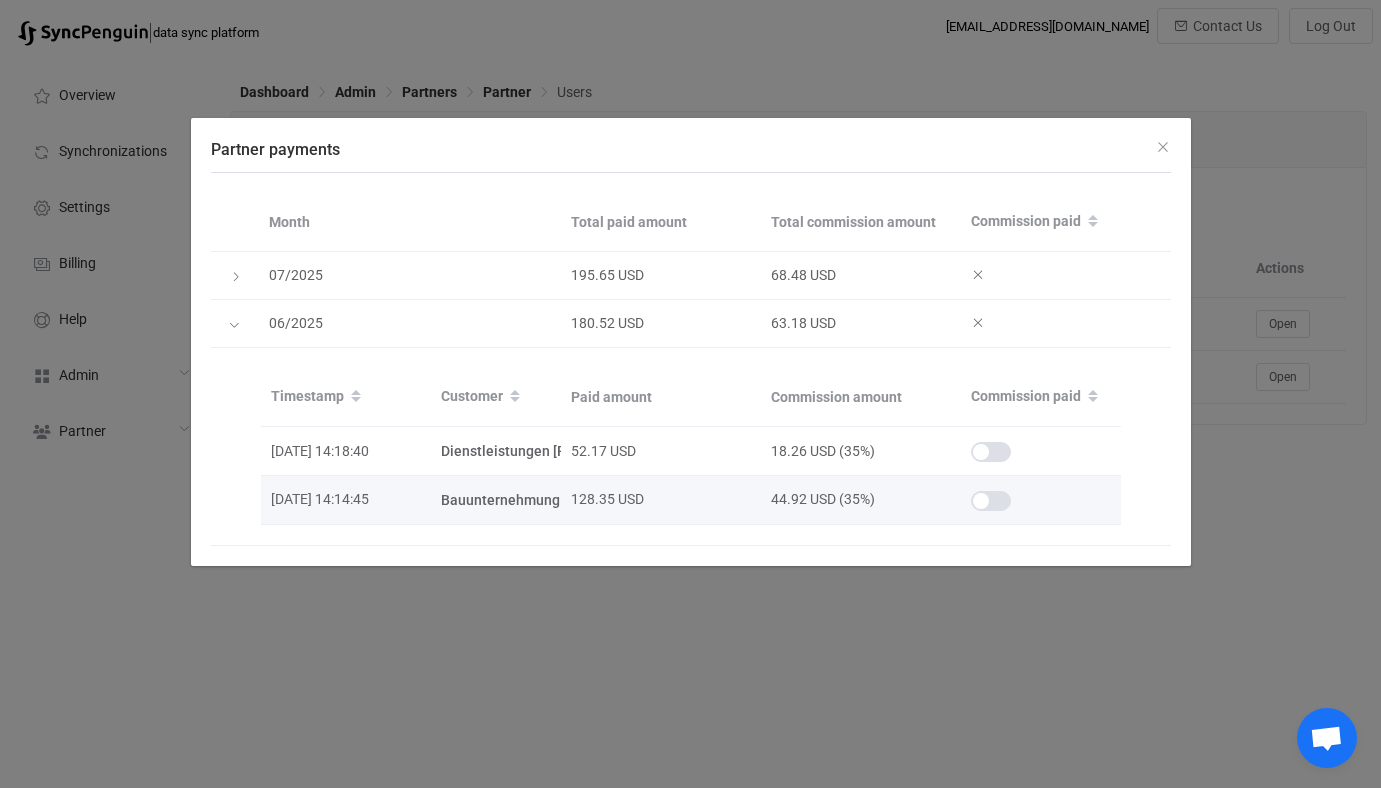 click at bounding box center (991, 501) 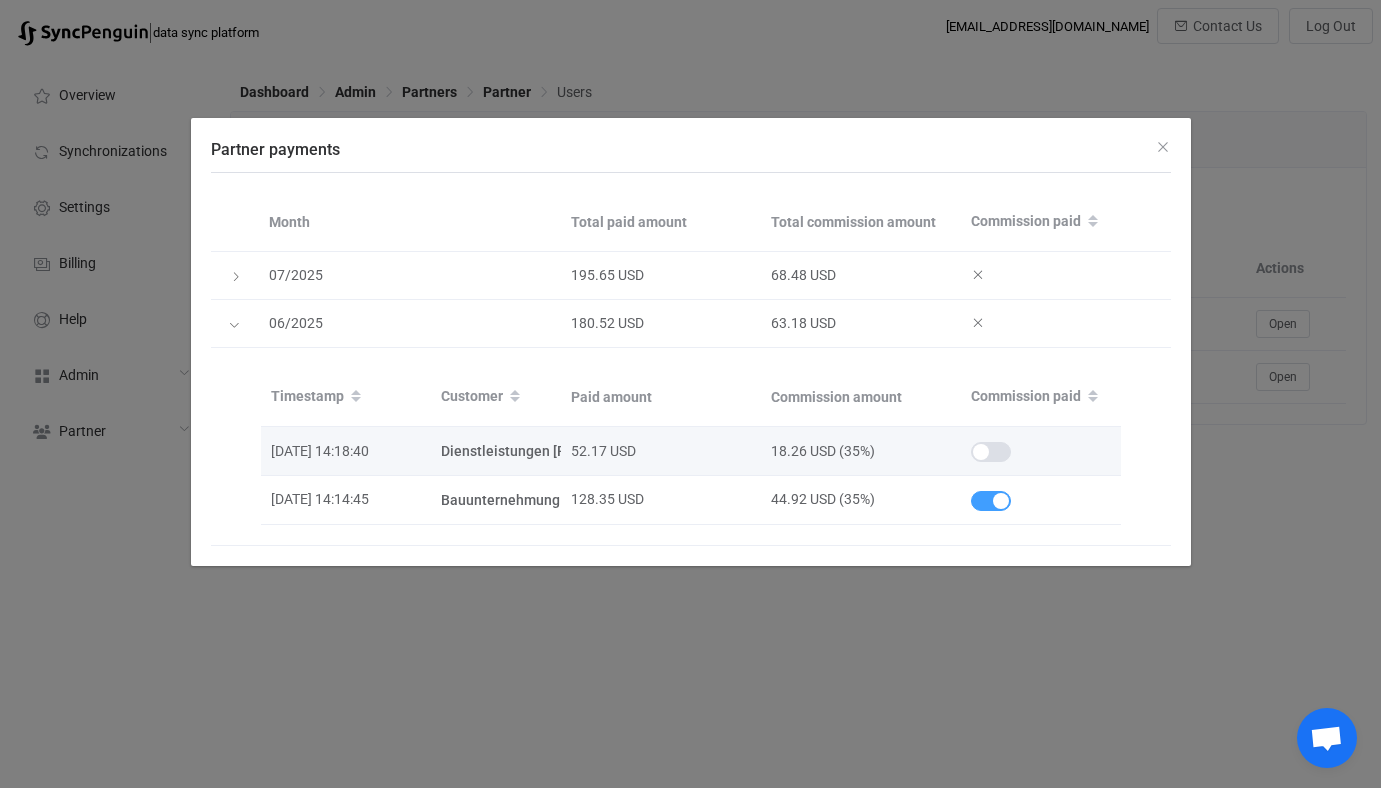 click at bounding box center (1041, 451) 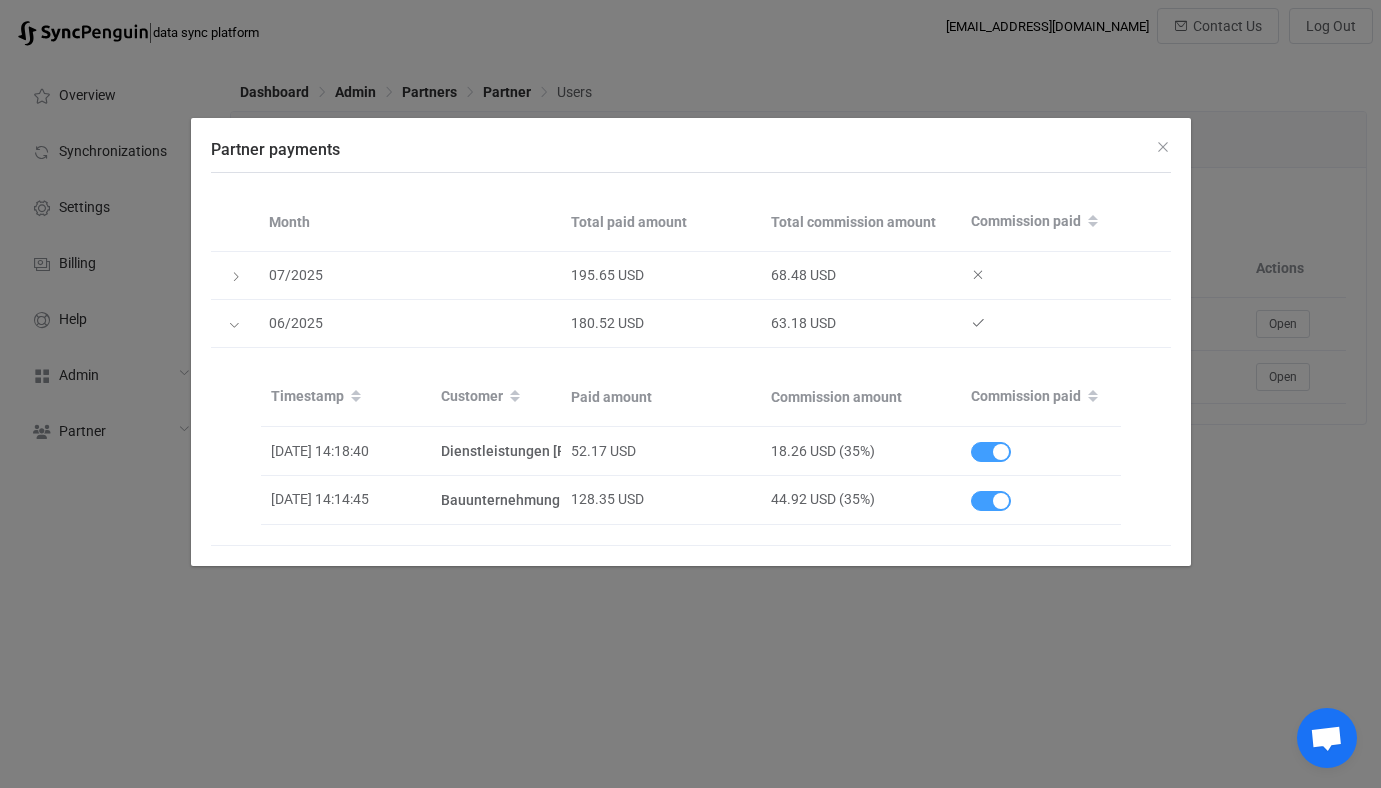 click on "Partner payments Month Total paid amount Total commission amount Commission paid 07/2025 195.65 USD 68.48 USD 06/2025 180.52 USD 63.18 USD Timestamp Customer Paid amount Commission amount Commission paid 2025-06-04 14:18:40 Dienstleistungen Albert Weil GmbH 52.17 USD 18.26 USD (35%) 2025-06-04 14:14:45 Bauunternehmung Albert Weil AG 128.35 USD 44.92 USD (35%)" at bounding box center [690, 394] 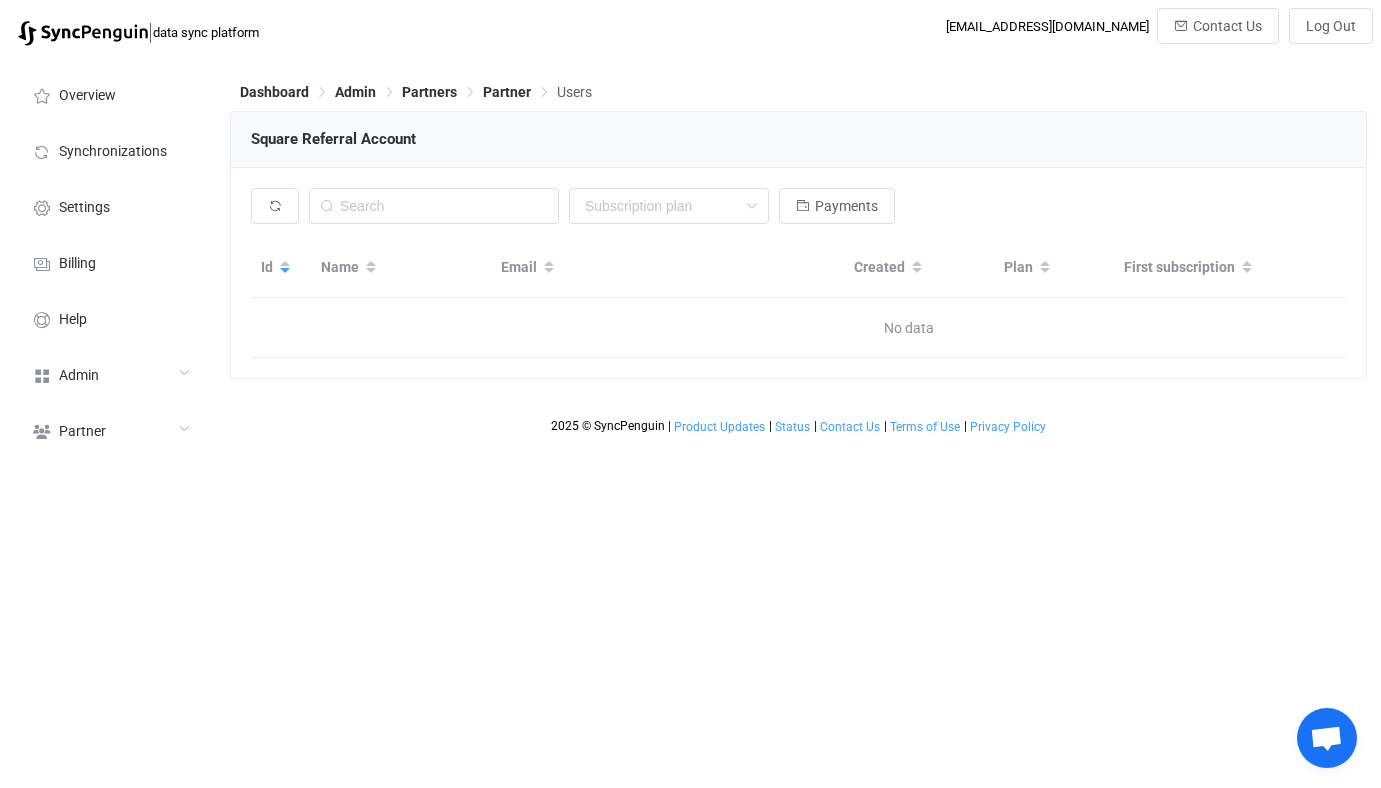 scroll, scrollTop: 0, scrollLeft: 0, axis: both 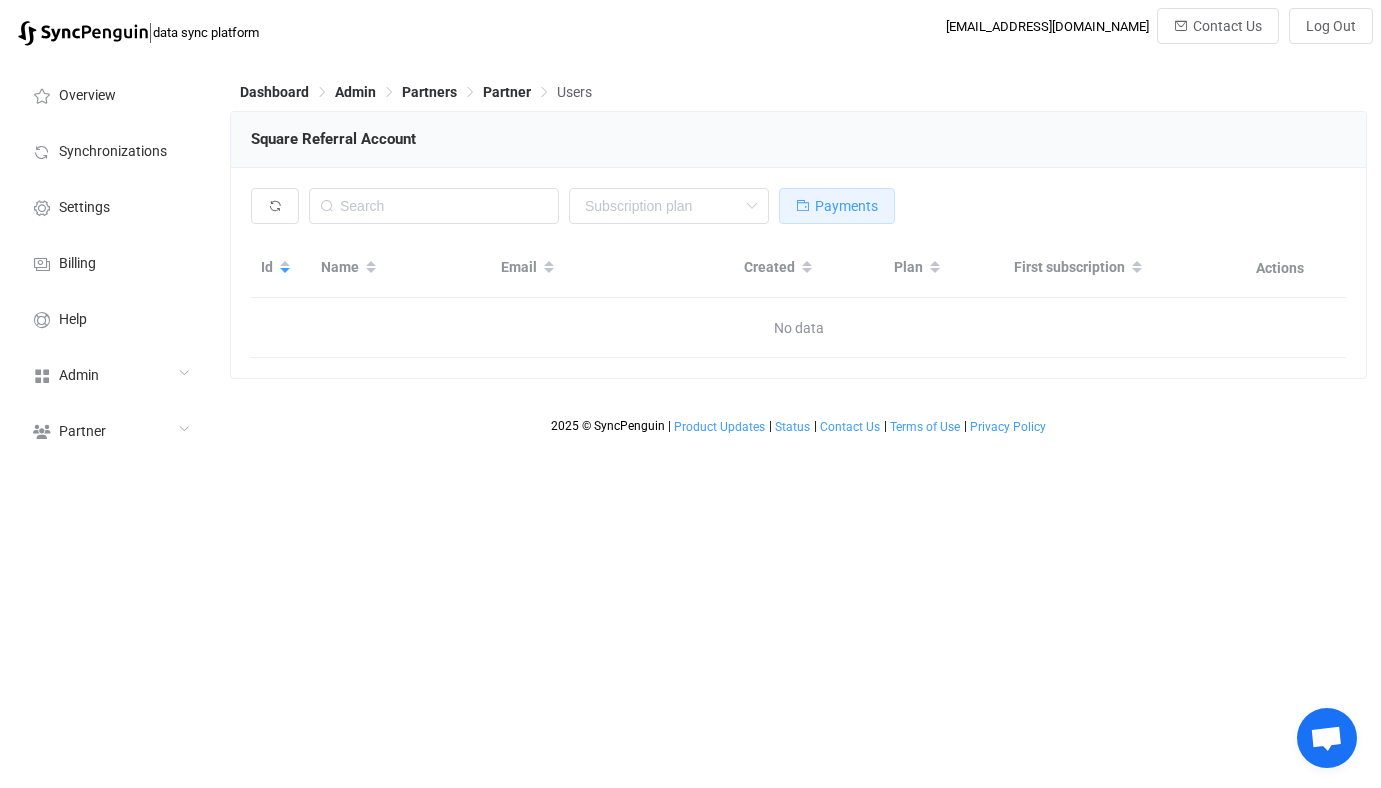 click on "Payments" at bounding box center [837, 206] 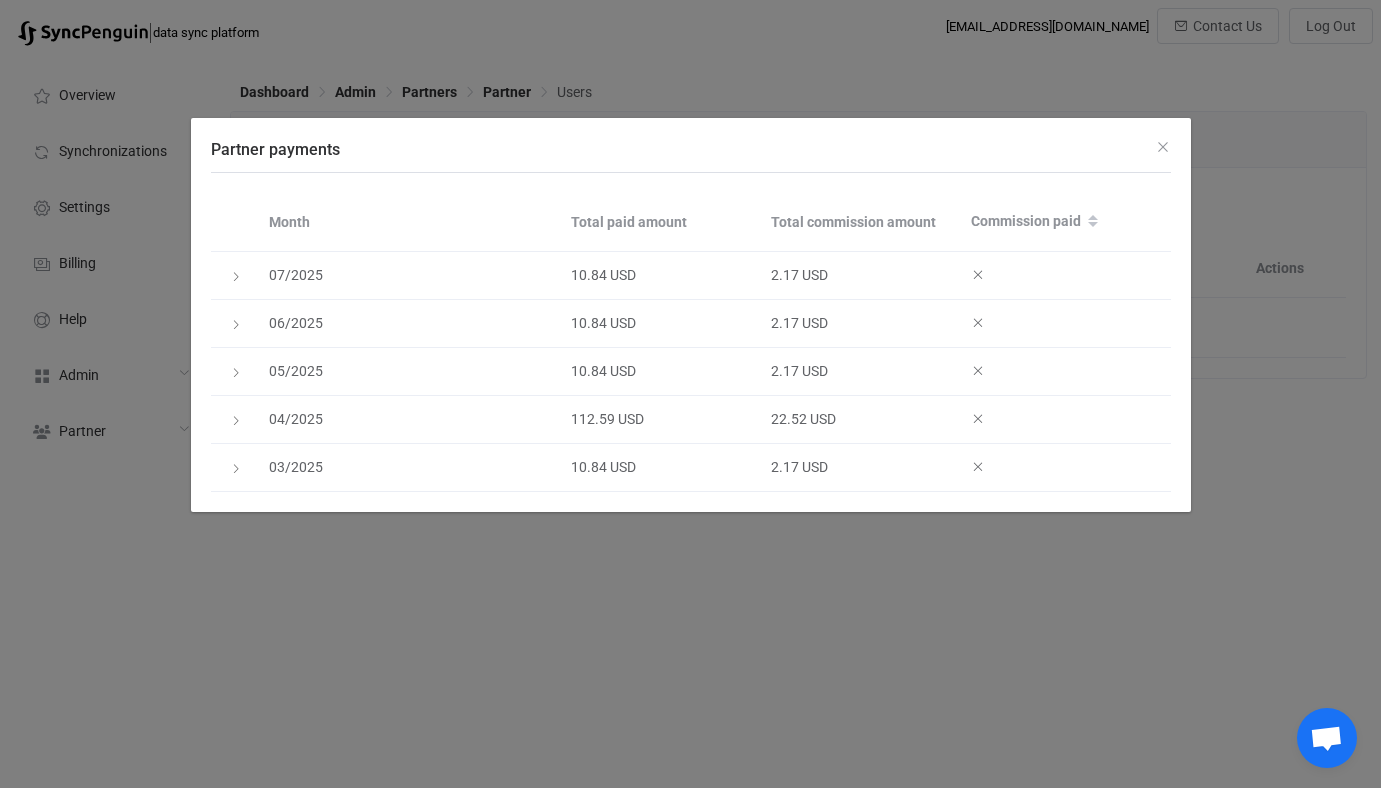 click on "Partner payments Month Total paid amount Total commission amount Commission paid 07/2025 10.84 USD 2.17 USD 06/2025 10.84 USD 2.17 USD 05/2025 10.84 USD 2.17 USD 04/2025 112.59 USD 22.52 USD 03/2025 10.84 USD 2.17 USD" at bounding box center [690, 394] 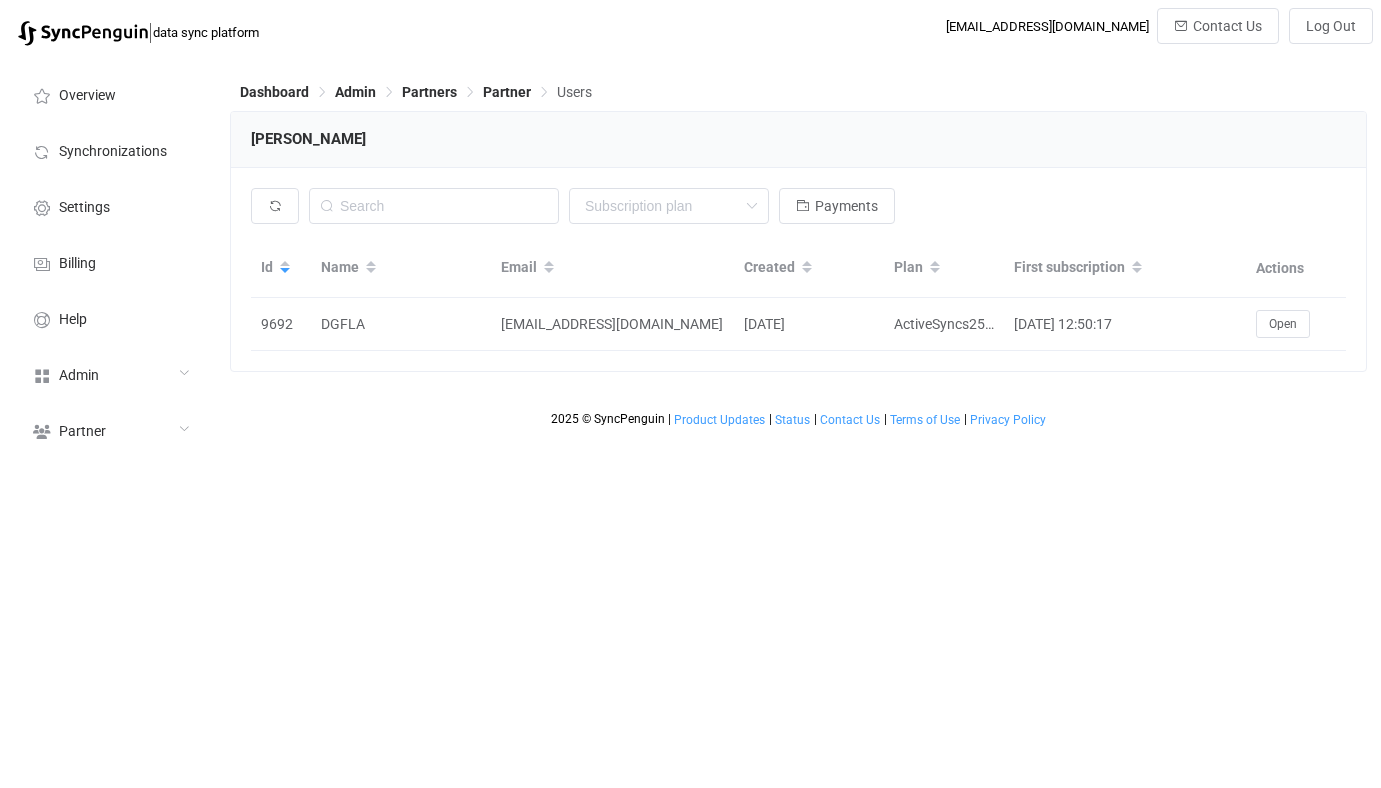 scroll, scrollTop: 0, scrollLeft: 0, axis: both 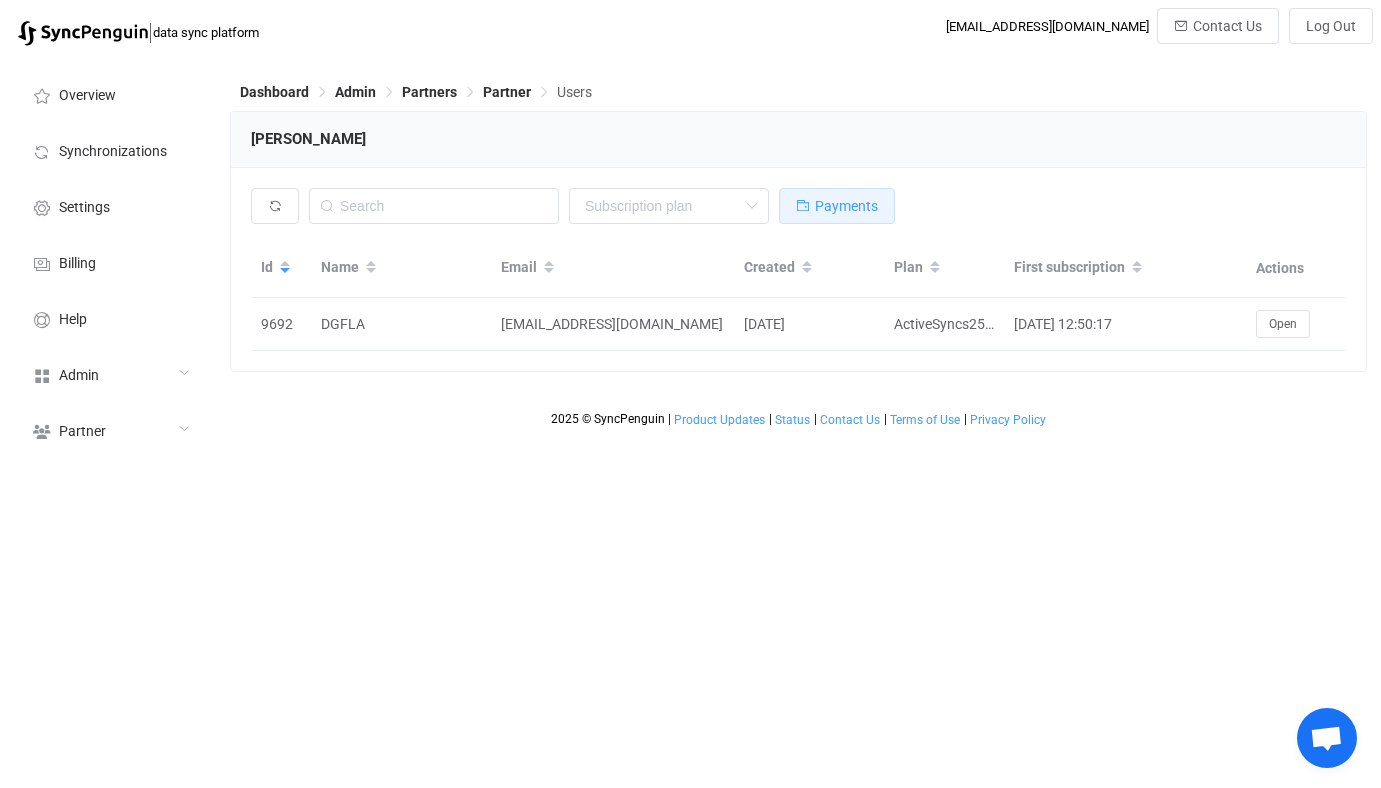 click on "Payments" at bounding box center (837, 206) 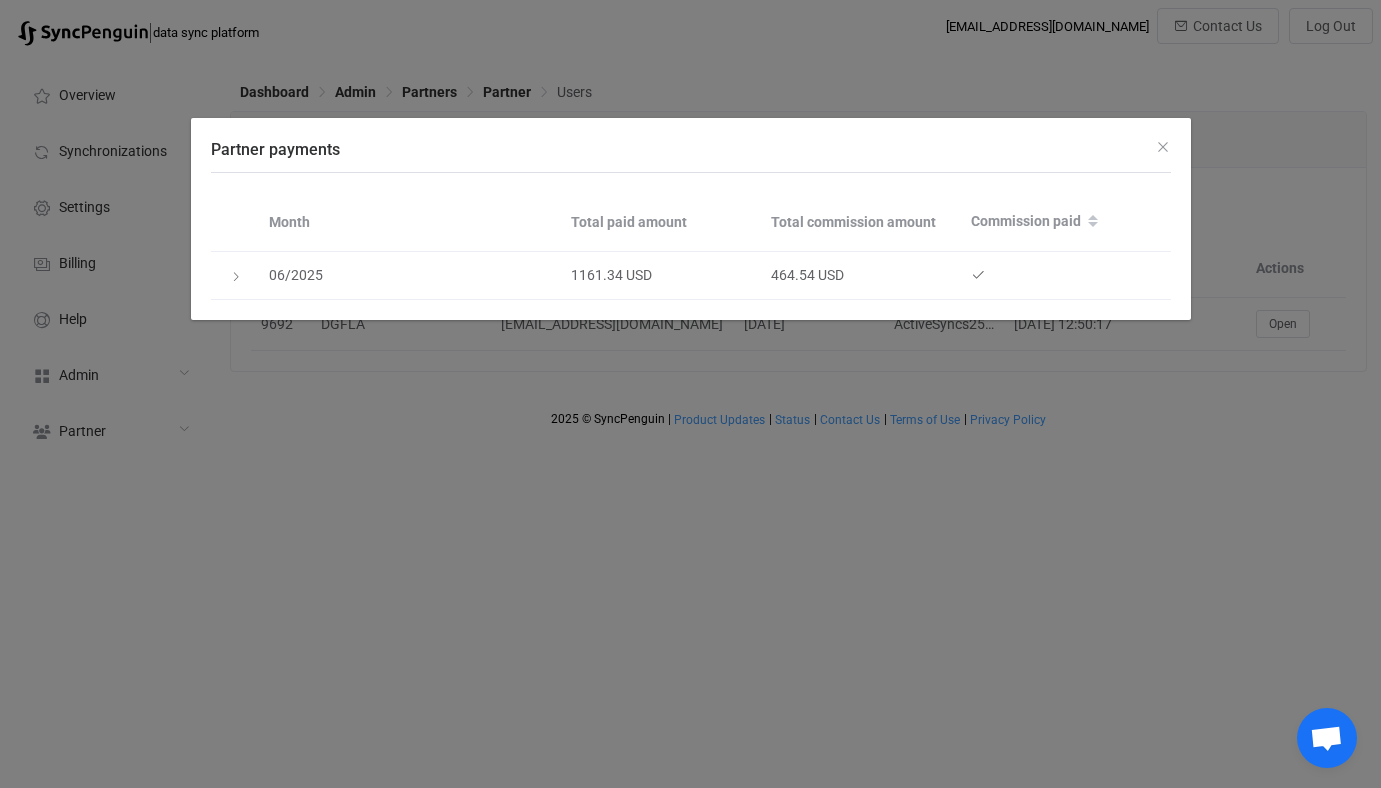 click on "Partner payments Month Total paid amount Total commission amount Commission paid 06/2025 1161.34 USD 464.54 USD" at bounding box center [690, 394] 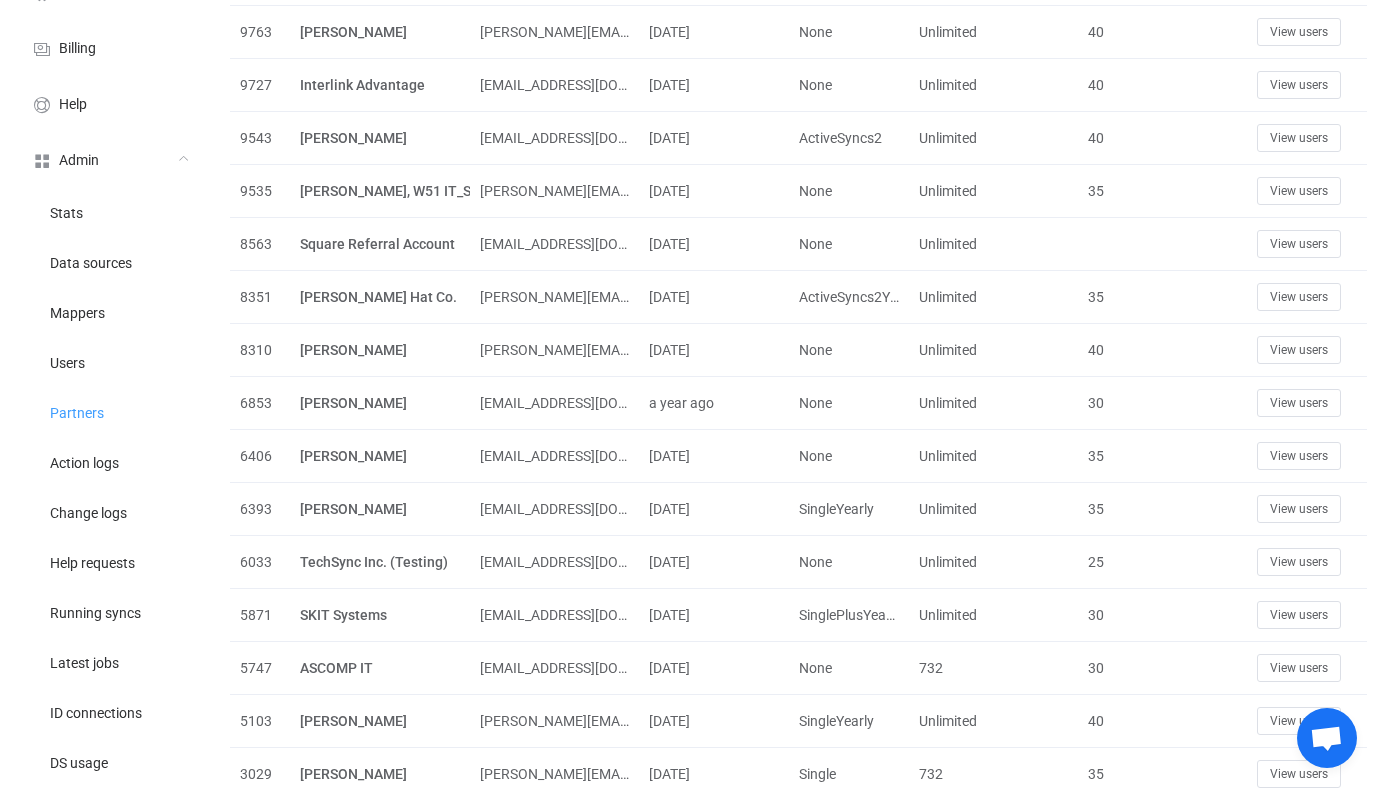 scroll, scrollTop: 217, scrollLeft: 0, axis: vertical 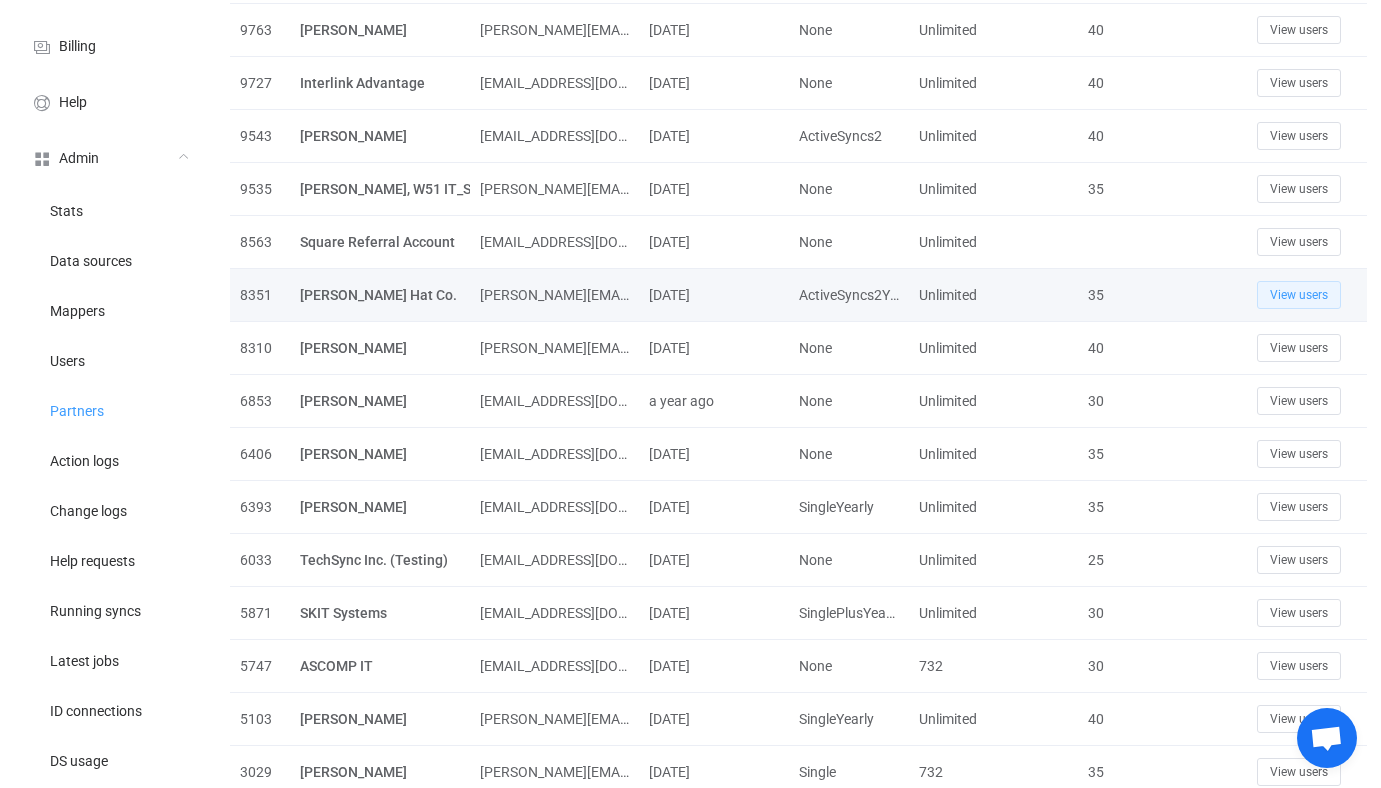 type 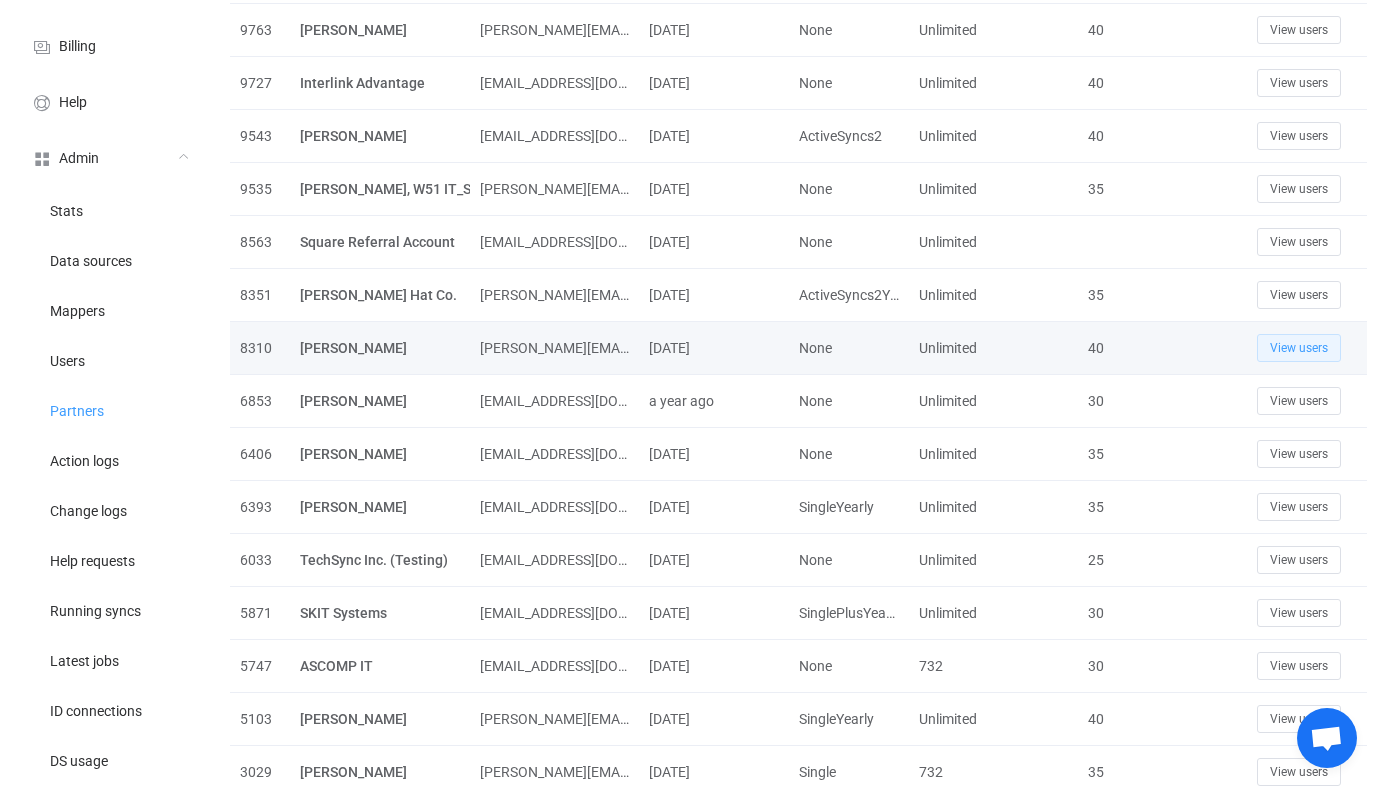 click on "View users" at bounding box center [1299, 348] 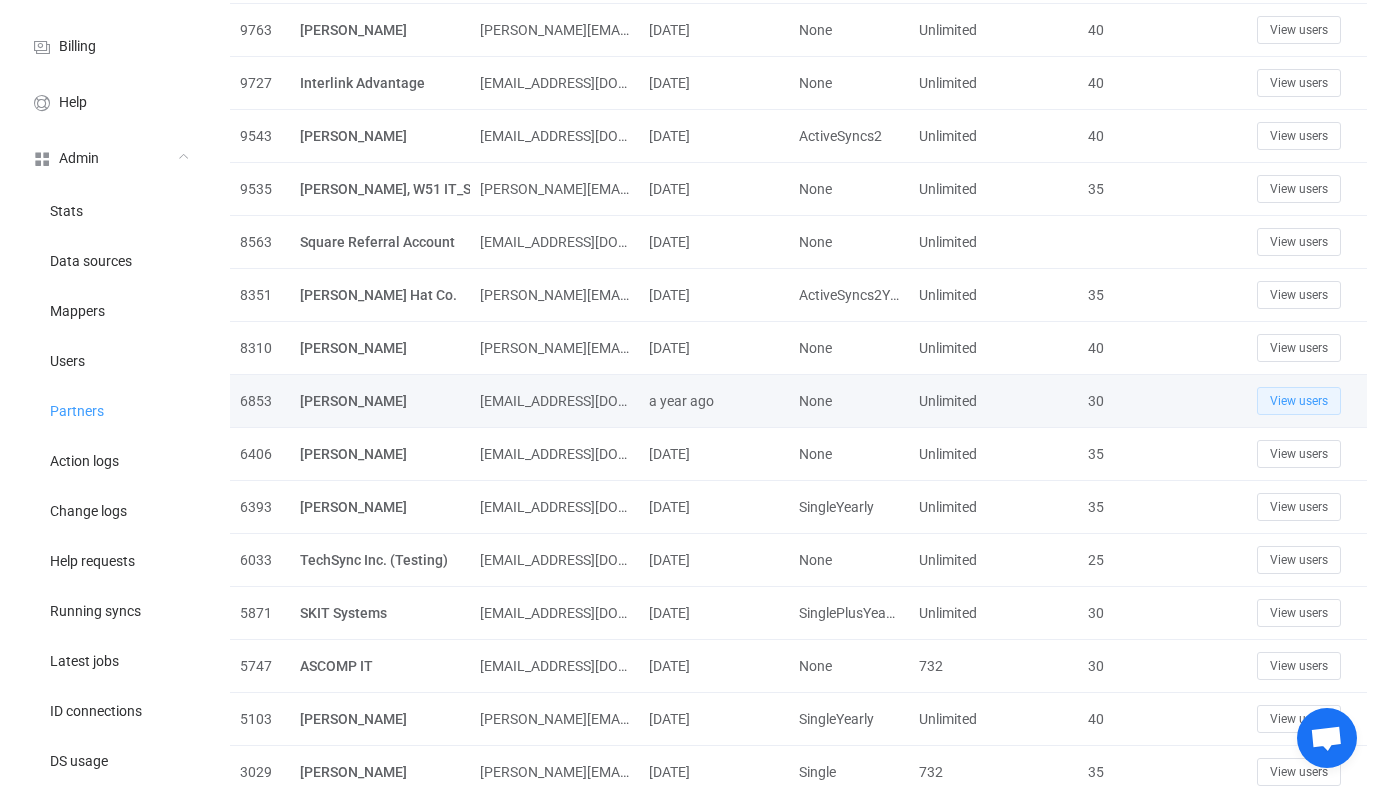 click on "View users" at bounding box center [1299, 401] 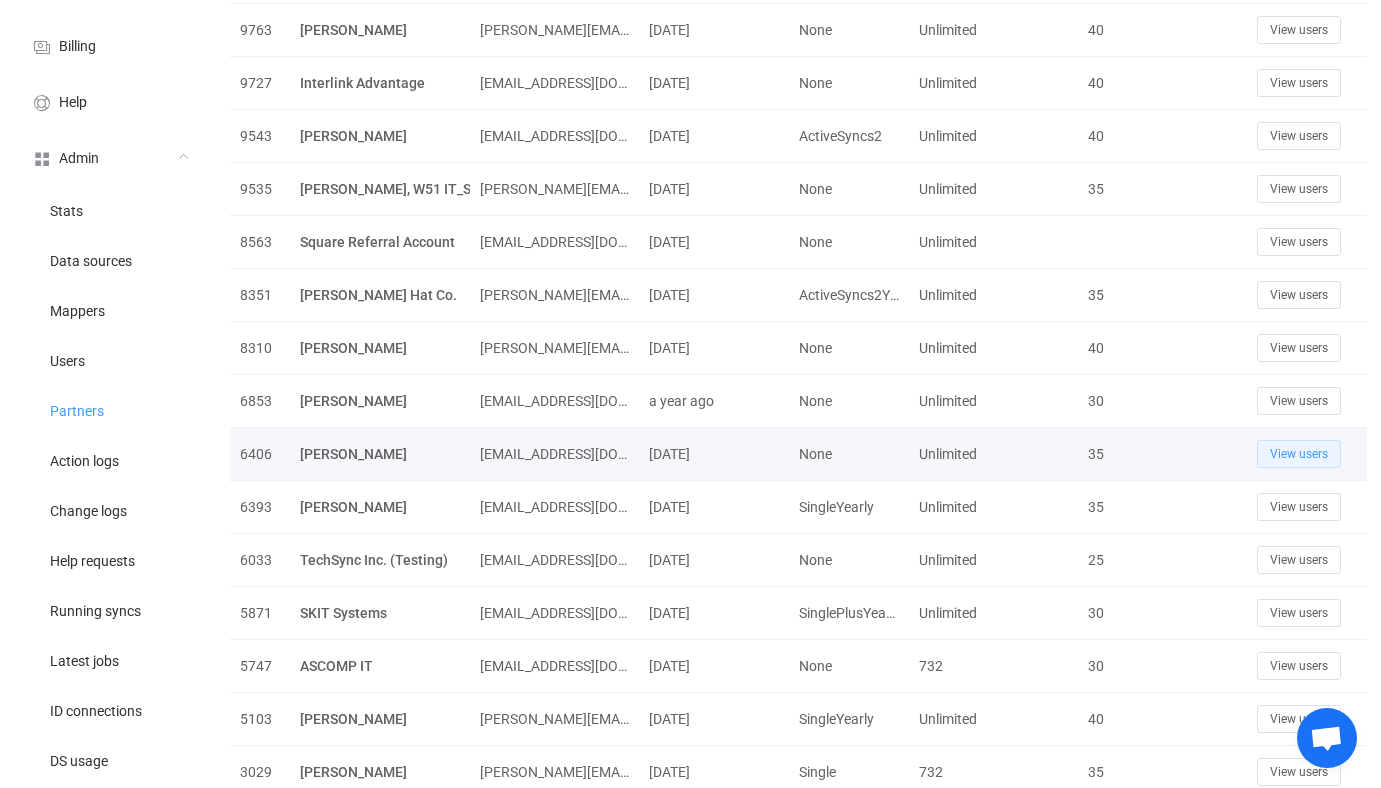 click on "View users" at bounding box center [1299, 454] 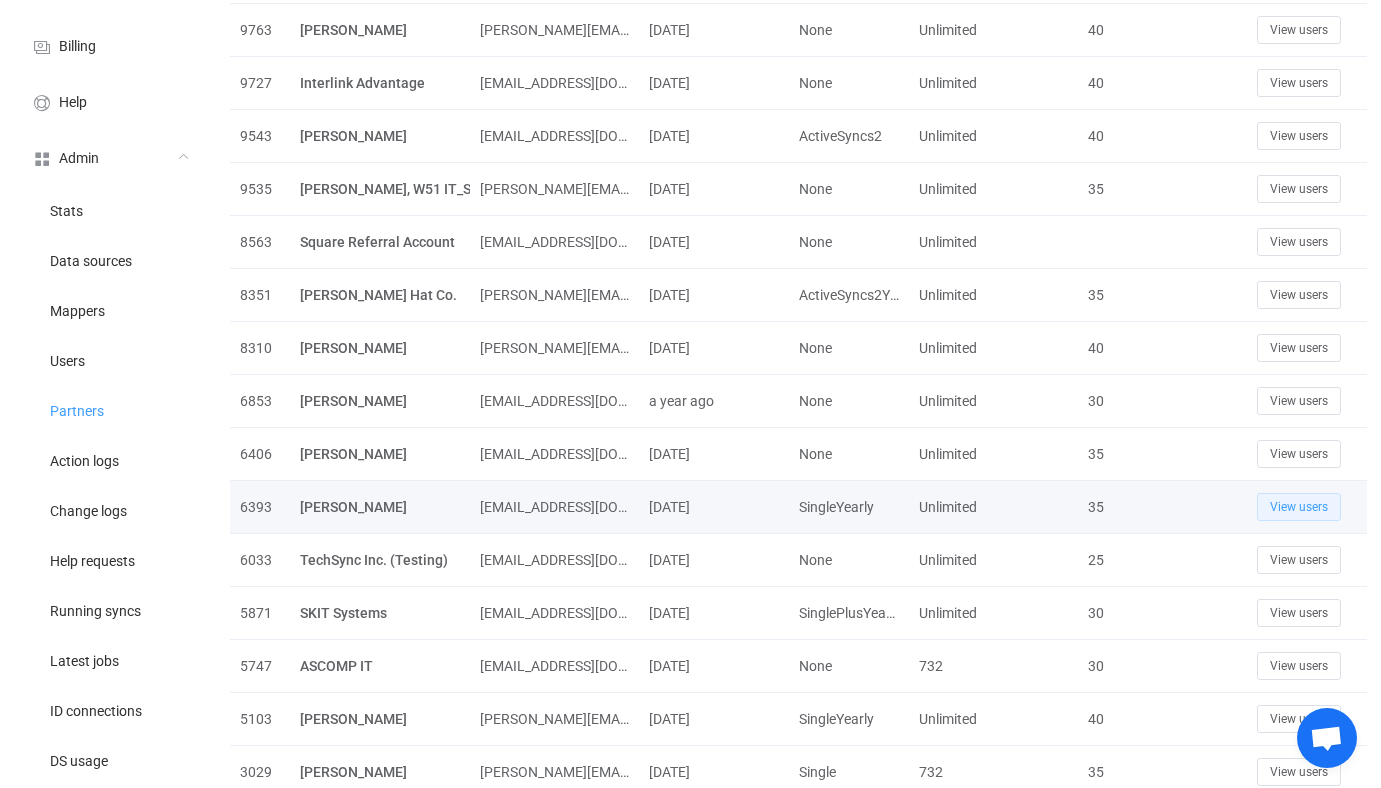 click on "View users" at bounding box center [1299, 507] 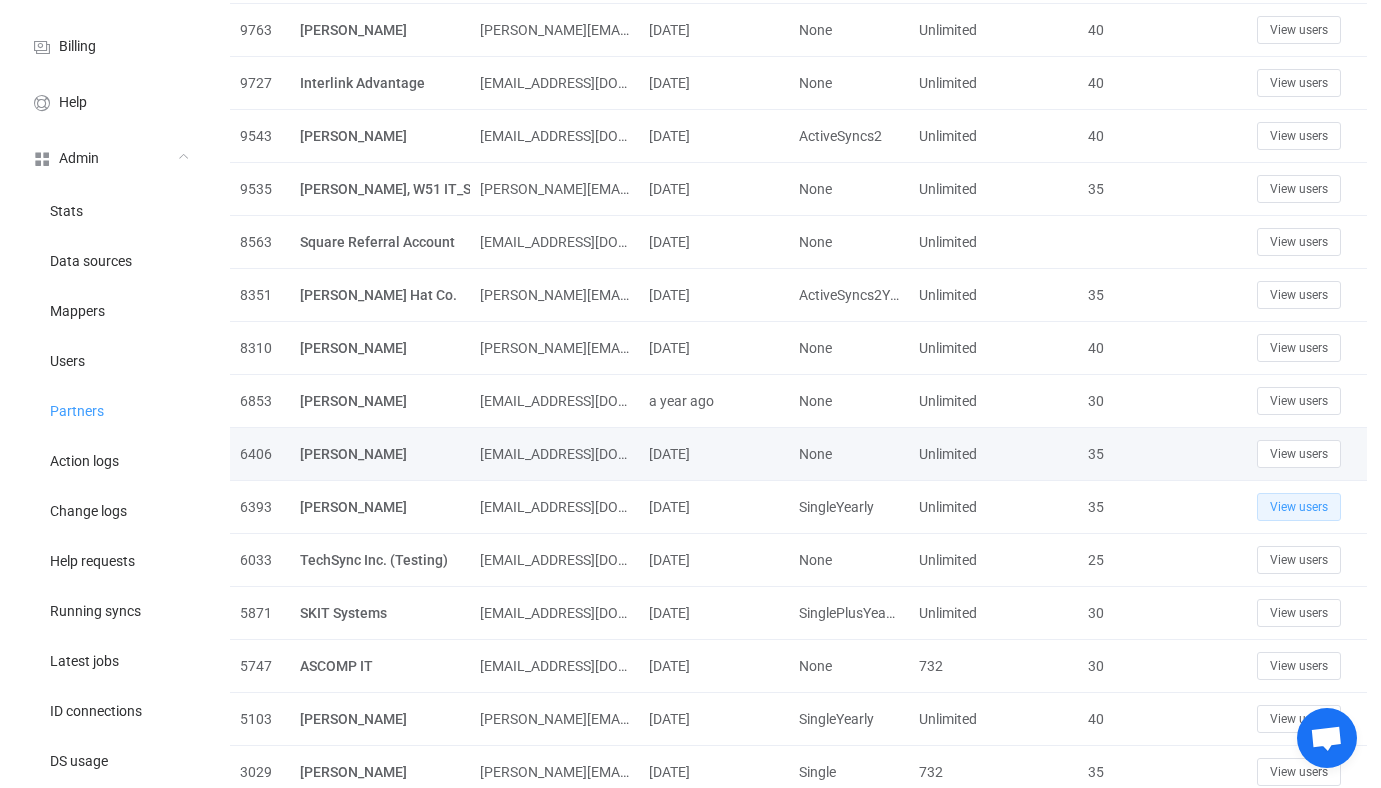 scroll, scrollTop: 294, scrollLeft: 0, axis: vertical 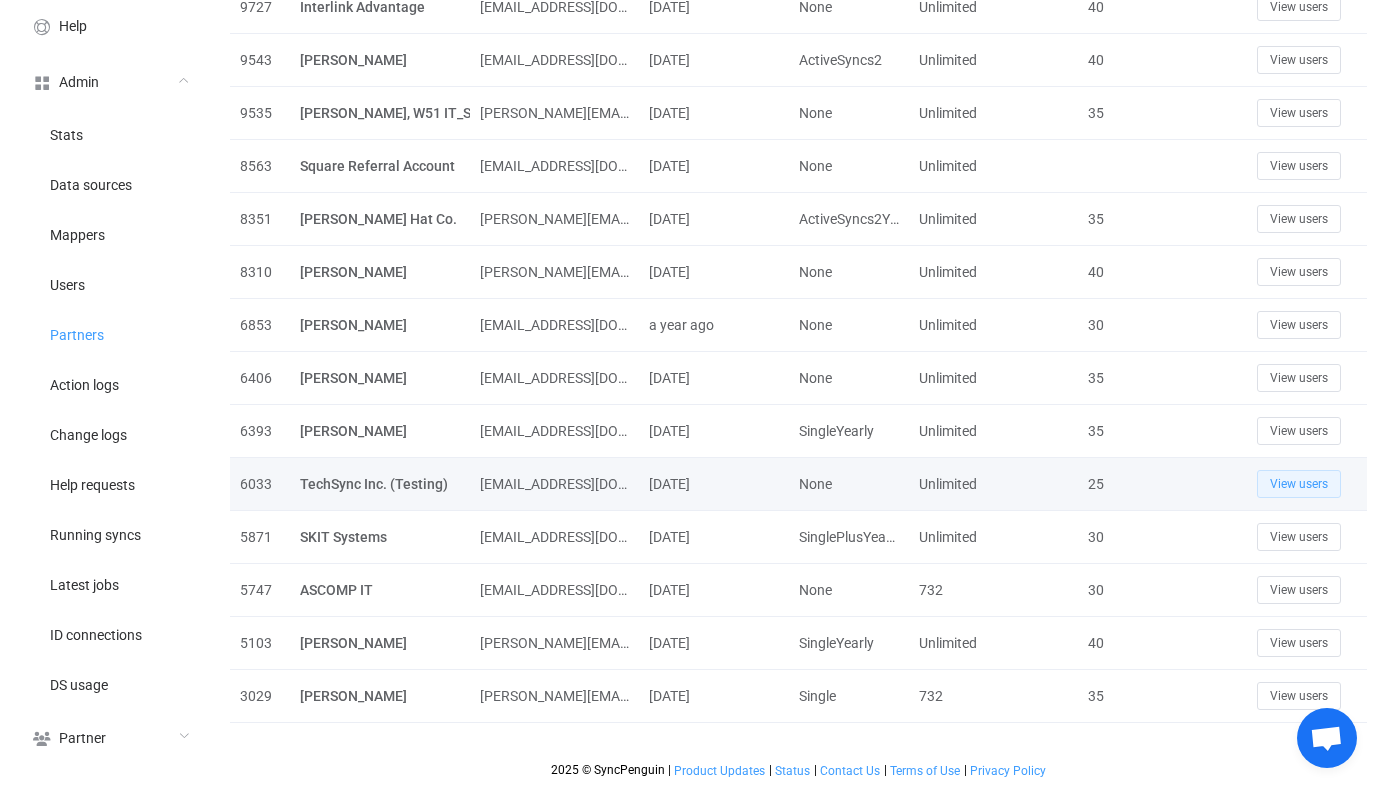 click on "View users" at bounding box center [1299, 484] 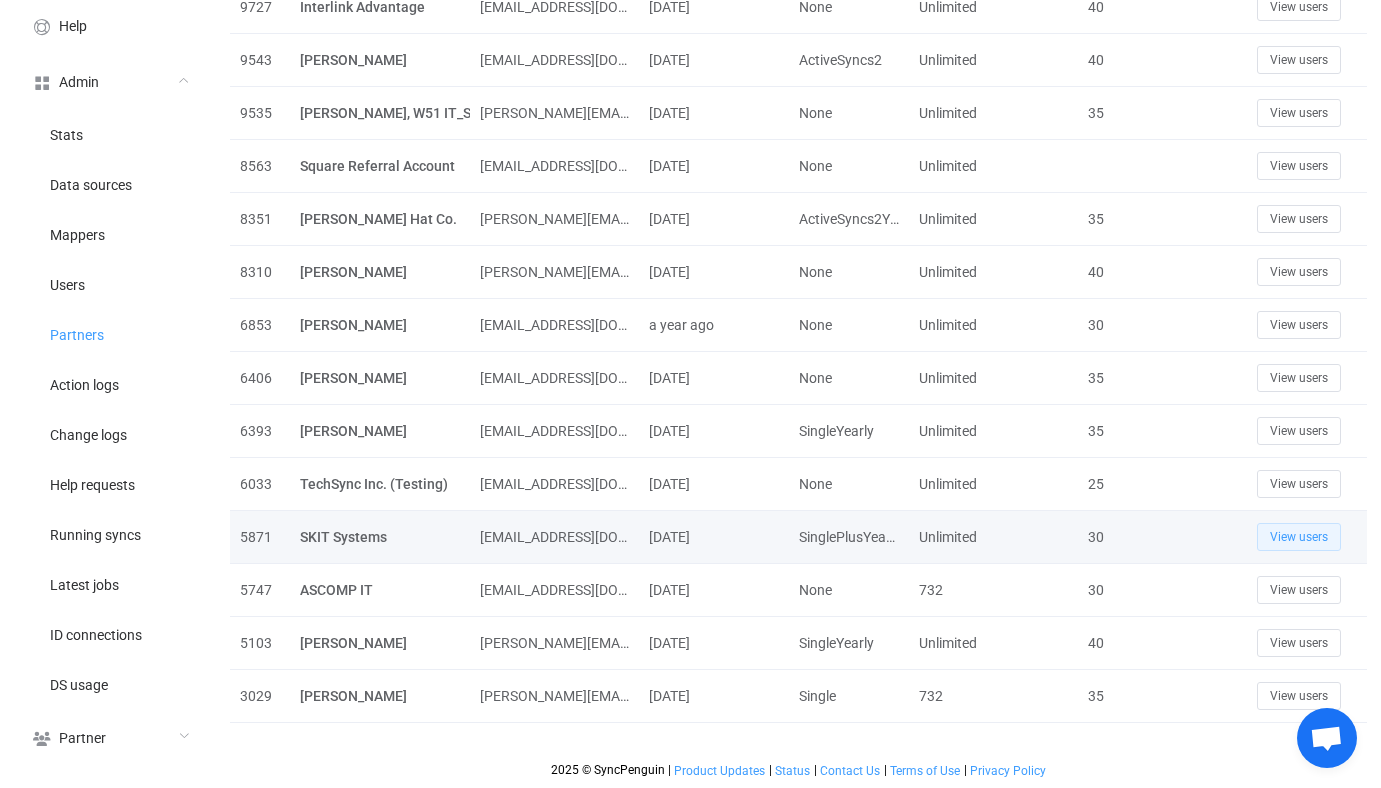 click on "View users" at bounding box center (1299, 537) 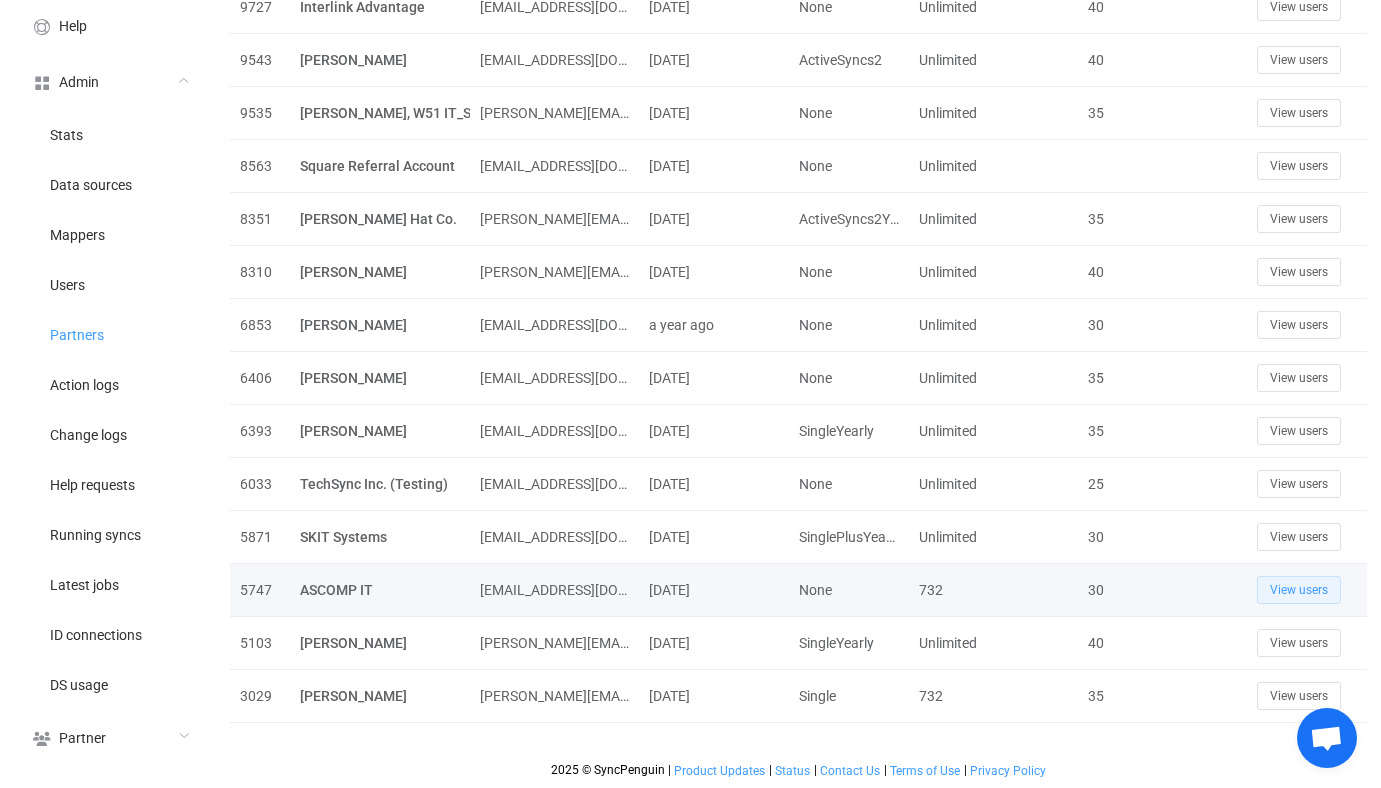 click on "View users" at bounding box center (1299, 590) 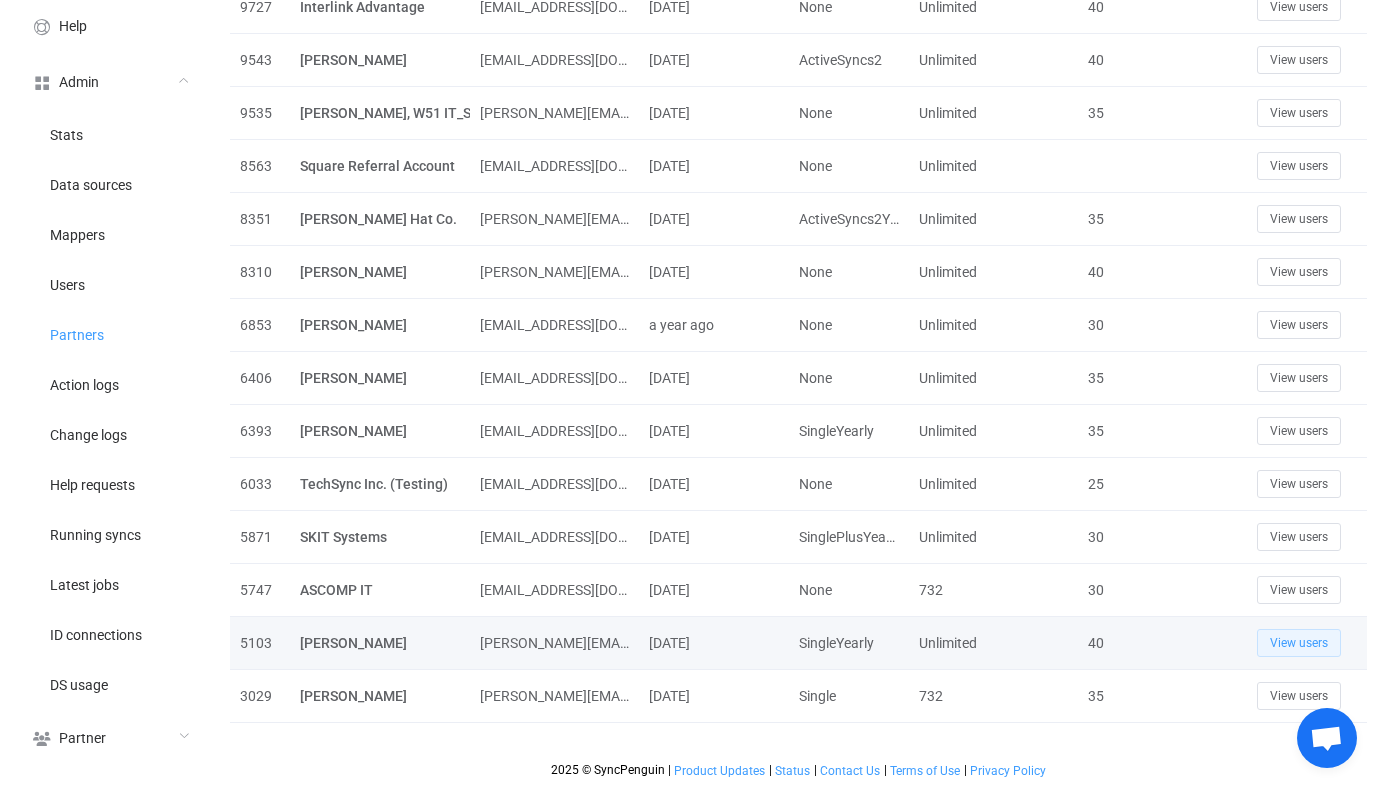 click on "View users" at bounding box center (1299, 643) 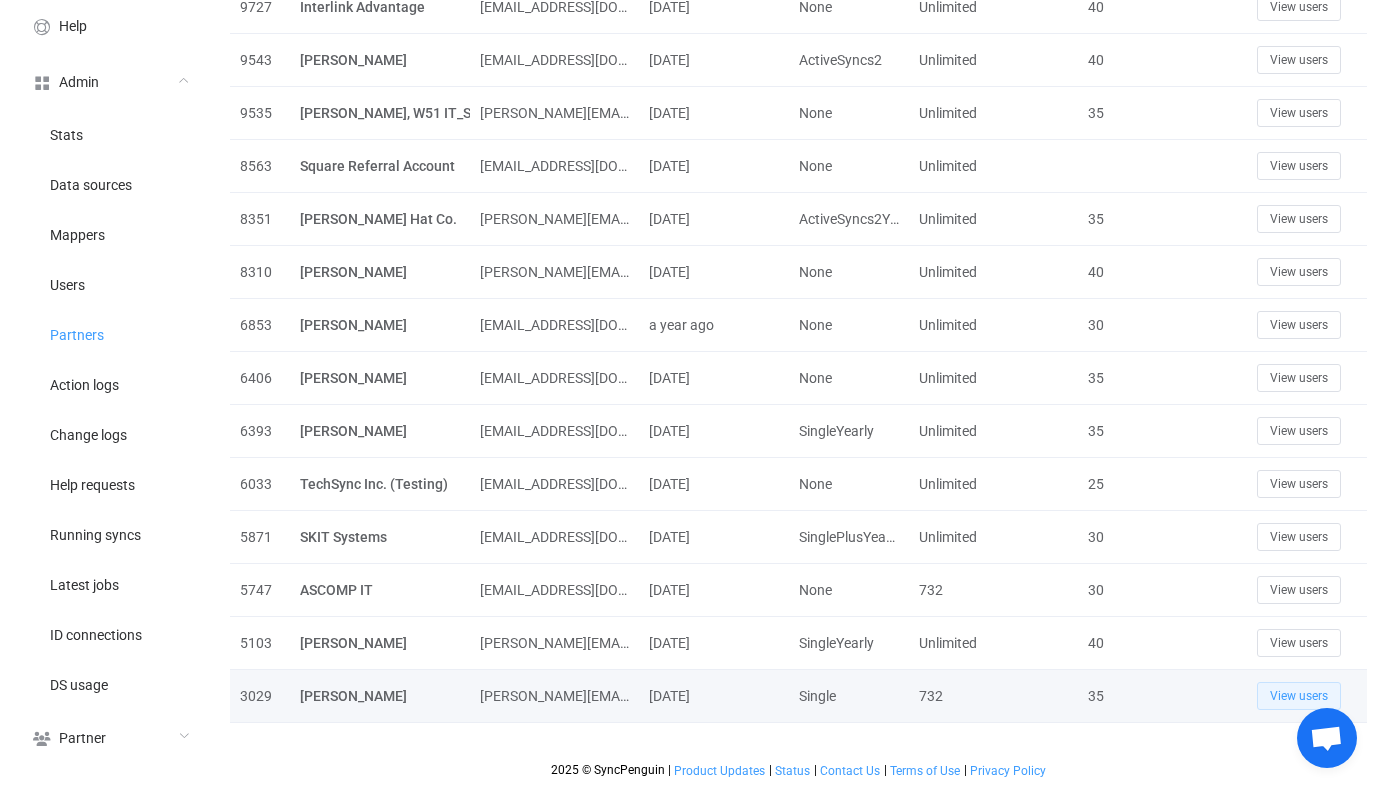 click on "View users" at bounding box center (1299, 696) 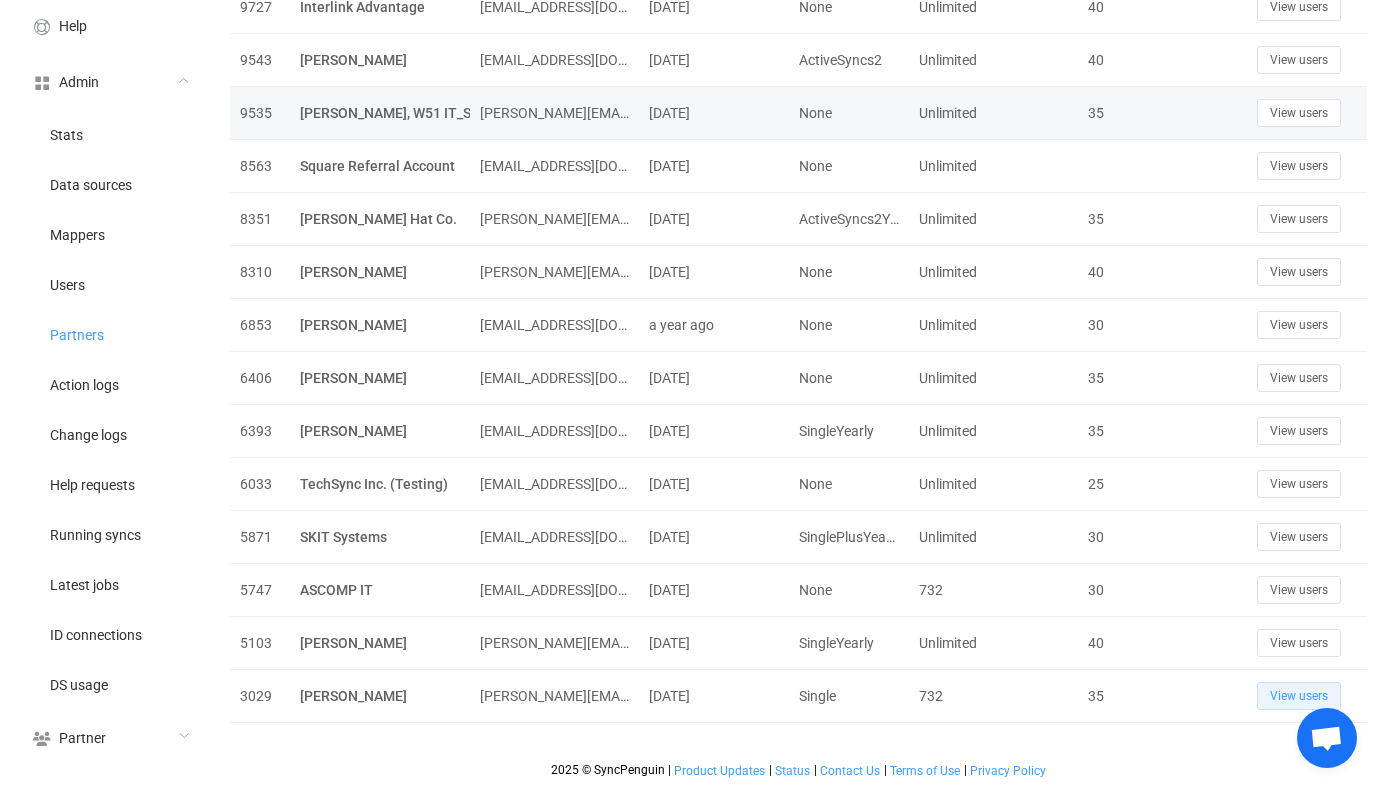 scroll, scrollTop: 0, scrollLeft: 0, axis: both 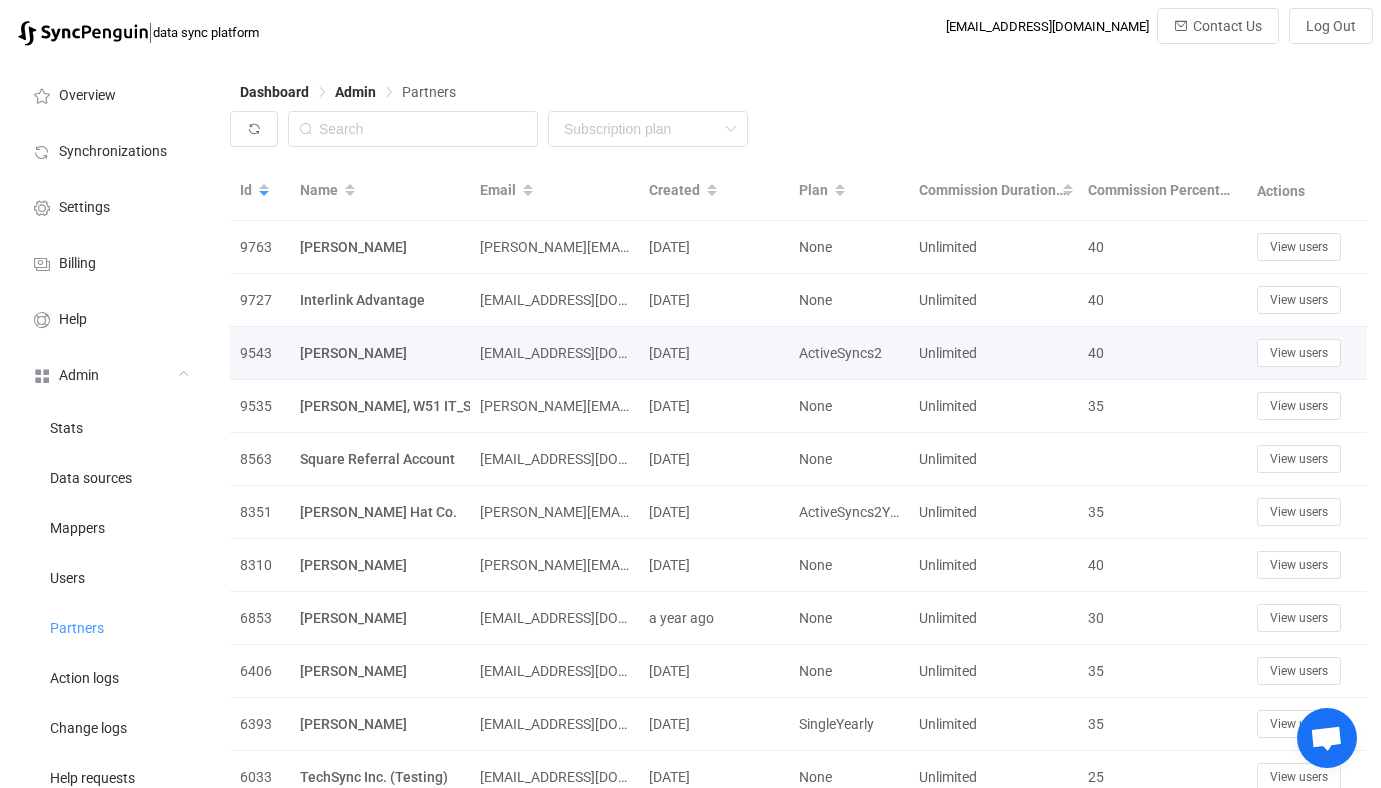 click on "syncpenguin@edgeminds.com" at bounding box center [554, 353] 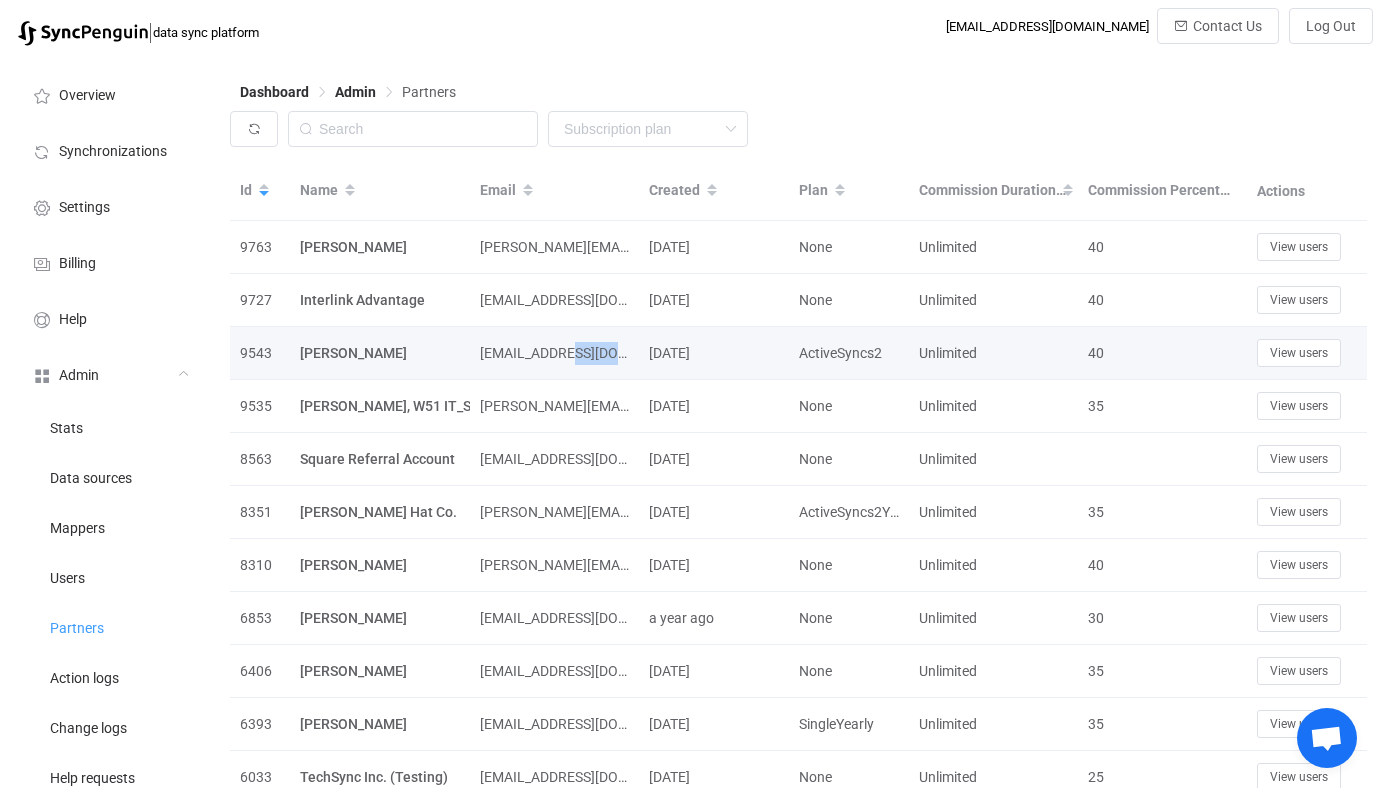 click on "syncpenguin@edgeminds.com" at bounding box center (554, 353) 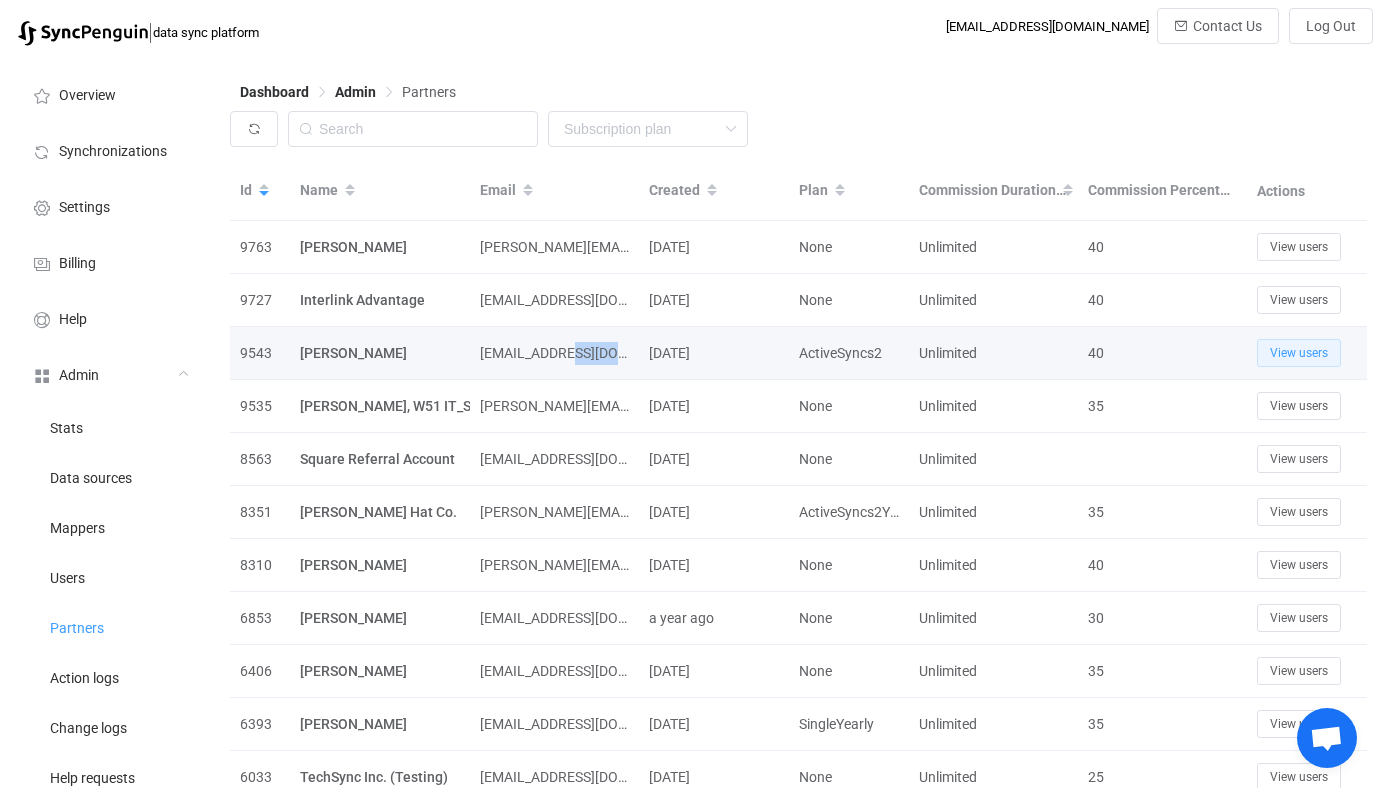 click on "View users" at bounding box center (1299, 353) 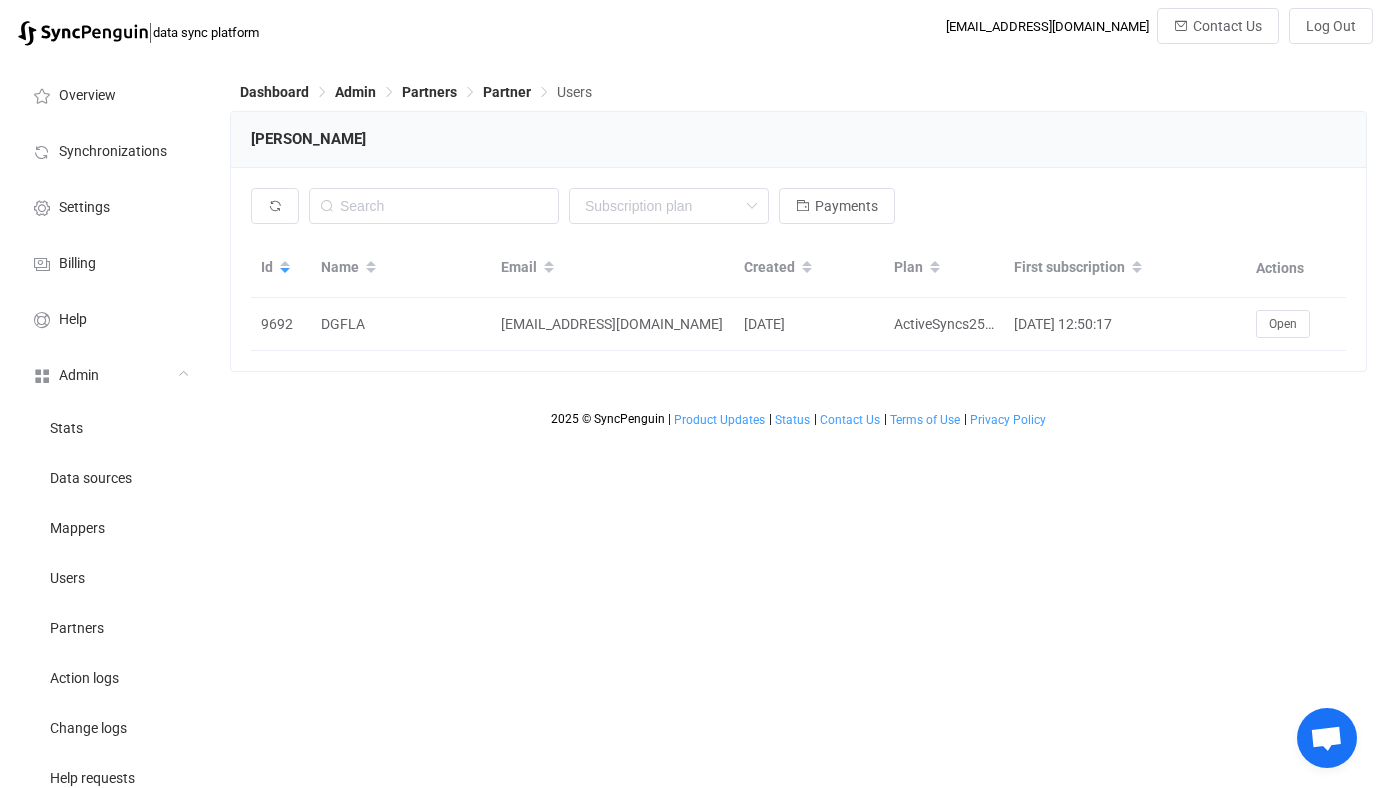 click on "None Single SingleYearly SinglePlus SinglePlusYearly Team TeamYearly TeamPlus TeamPlusYearly Professional ProfessionalYearly ProfessionalPlus ProfessionalPlusYearly Enterprise EnterpriseYearly Payments" at bounding box center (798, 211) 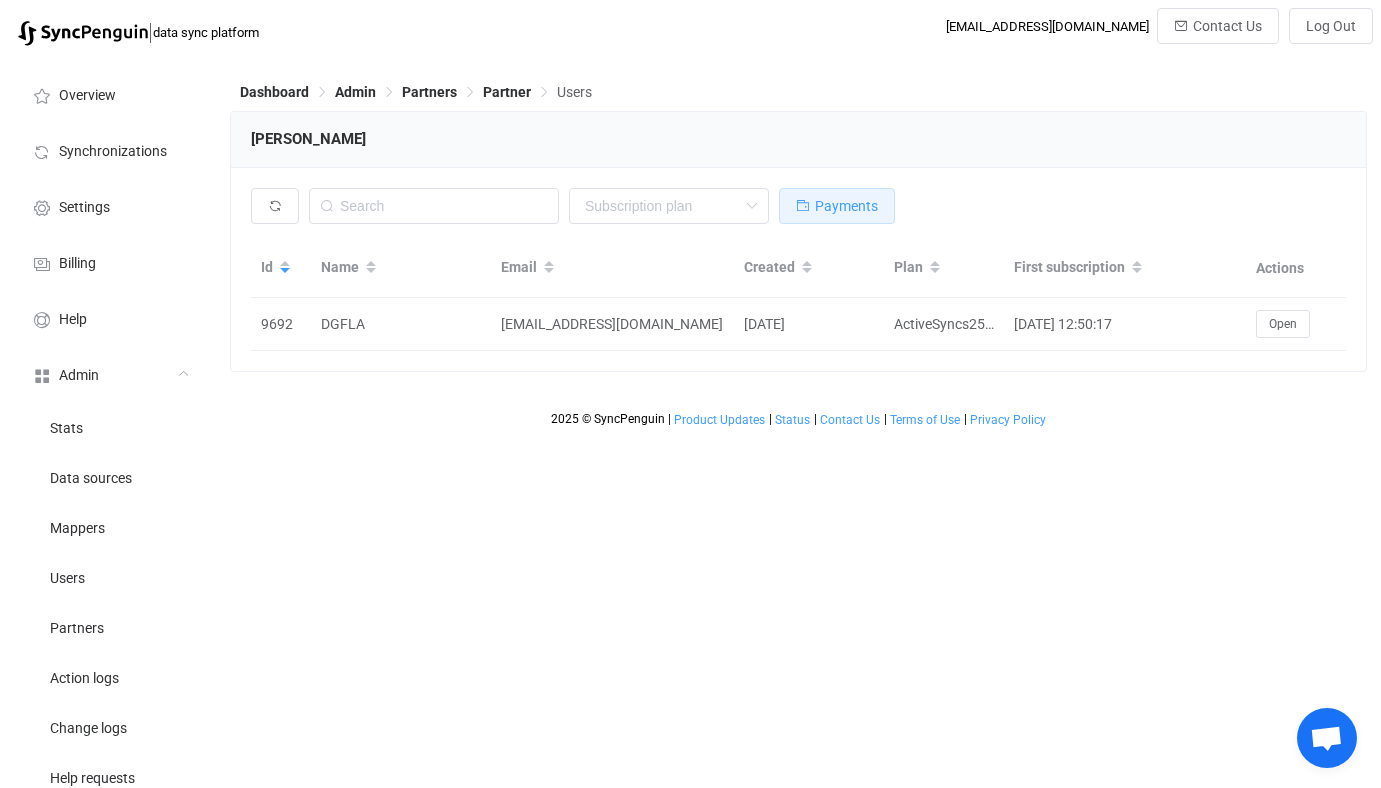 click on "Payments" at bounding box center (846, 206) 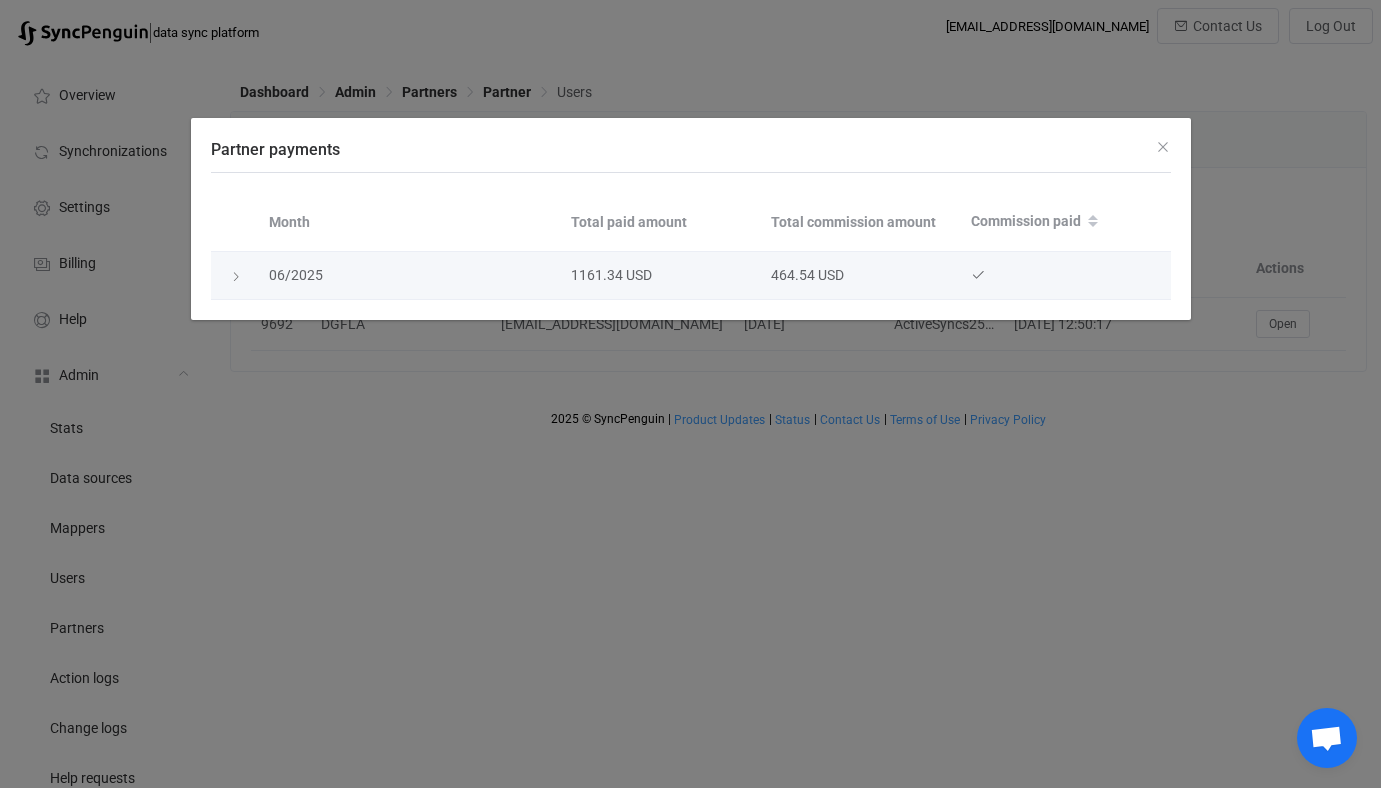 click on "464.54 USD" at bounding box center (861, 275) 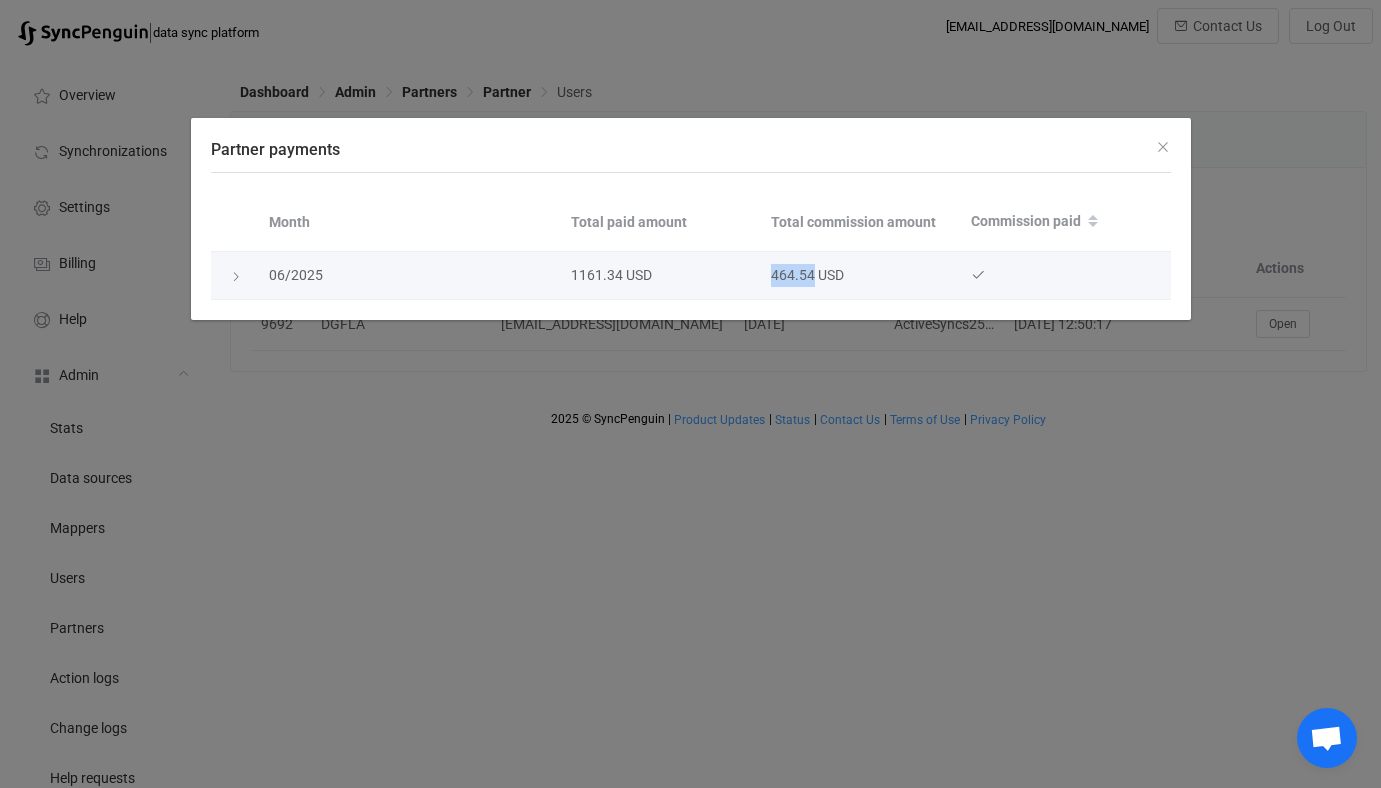 click on "464.54 USD" at bounding box center [861, 275] 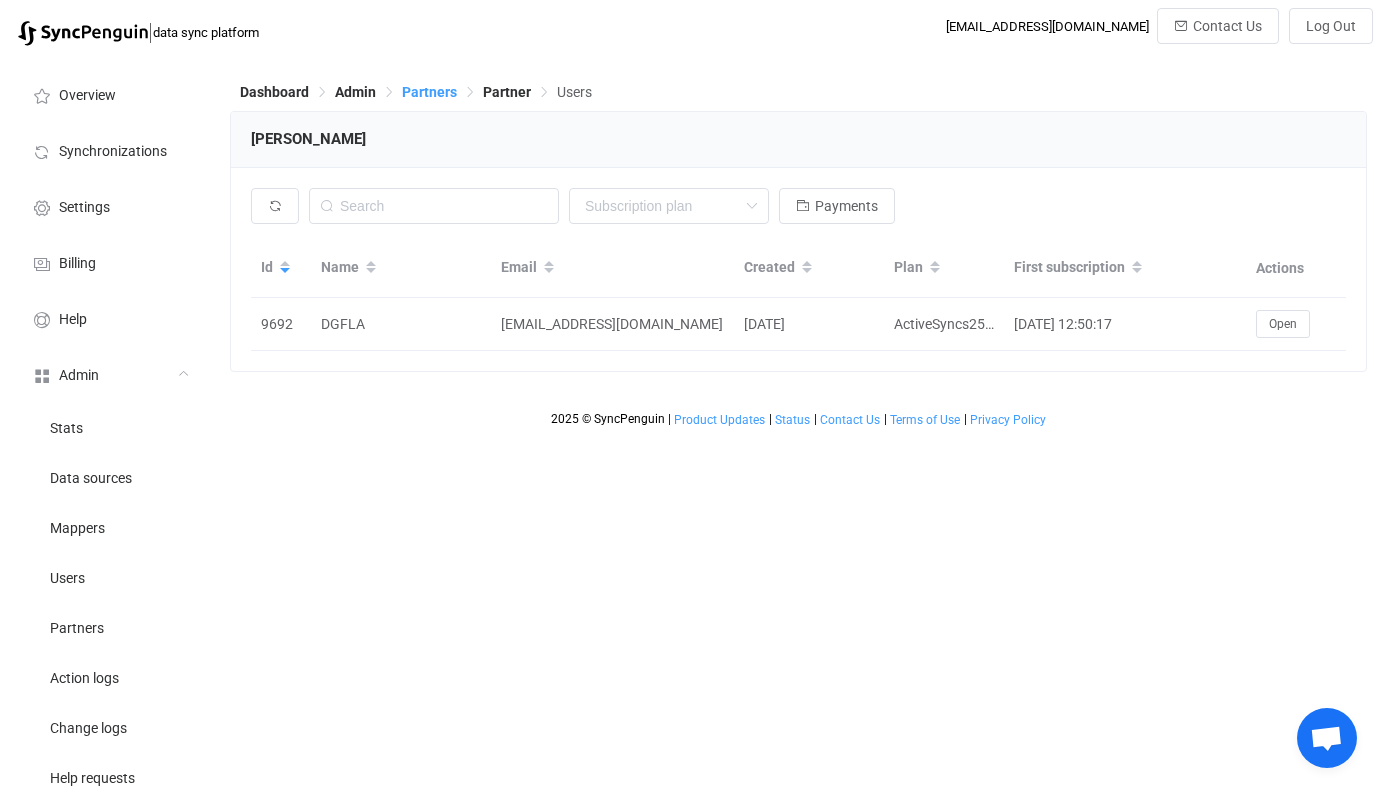 click on "Partners" at bounding box center [429, 92] 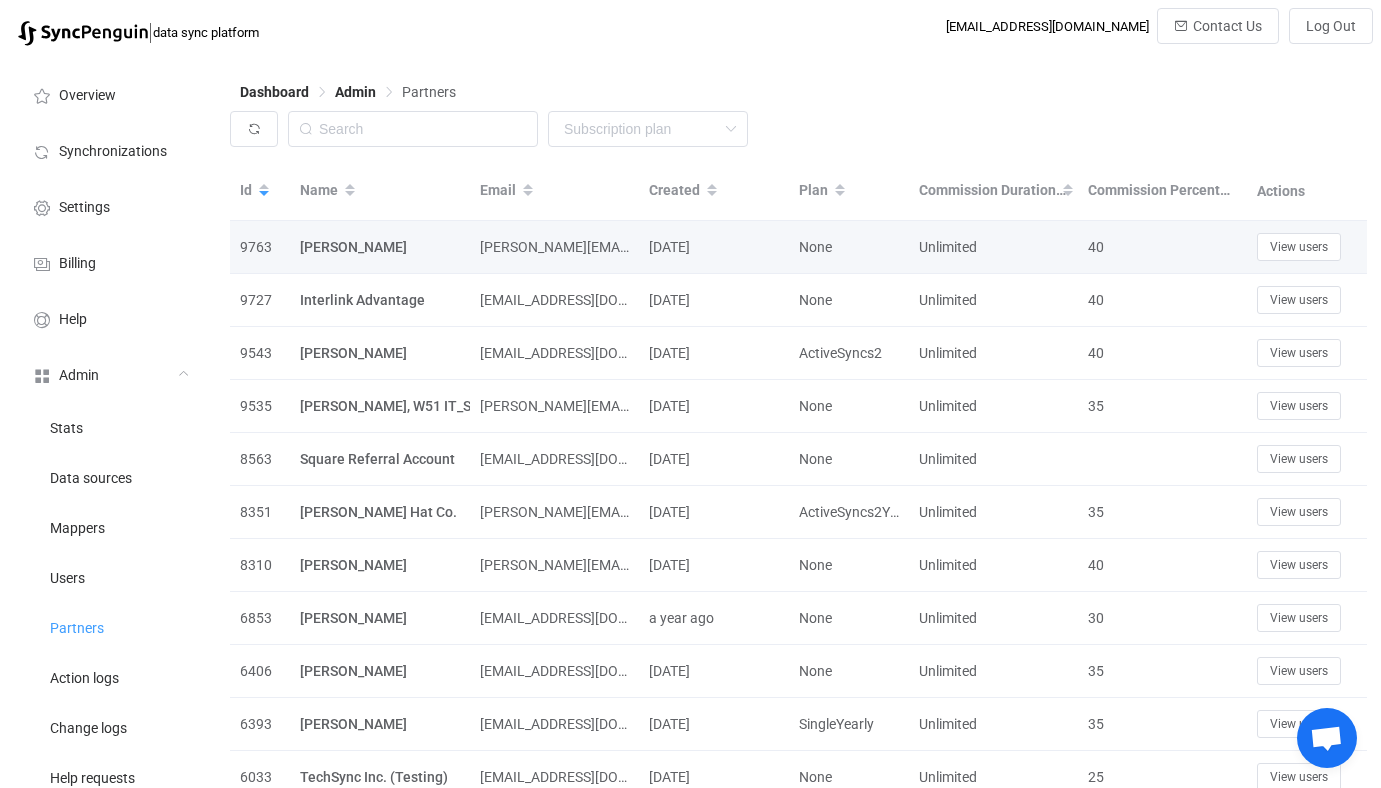 click on "View users" at bounding box center (1307, 247) 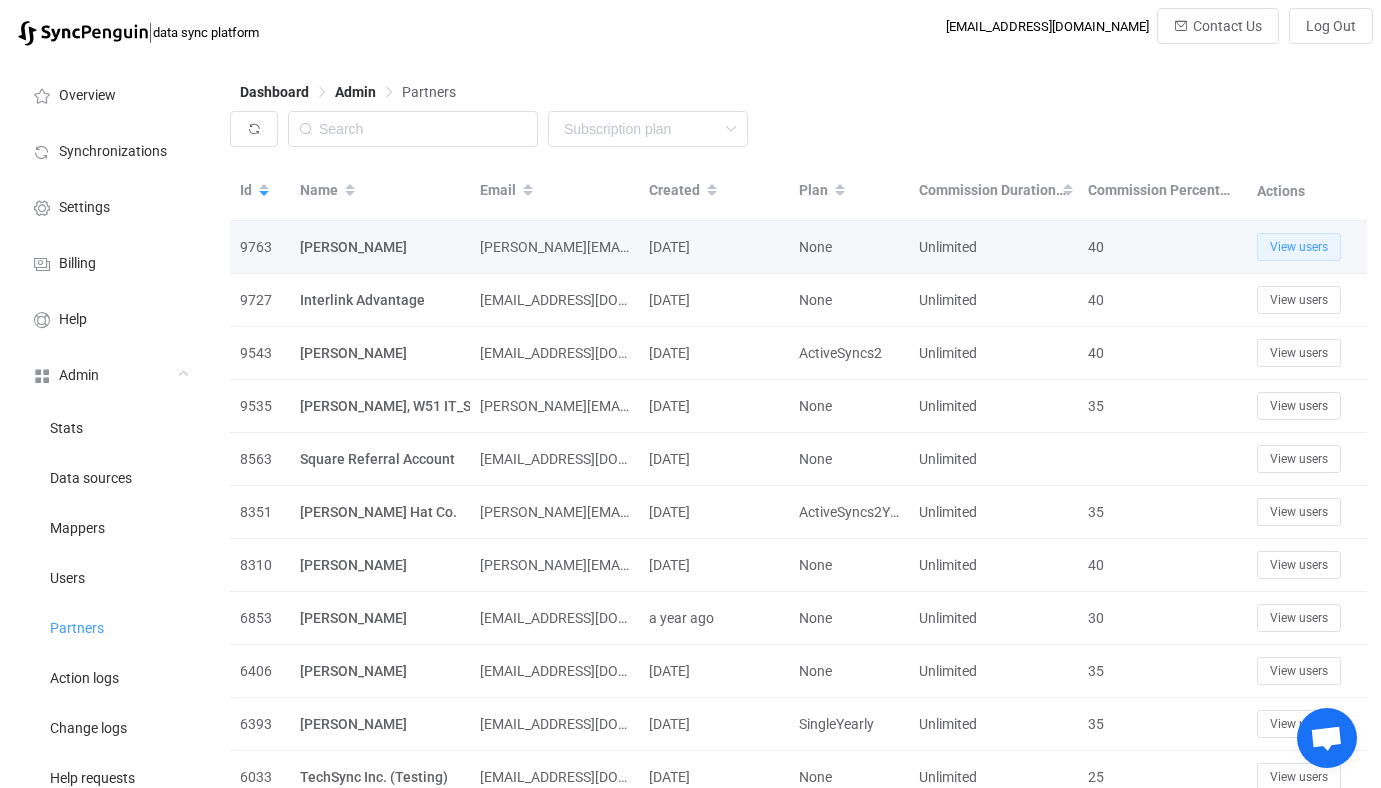 click on "View users" at bounding box center [1299, 247] 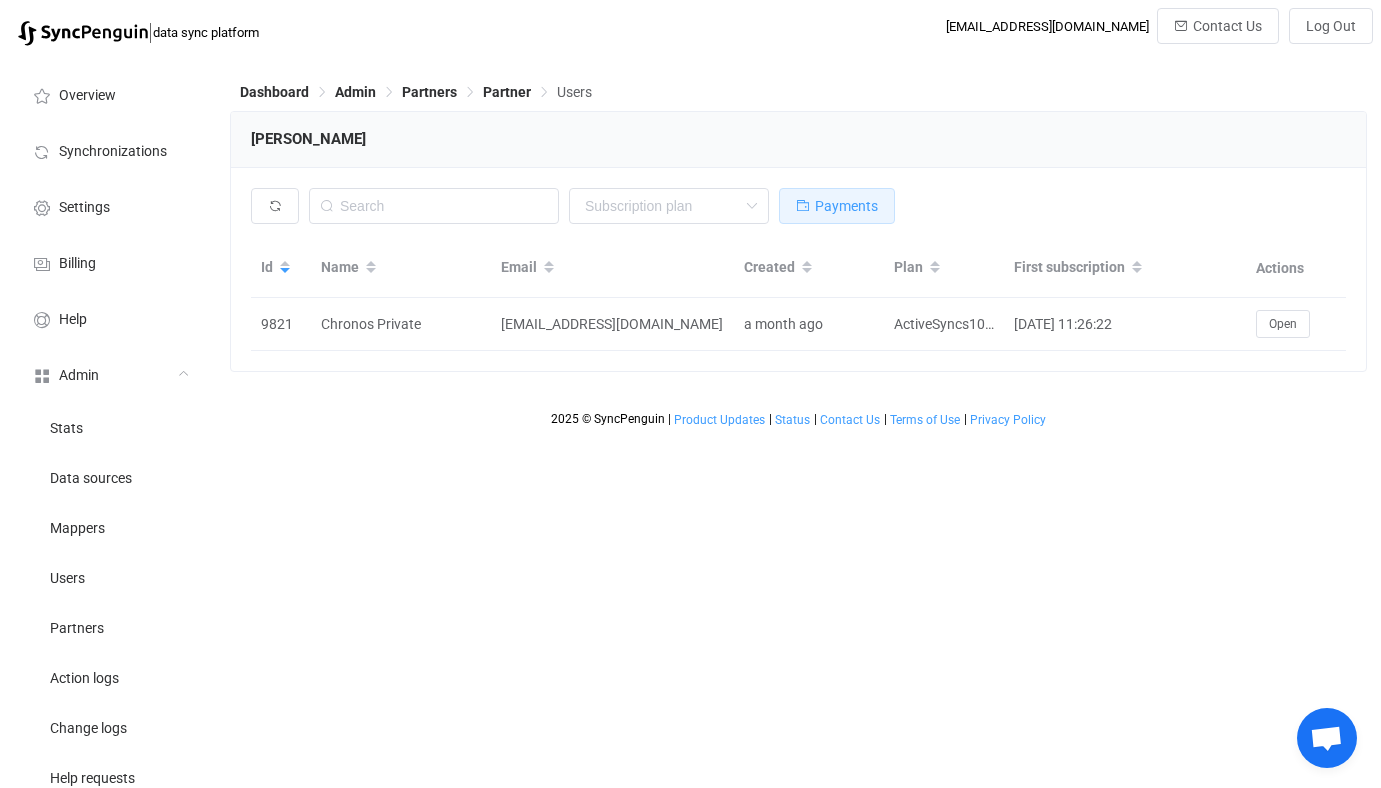 click on "Payments" at bounding box center [846, 206] 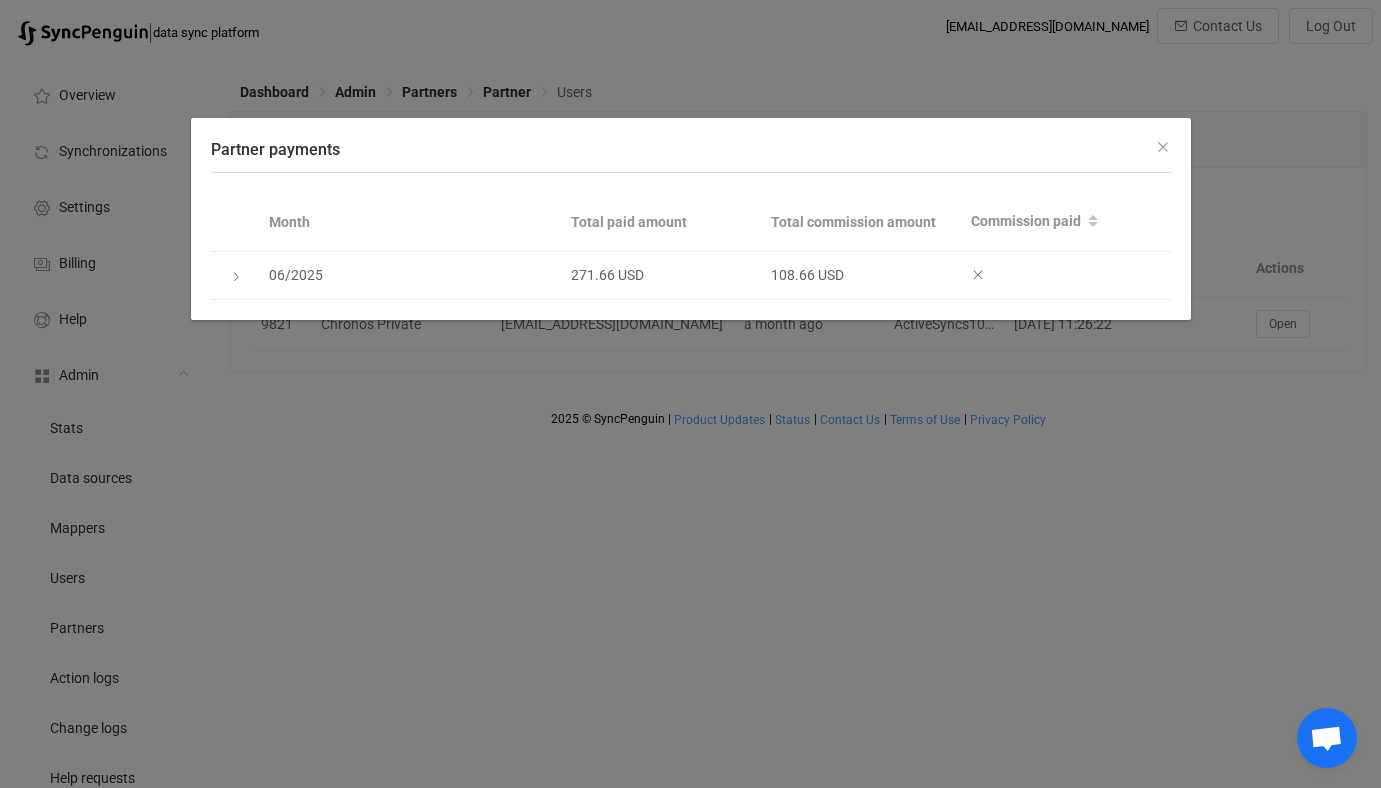 click on "Partner payments Month Total paid amount Total commission amount Commission paid 06/2025 271.66 USD 108.66 USD" at bounding box center (690, 394) 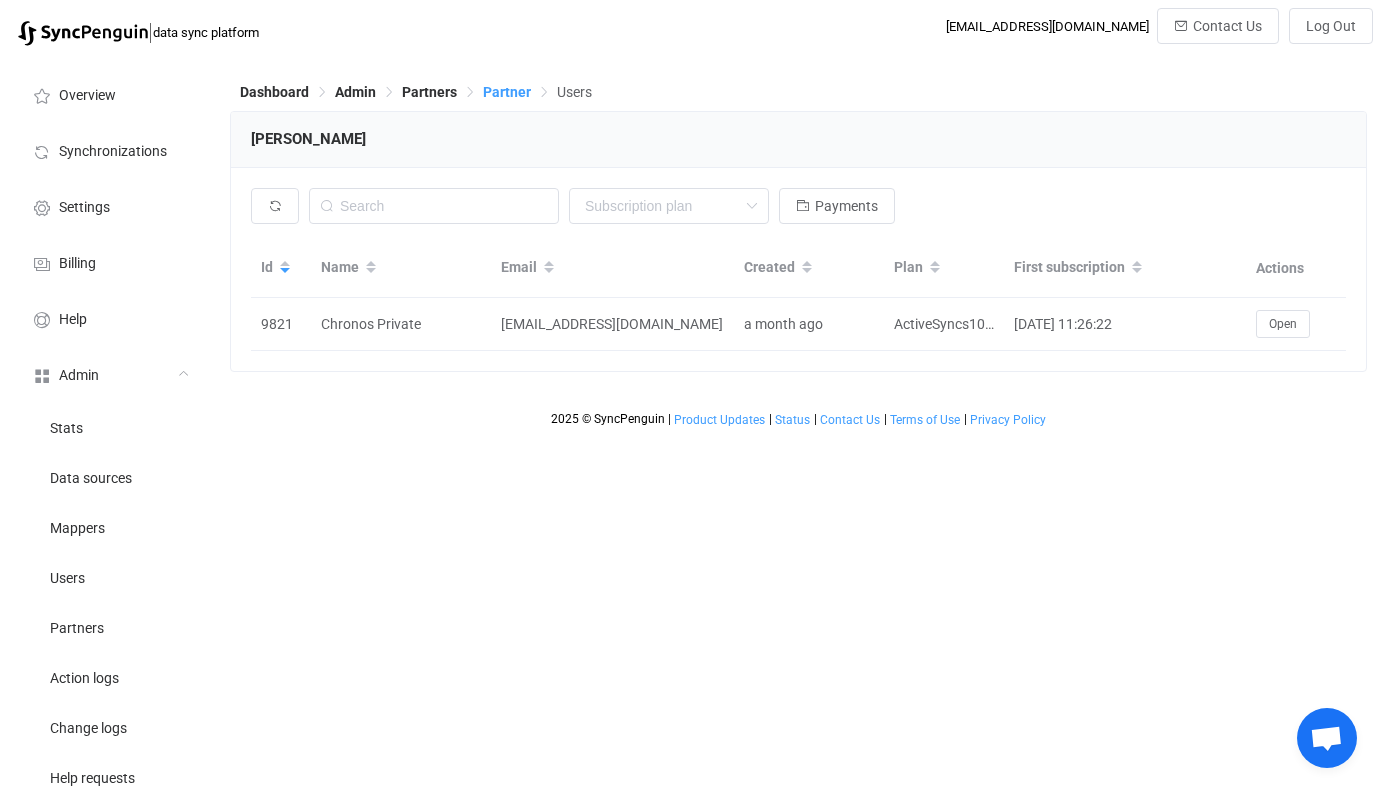 click on "Partner" at bounding box center [507, 92] 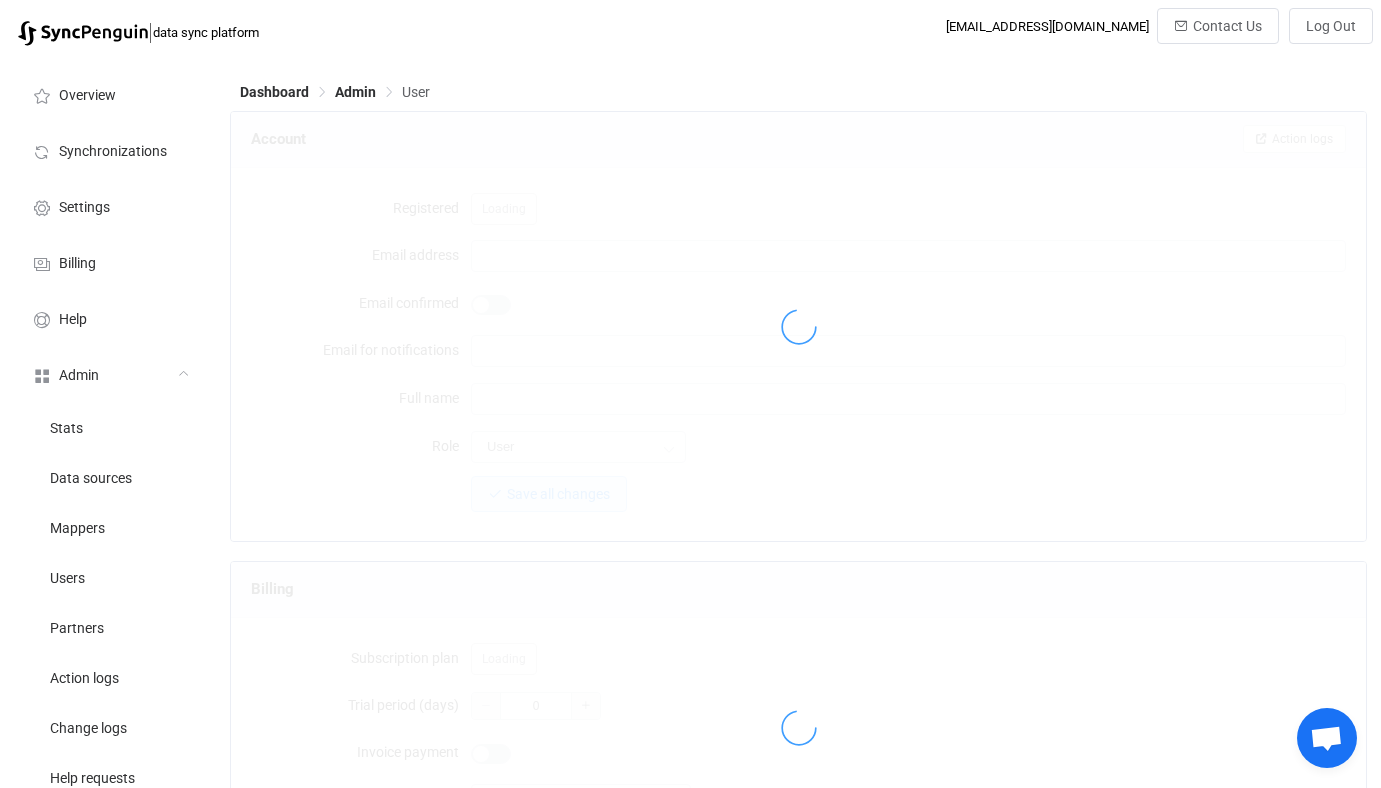 type on "arnold.srinivas@synapse8.com.au" 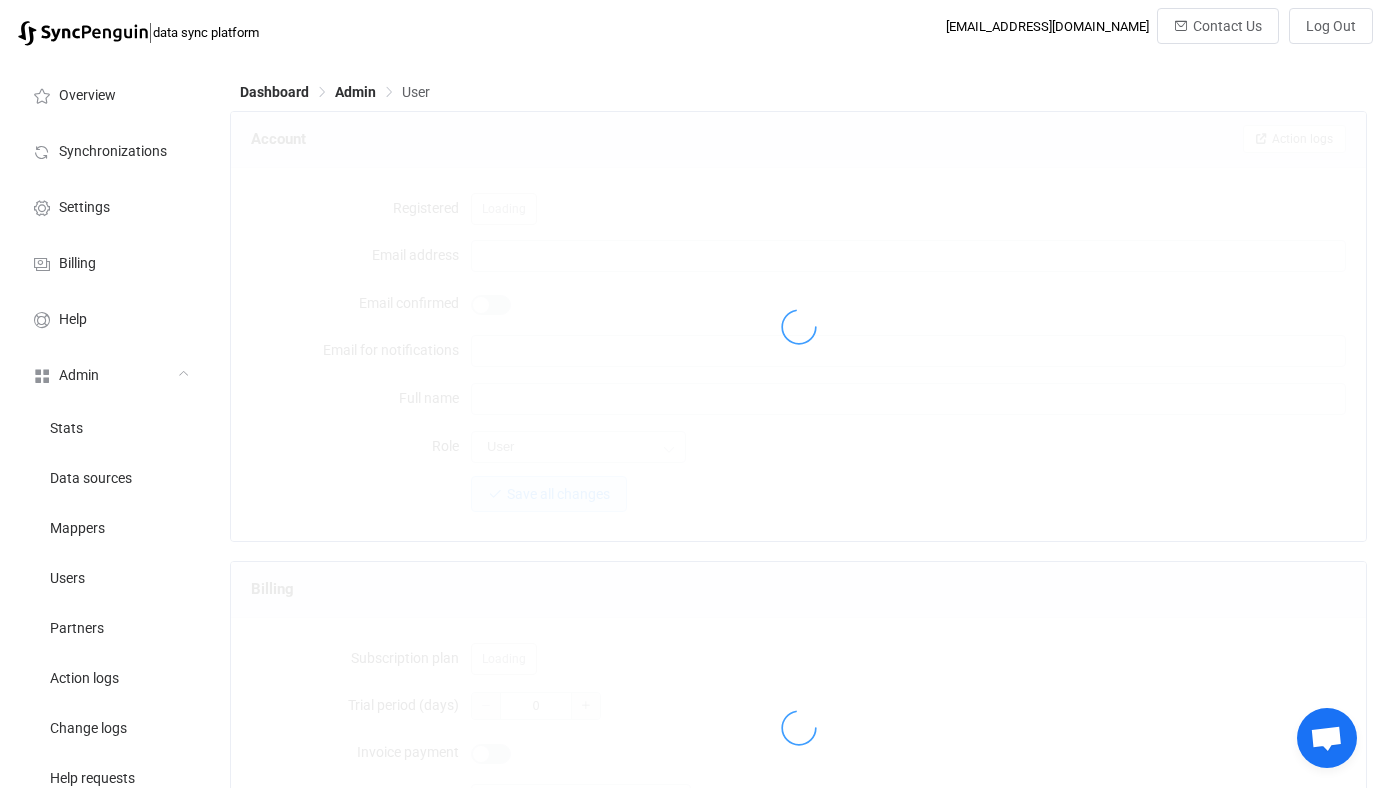 type on "Arnold" 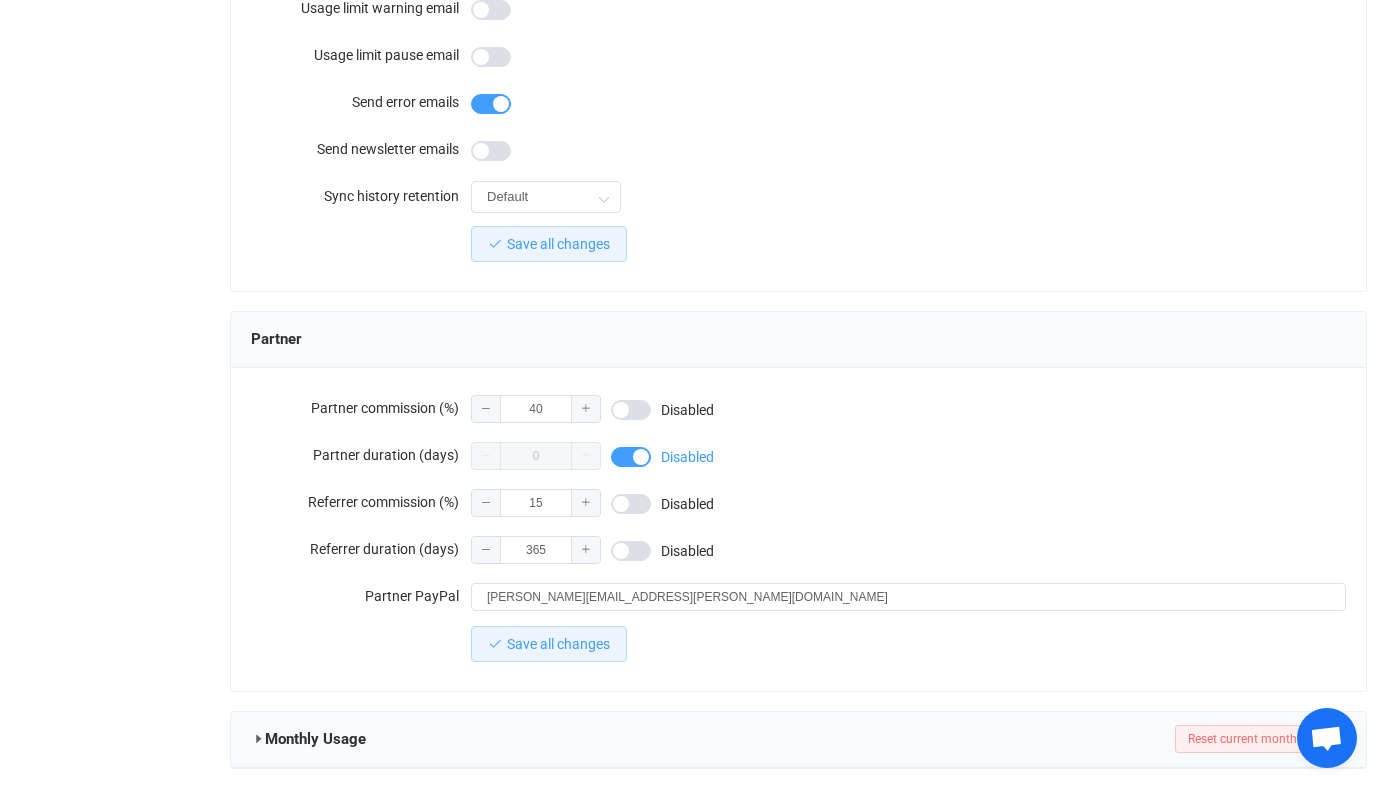 scroll, scrollTop: 1661, scrollLeft: 0, axis: vertical 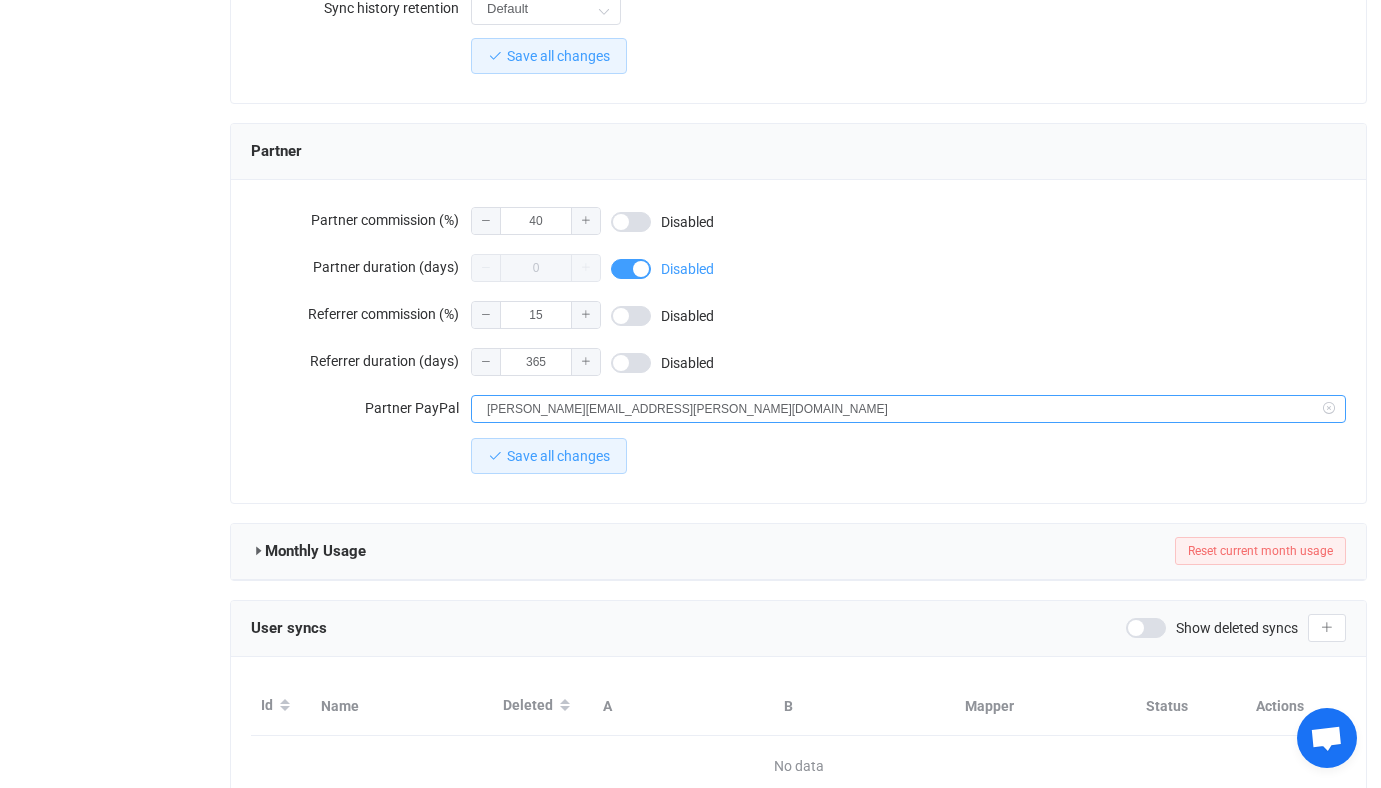click on "arnold.srinivas@synapse8.com.au" at bounding box center (908, 409) 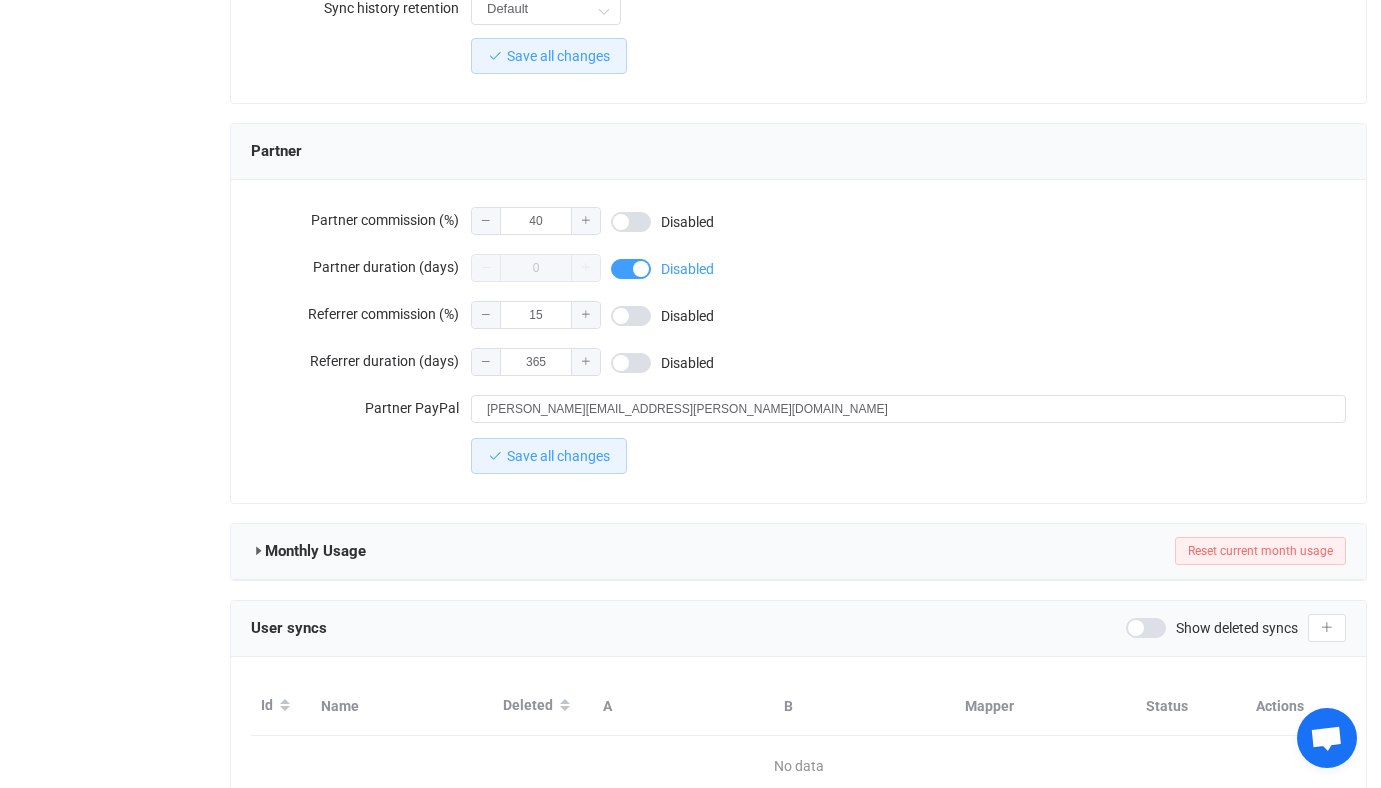 scroll, scrollTop: 1614, scrollLeft: 0, axis: vertical 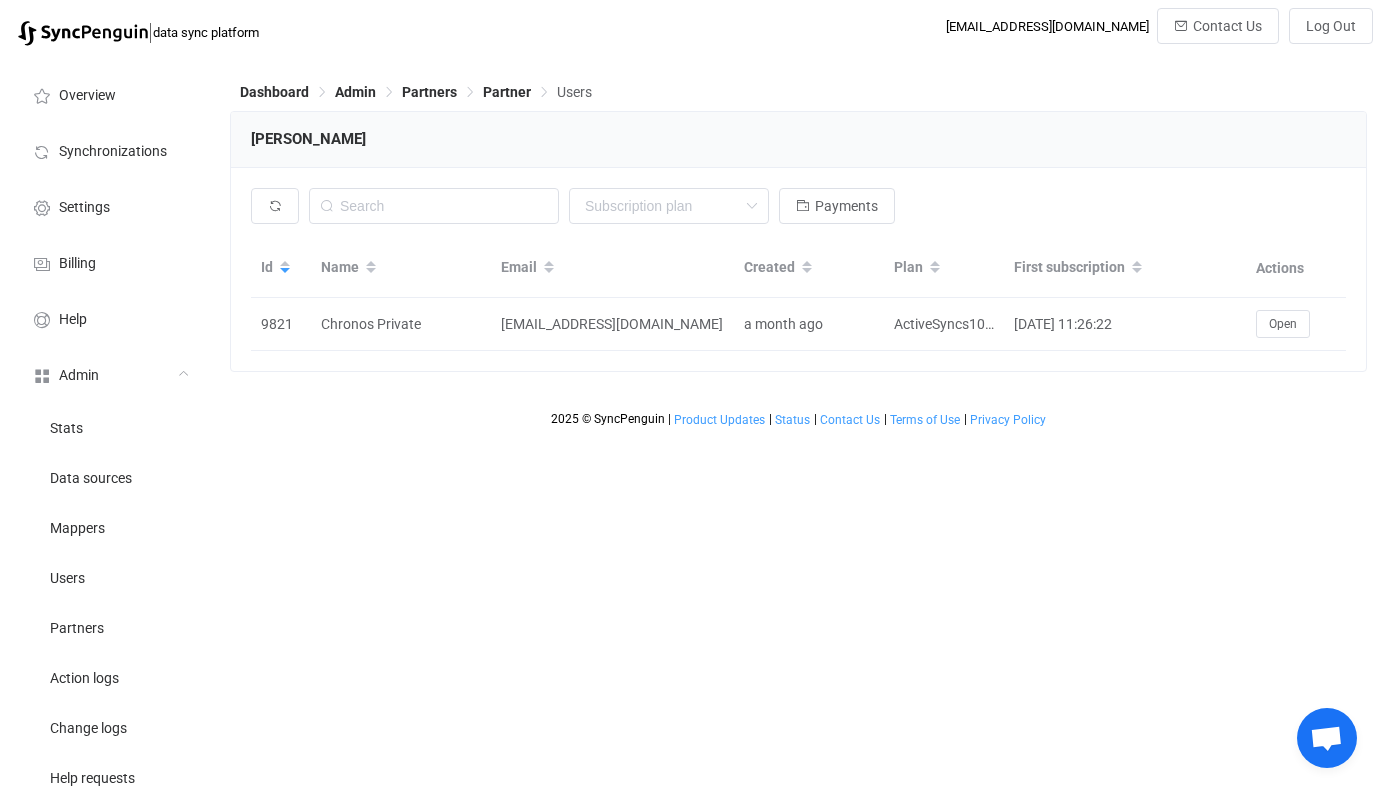 click on "None Single SingleYearly SinglePlus SinglePlusYearly Team TeamYearly TeamPlus TeamPlusYearly Professional ProfessionalYearly ProfessionalPlus ProfessionalPlusYearly Enterprise EnterpriseYearly Payments" at bounding box center (798, 211) 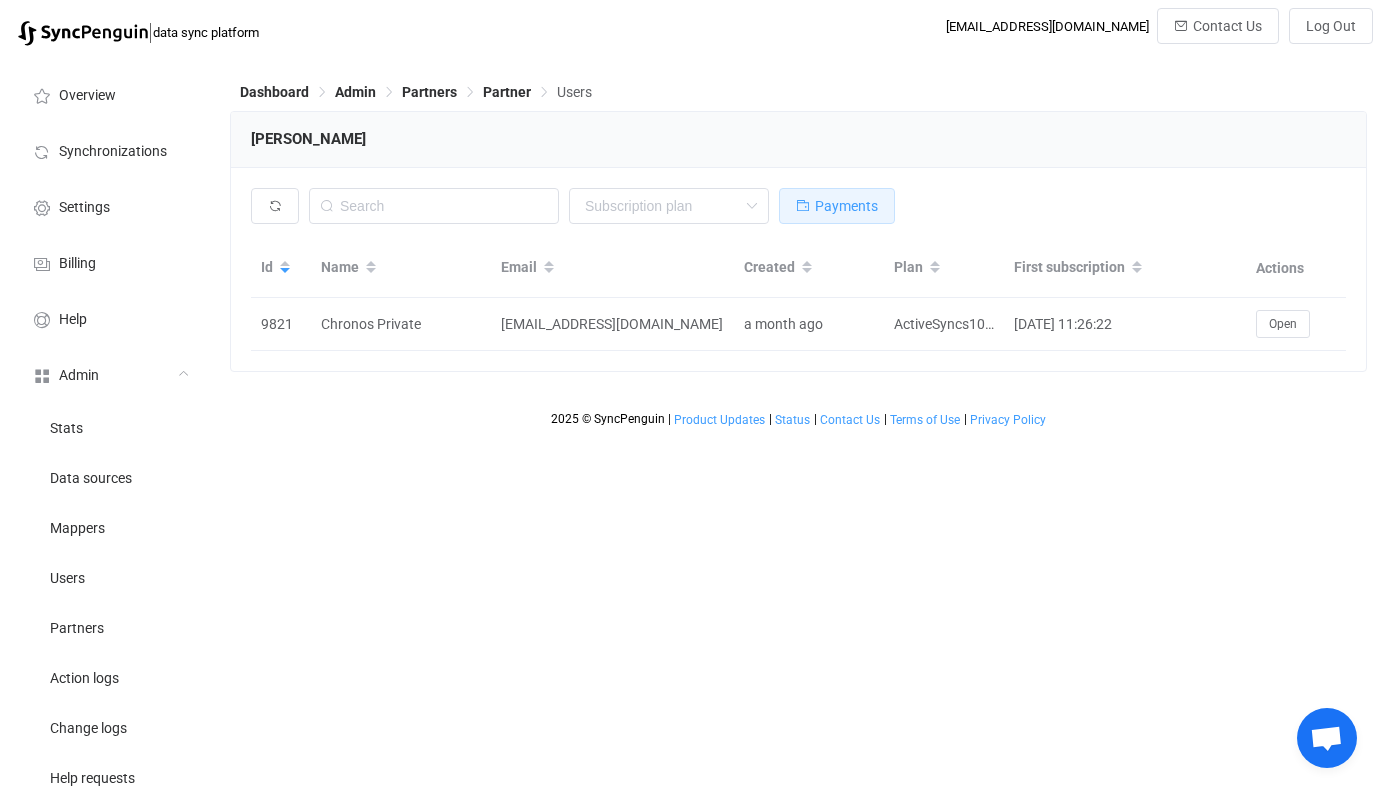 click on "Payments" at bounding box center (837, 206) 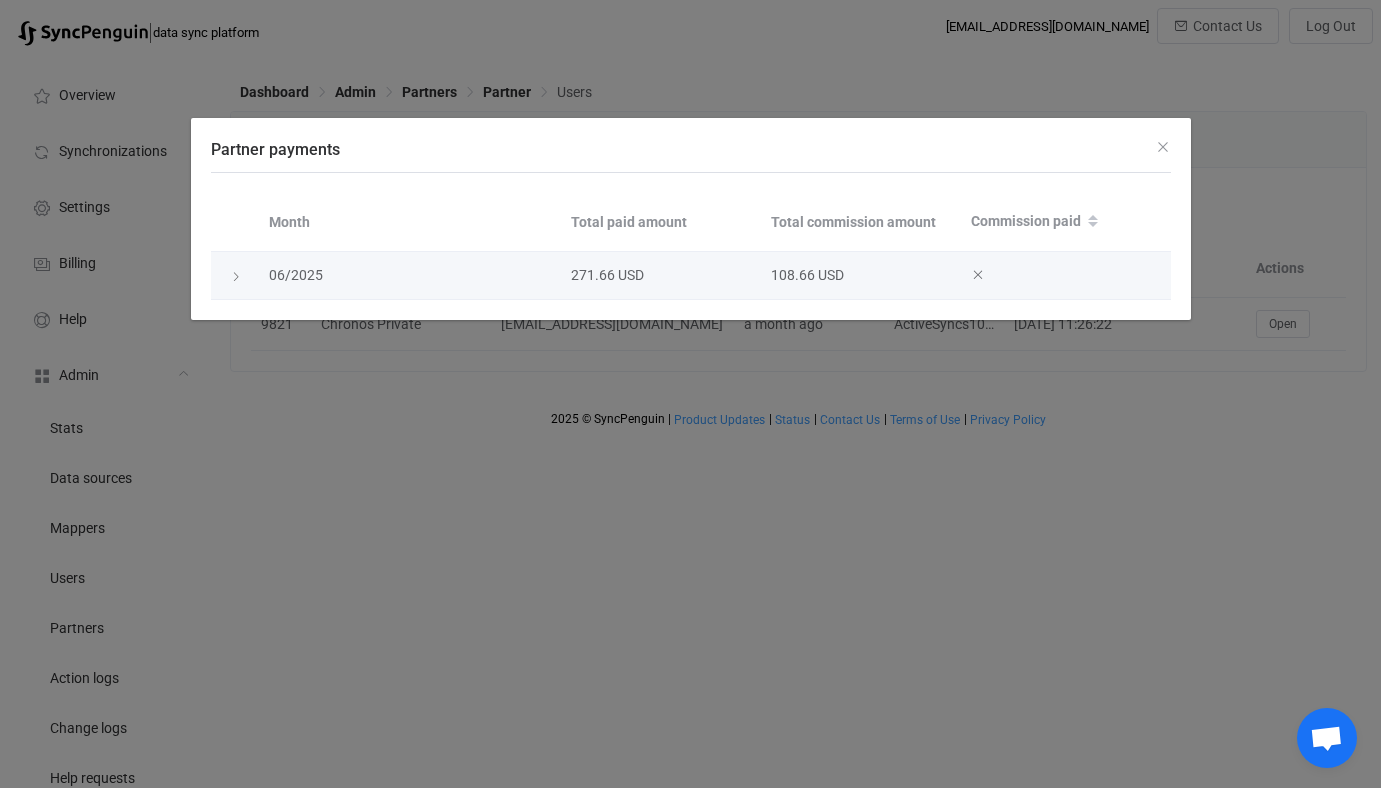 click on "108.66 USD" at bounding box center (861, 275) 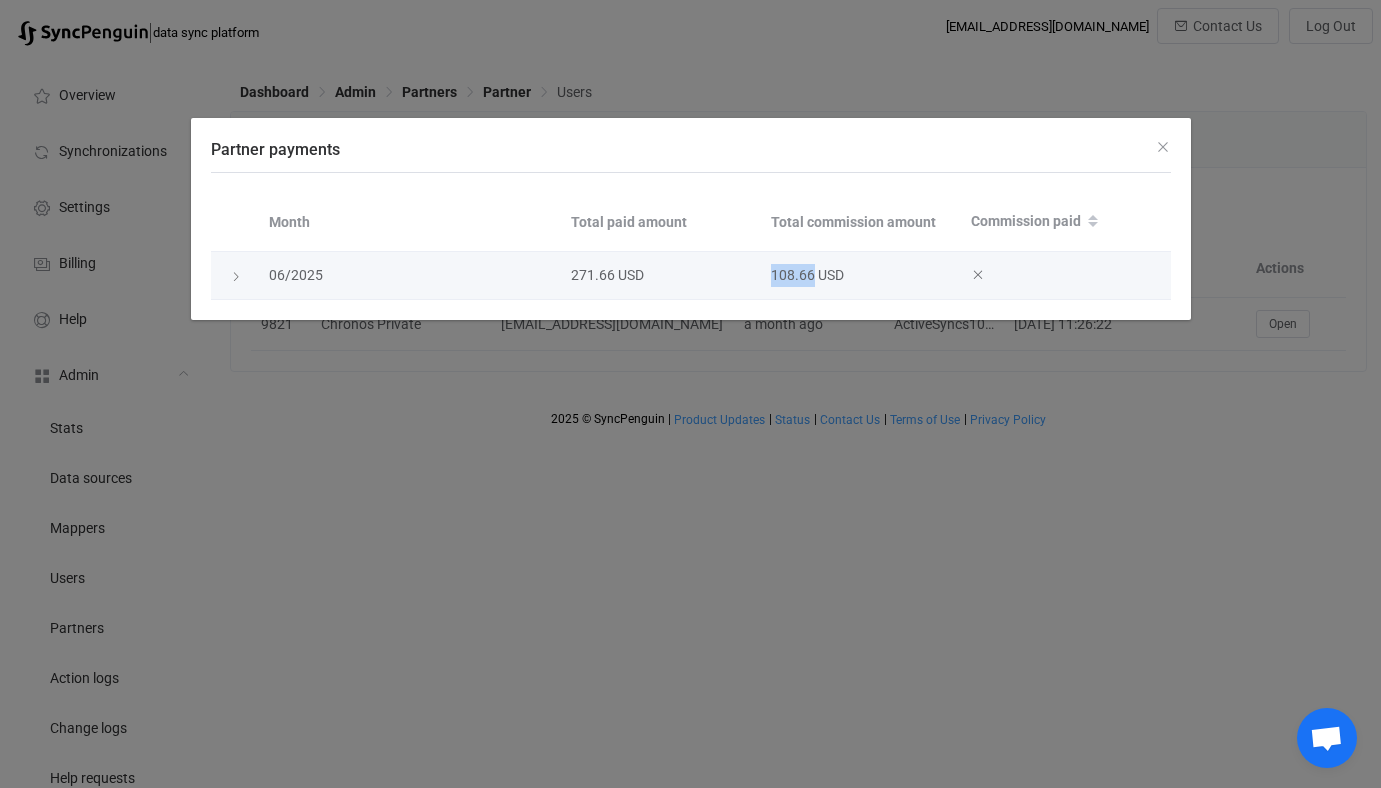 click on "108.66 USD" at bounding box center [861, 275] 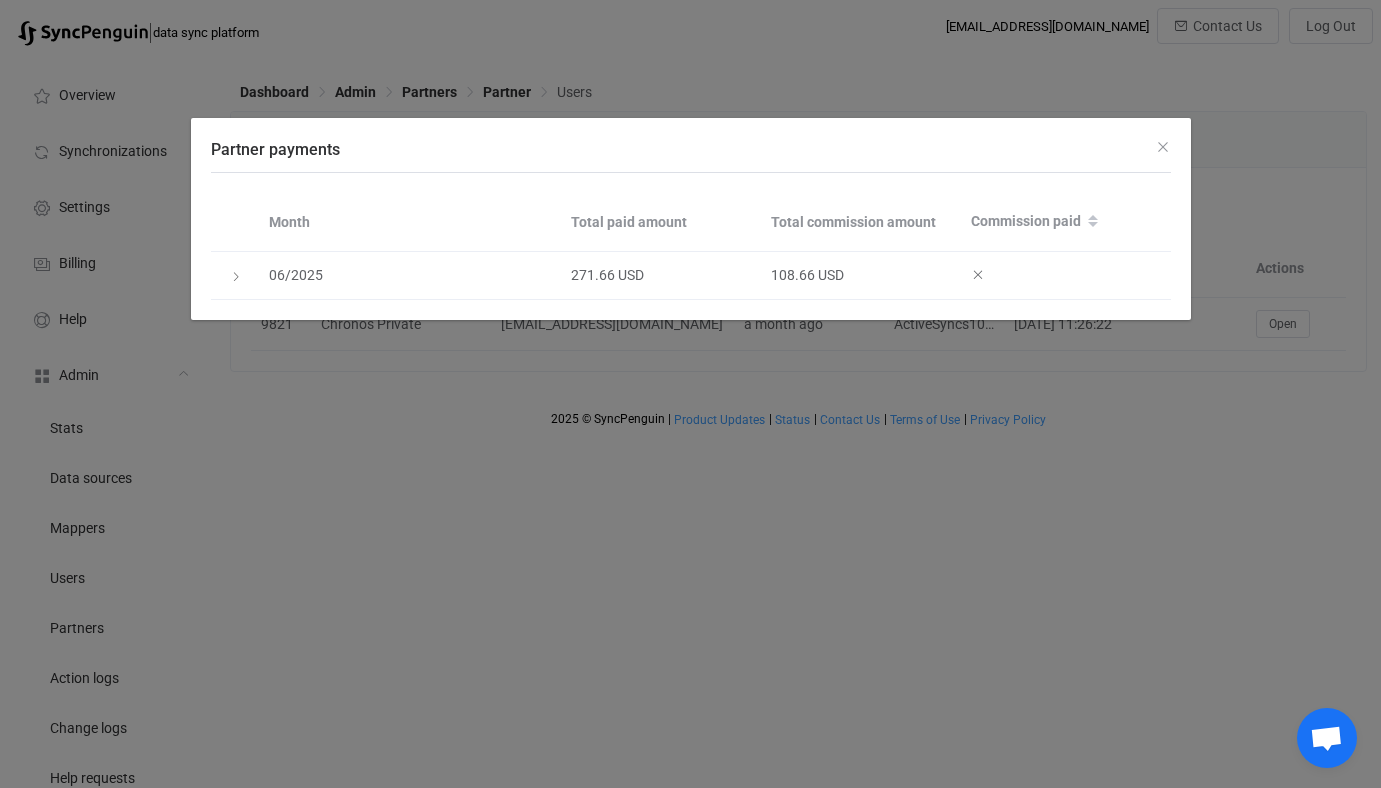 click on "Partner payments Month Total paid amount Total commission amount Commission paid 06/2025 271.66 USD 108.66 USD" at bounding box center (690, 394) 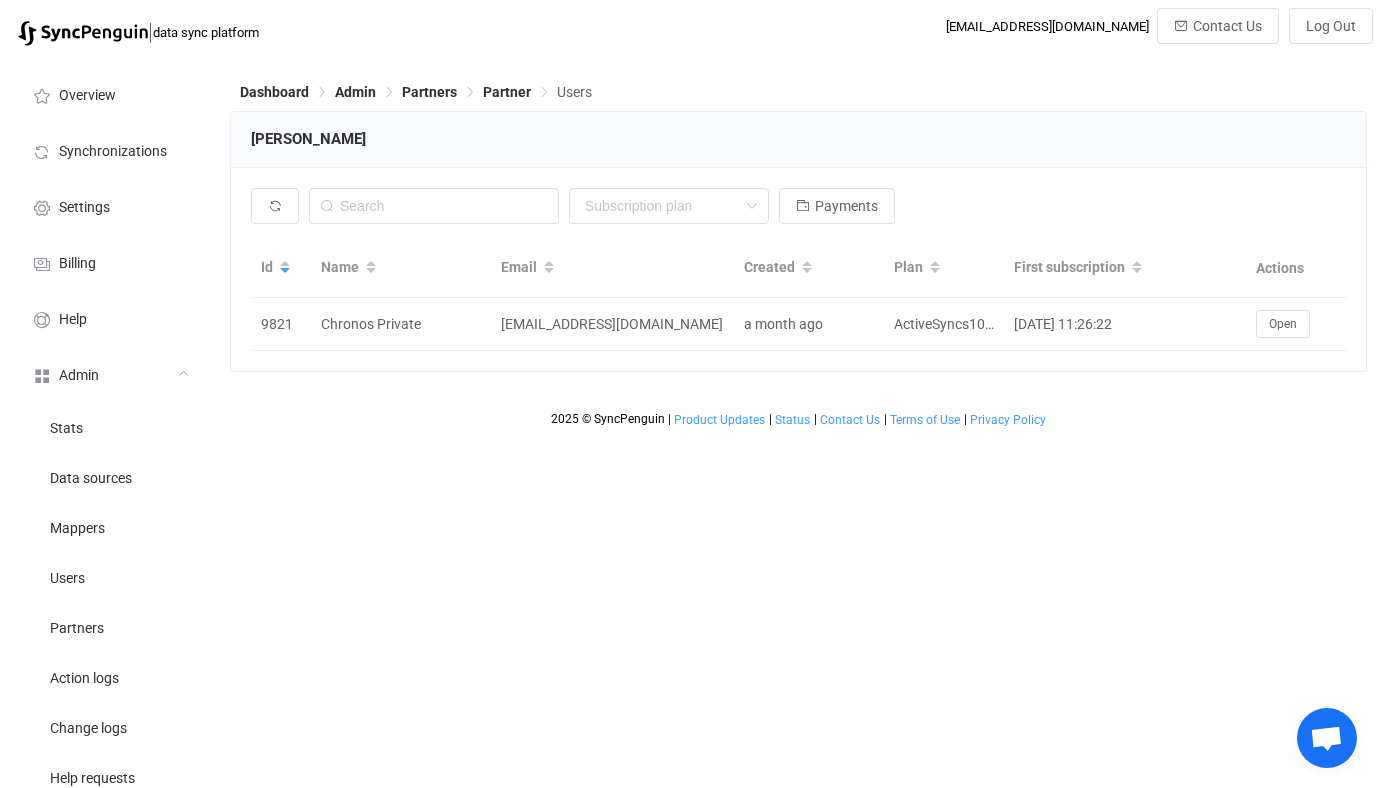 click on "Dashboard Admin Partners Partner Users" at bounding box center [798, 96] 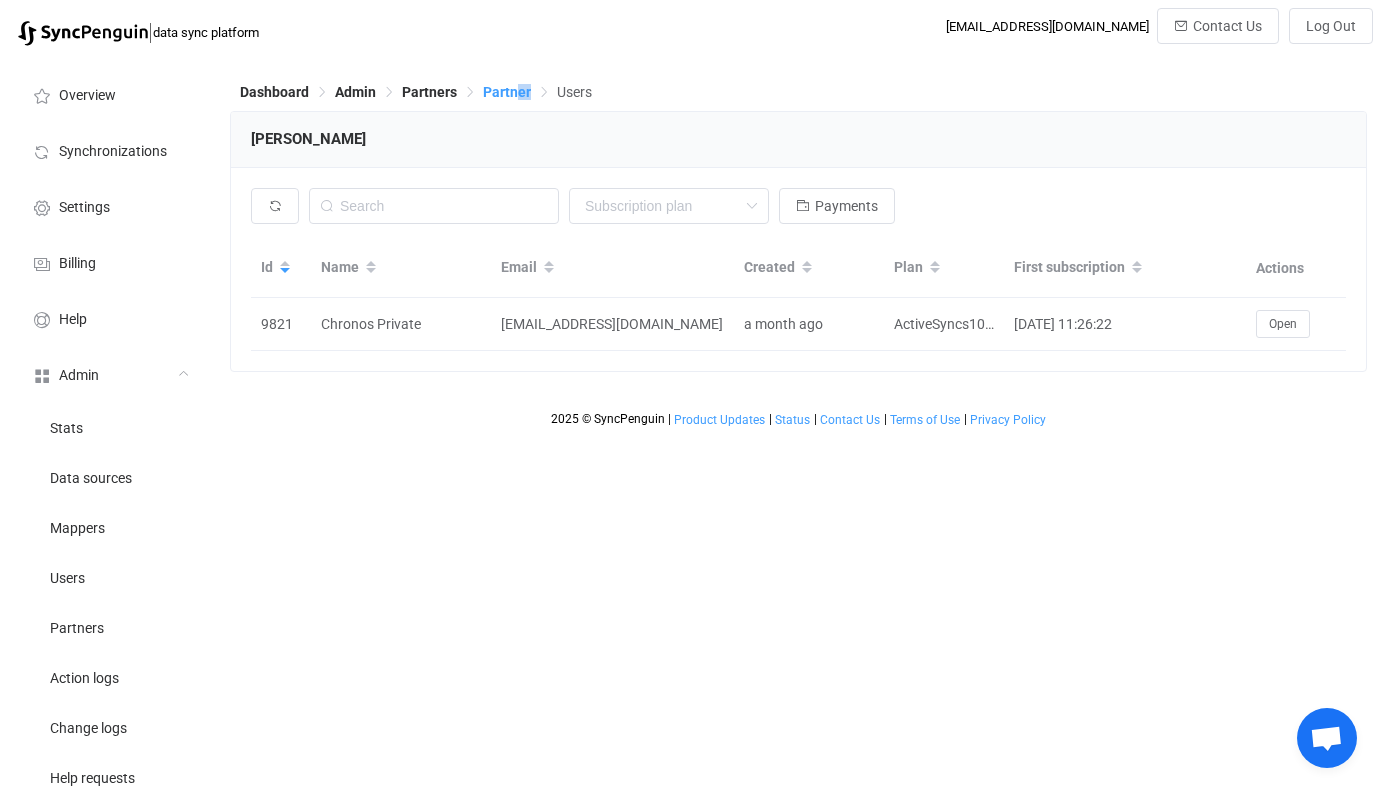 click on "Partner" at bounding box center [507, 92] 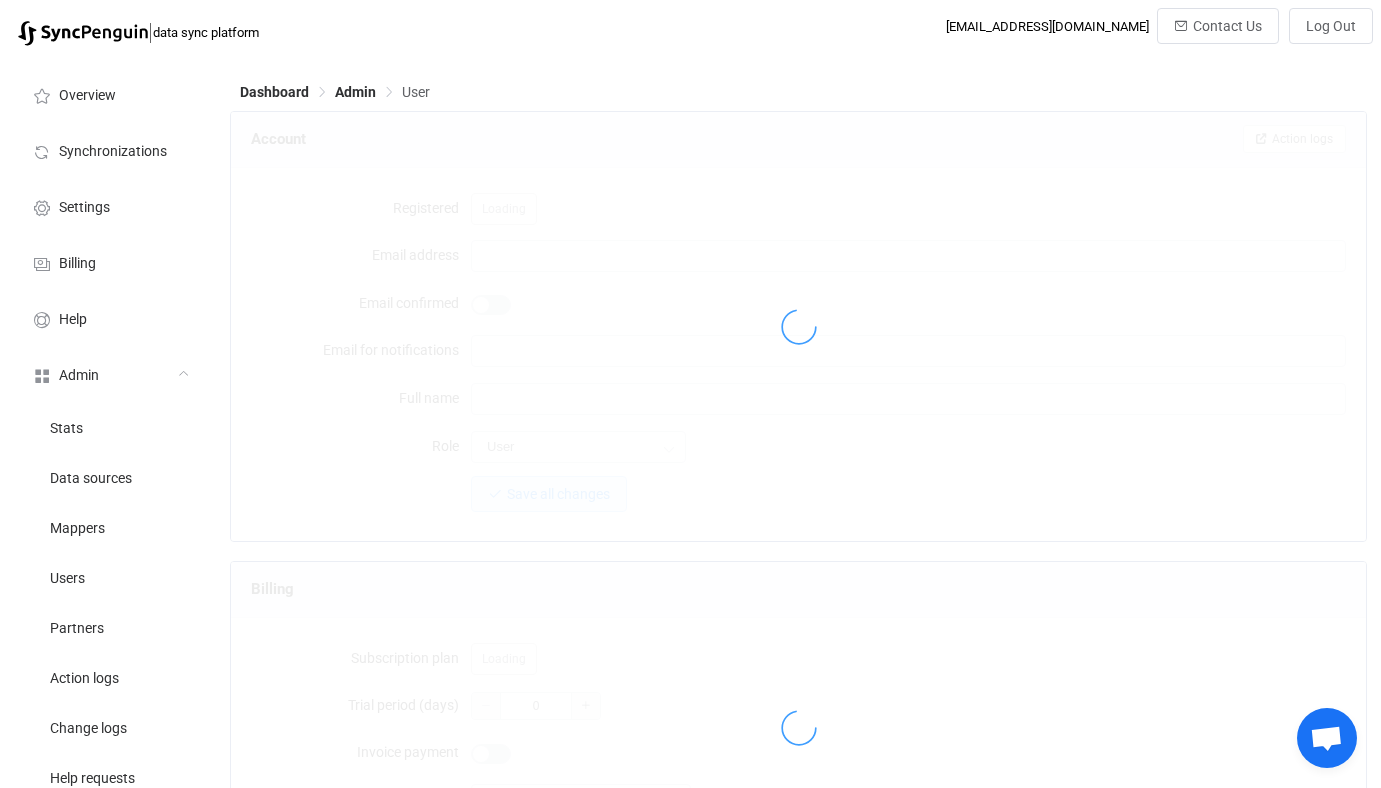 type on "arnold.srinivas@synapse8.com.au" 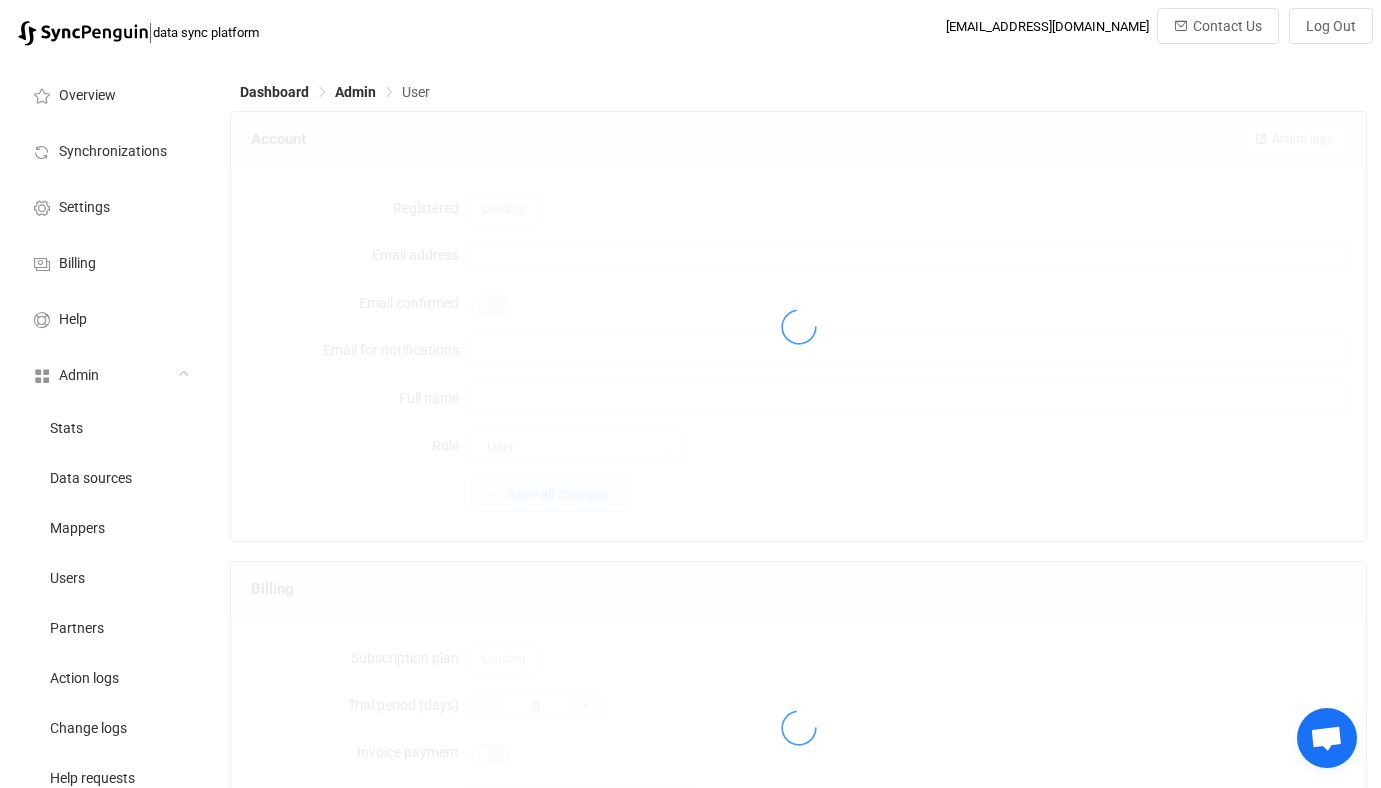 type on "Arnold" 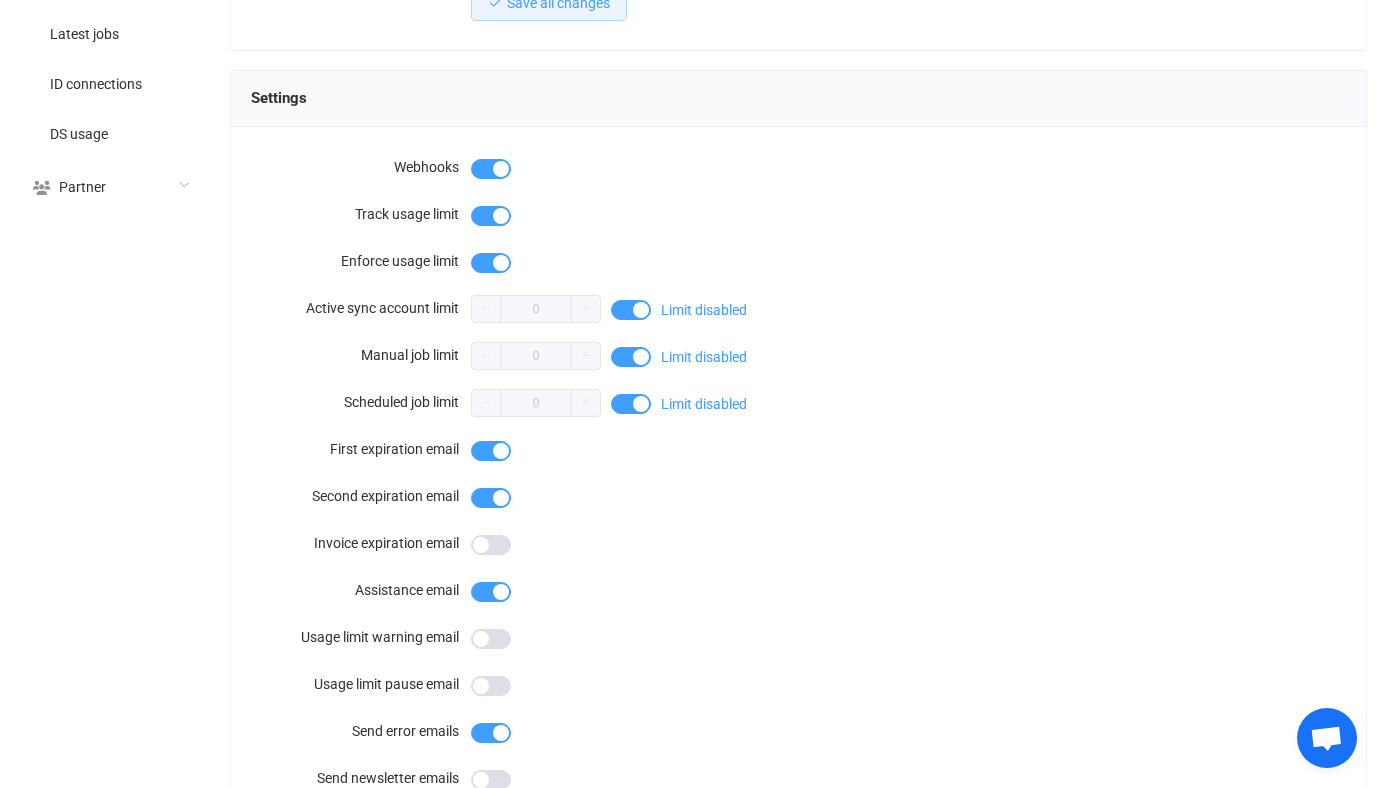 scroll, scrollTop: 1749, scrollLeft: 0, axis: vertical 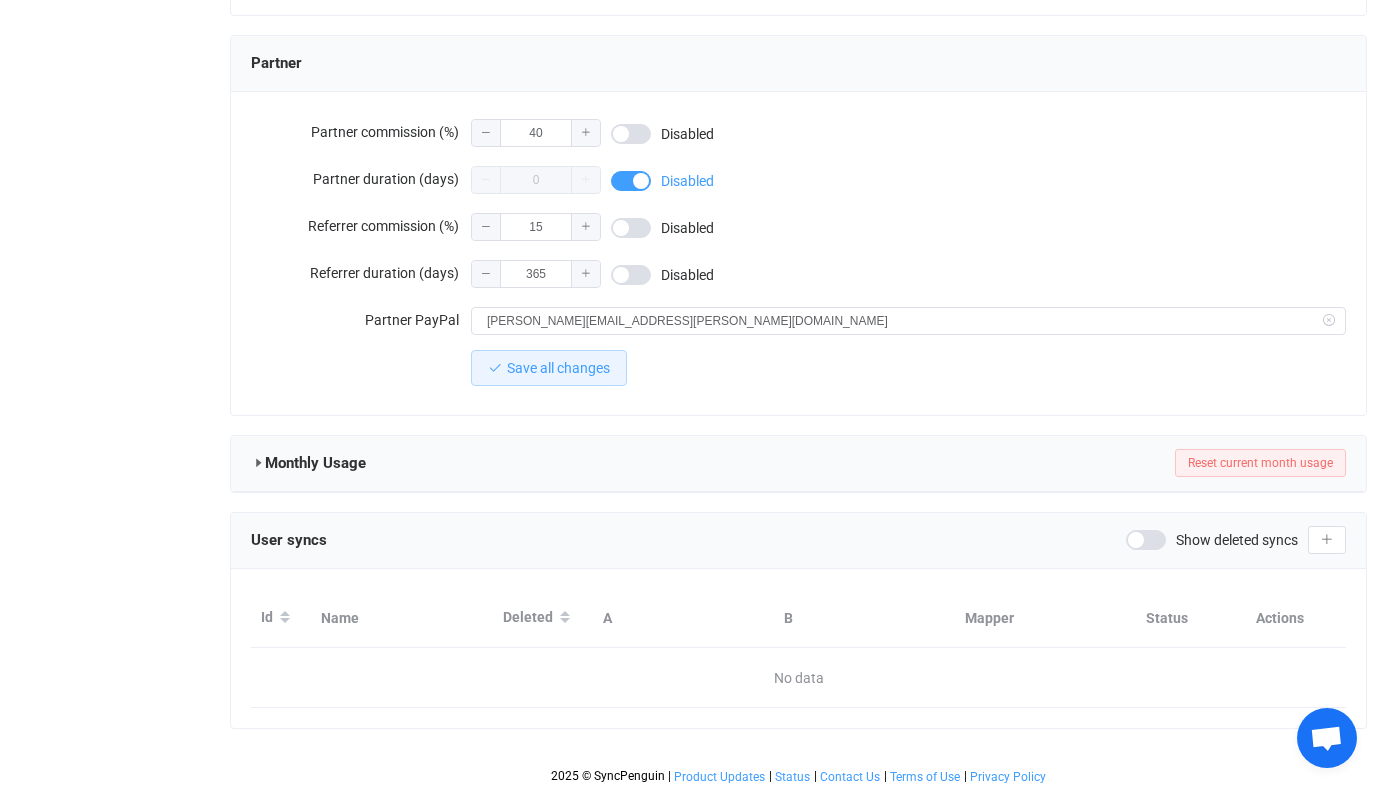 click on "arnold.srinivas@synapse8.com.au" at bounding box center [908, 321] 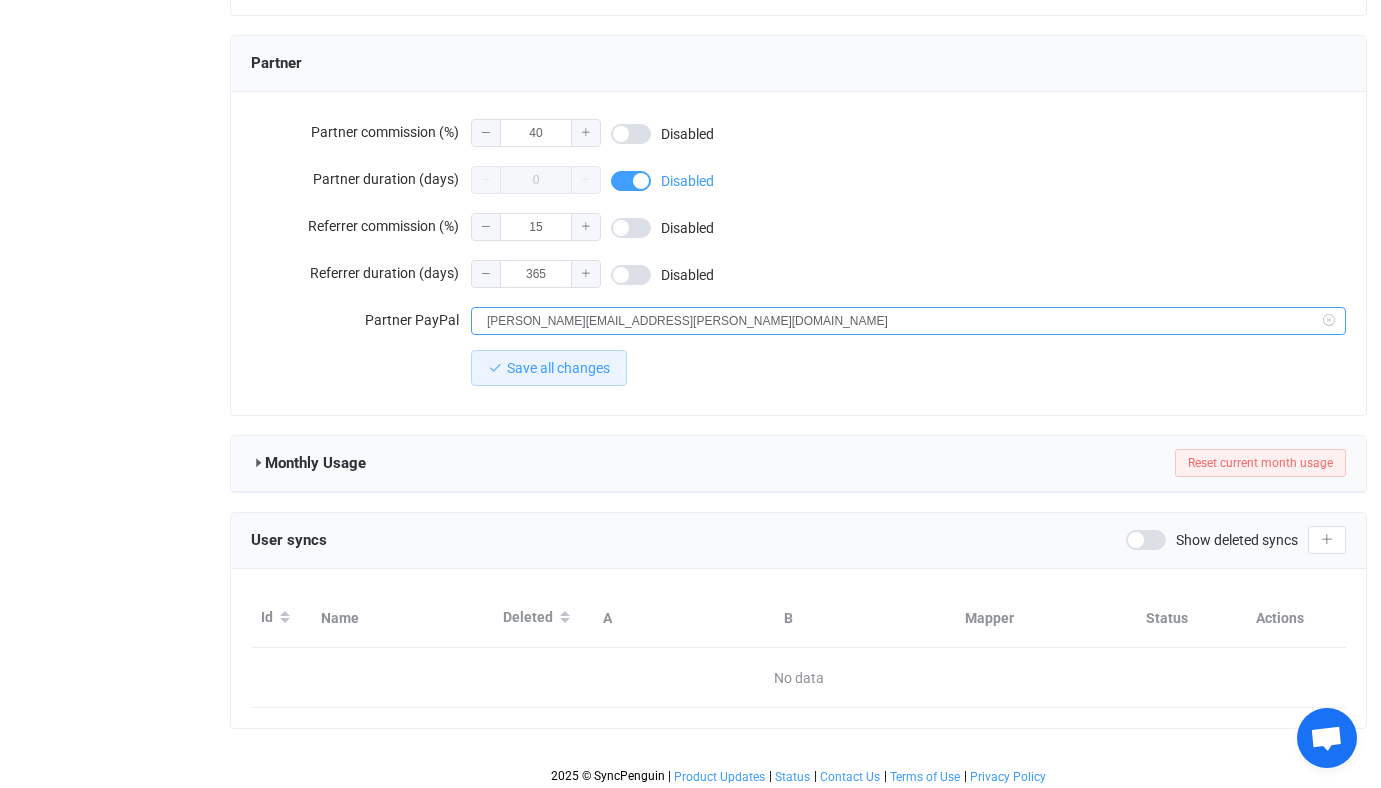 click on "arnold.srinivas@synapse8.com.au" at bounding box center (908, 321) 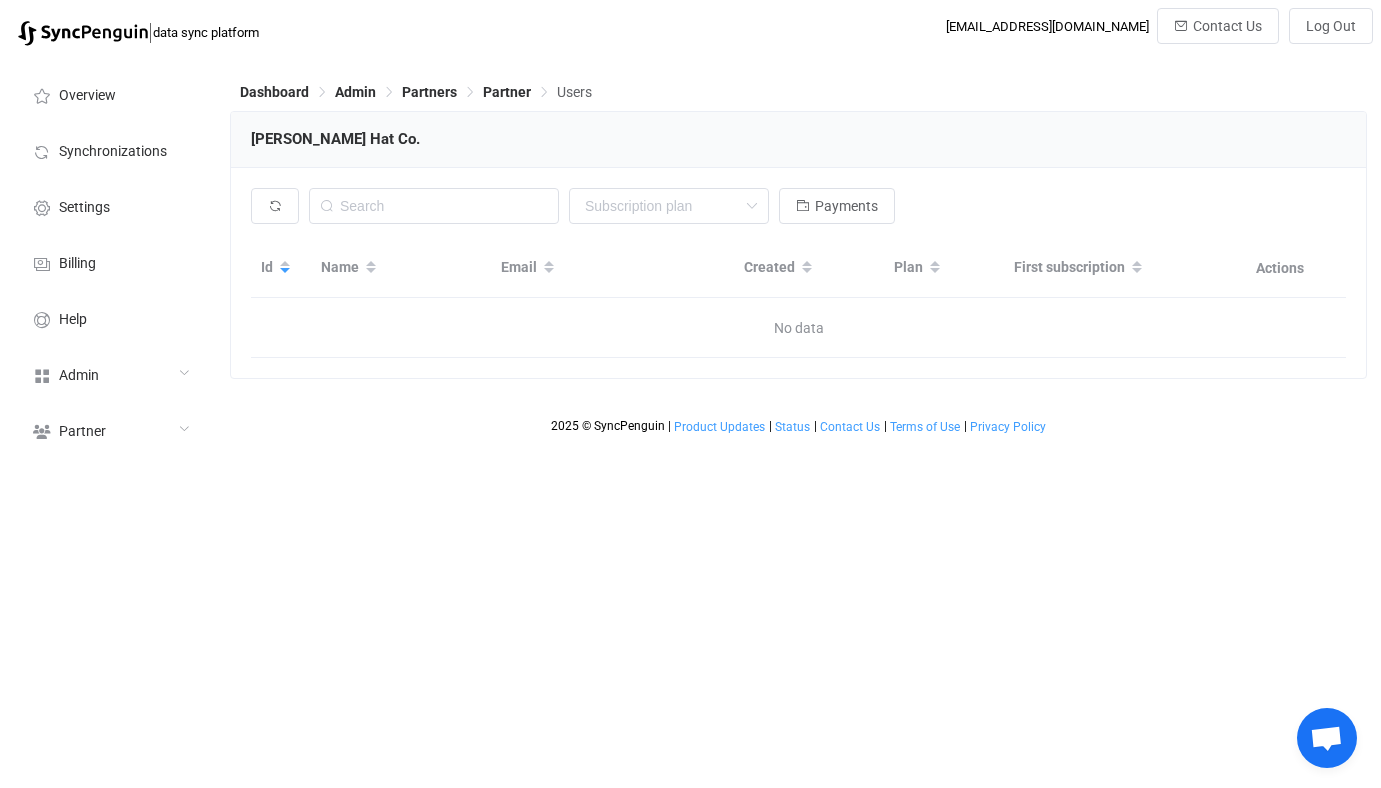scroll, scrollTop: 0, scrollLeft: 0, axis: both 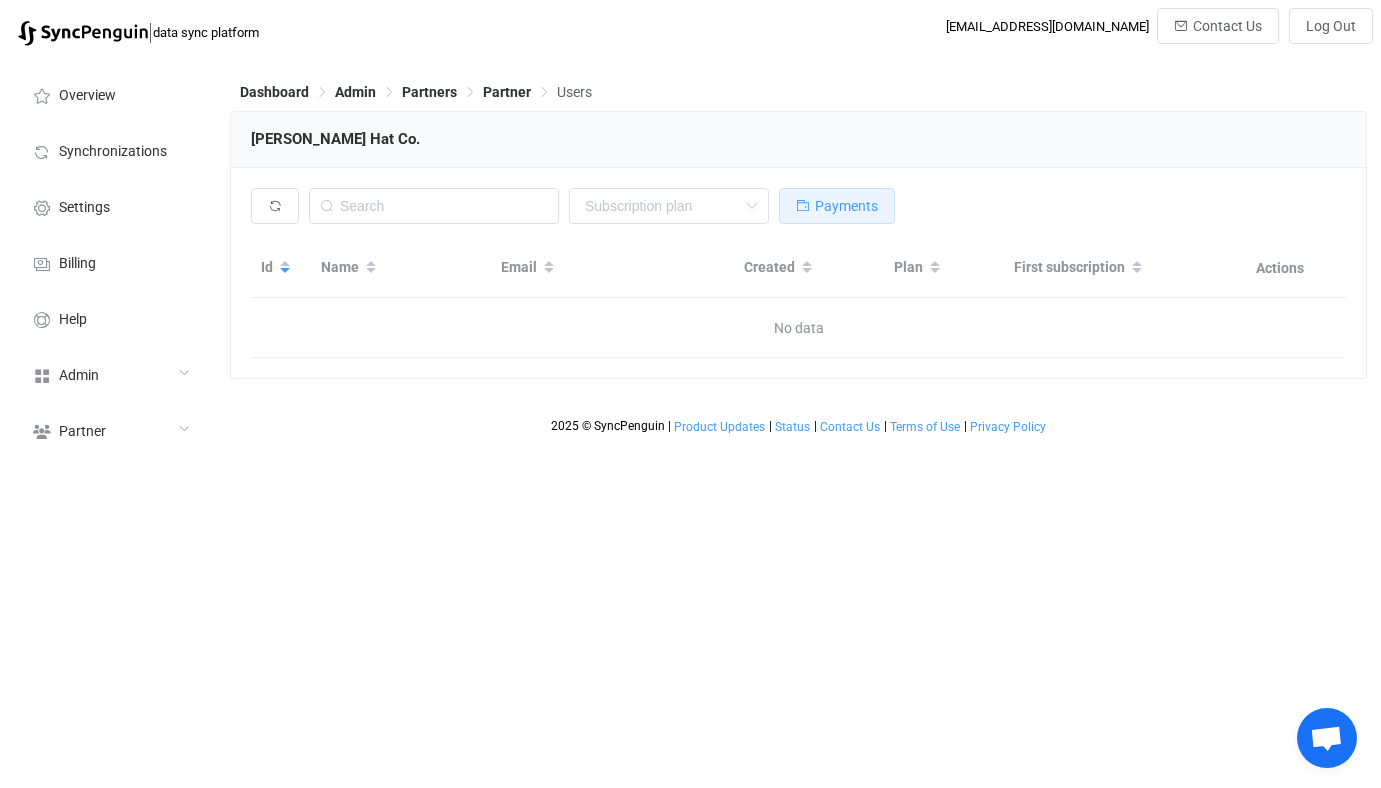 click on "Payments" at bounding box center (837, 206) 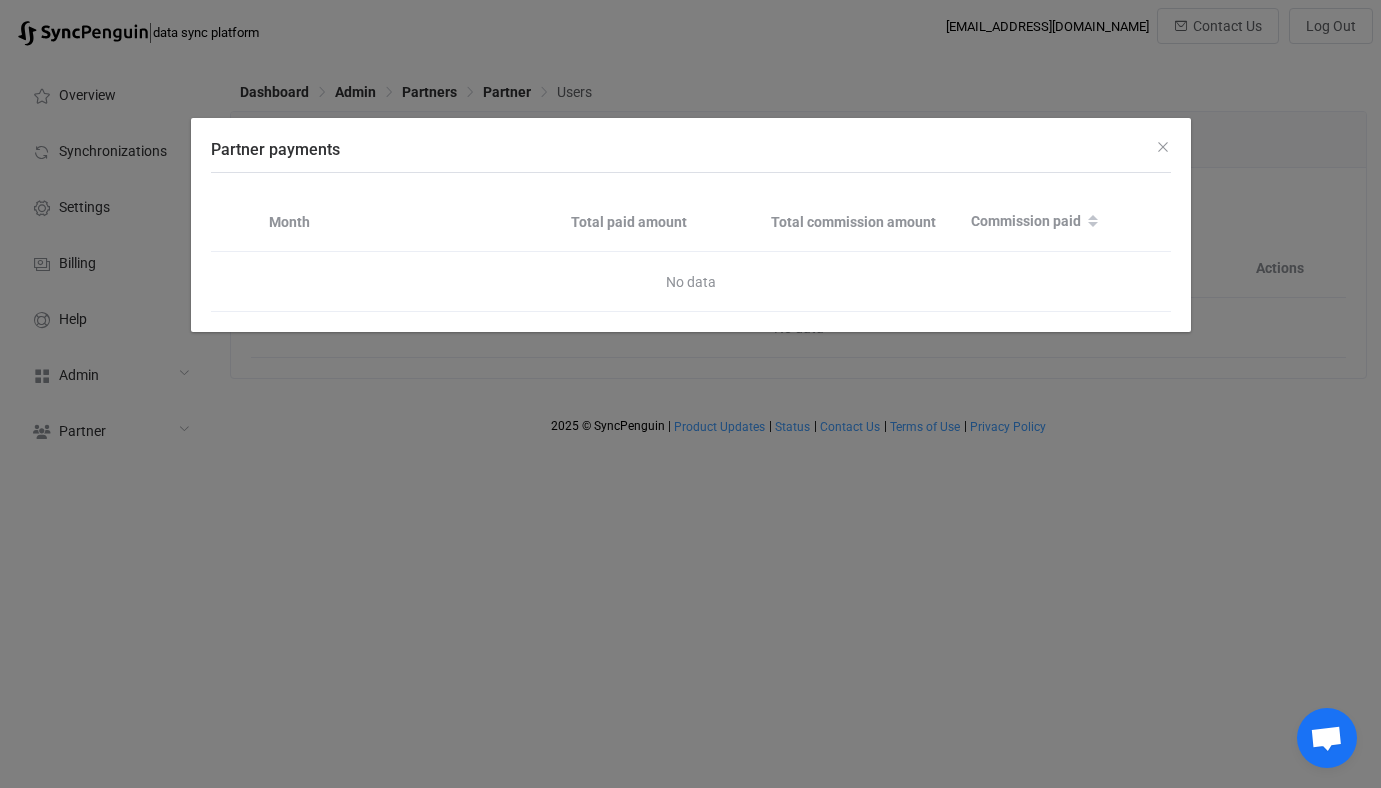 type 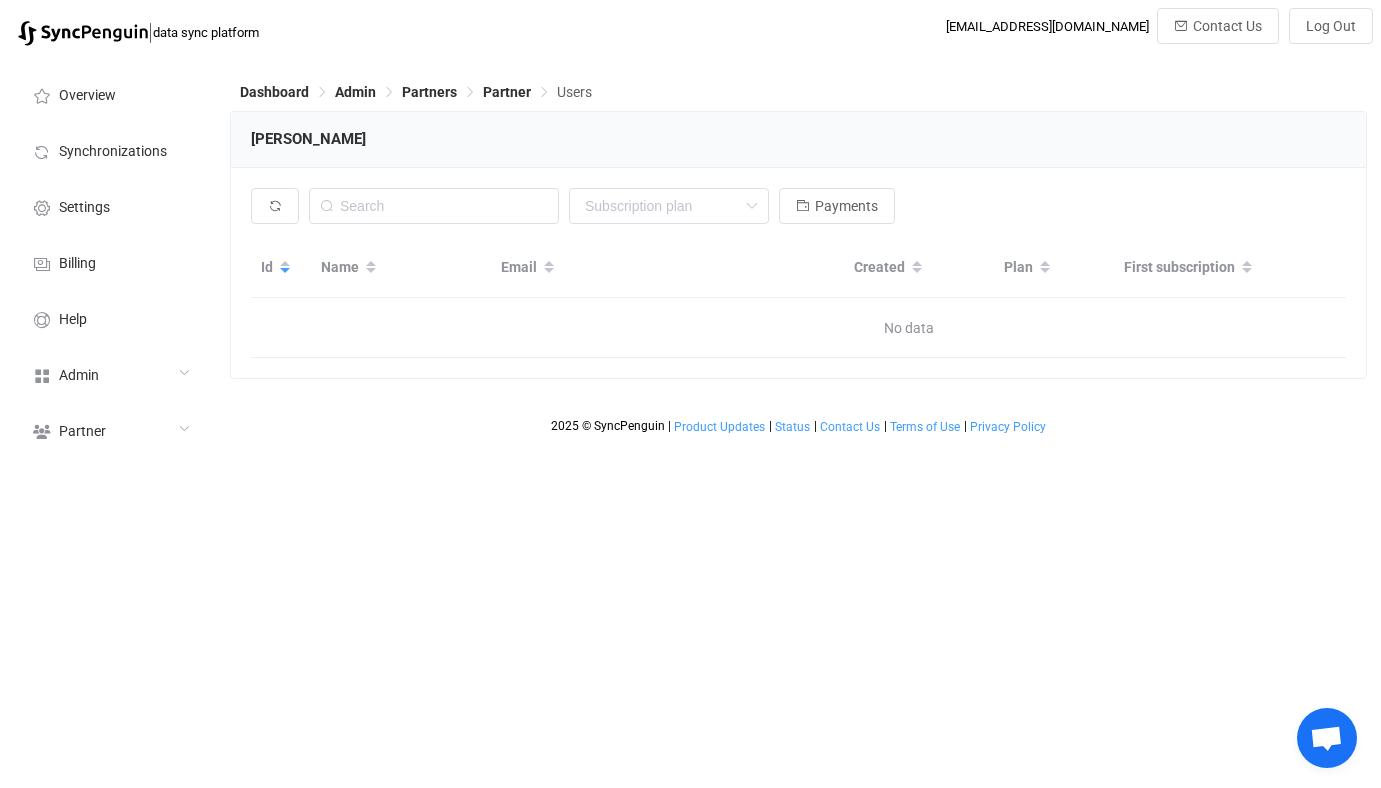 scroll, scrollTop: 0, scrollLeft: 0, axis: both 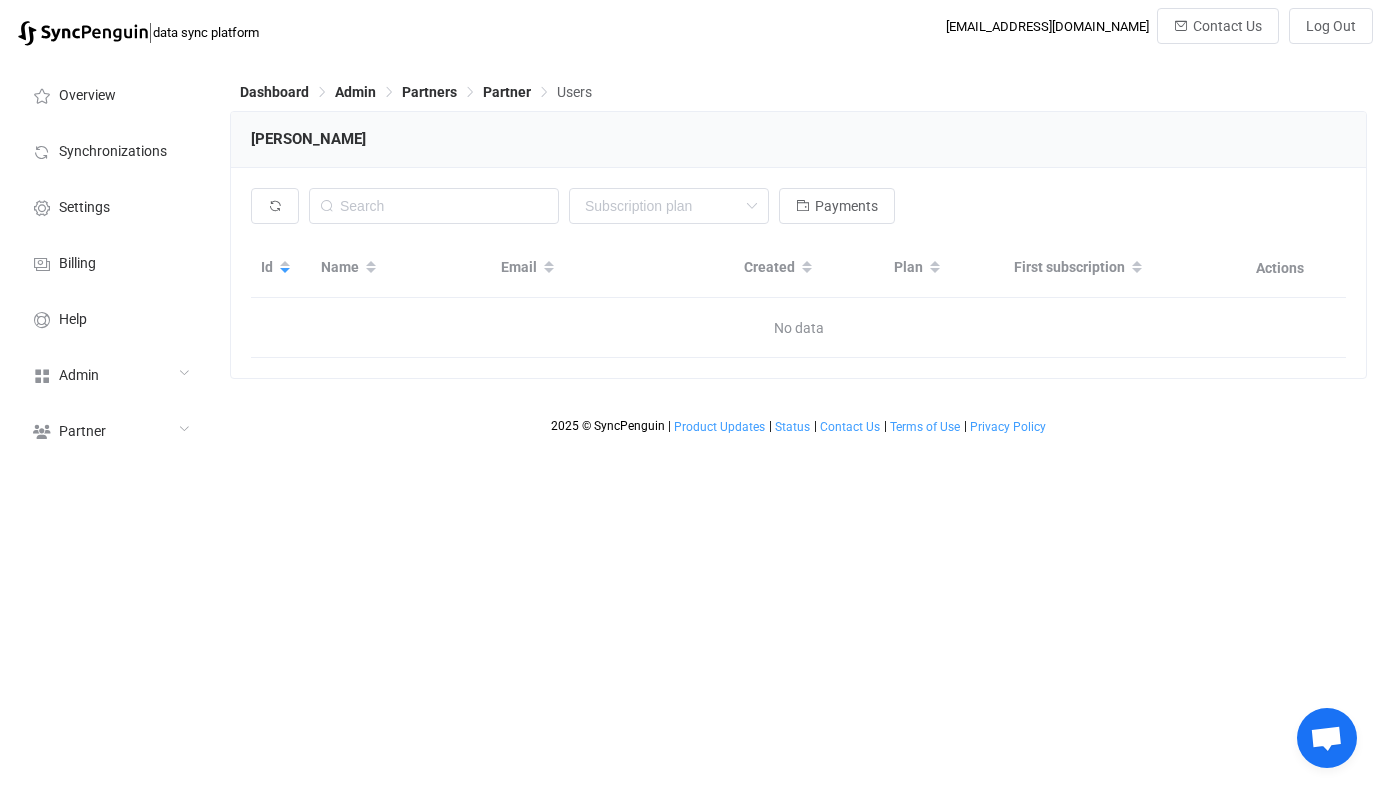click on "None Single SingleYearly SinglePlus SinglePlusYearly Team TeamYearly TeamPlus TeamPlusYearly Professional ProfessionalYearly ProfessionalPlus ProfessionalPlusYearly Enterprise EnterpriseYearly Payments Id Name Email Created Plan First subscription Actions No data Partner payments" at bounding box center [798, 273] 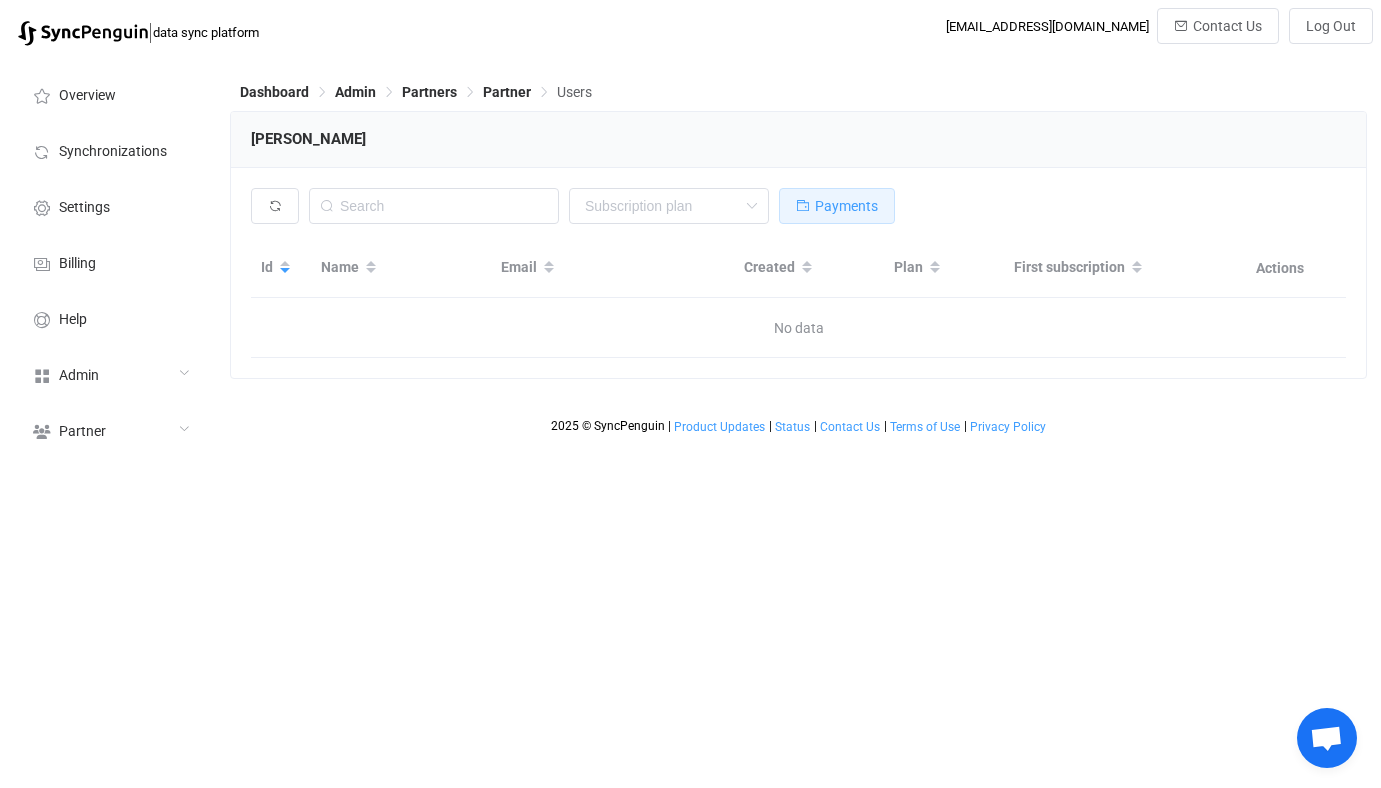 click on "Payments" at bounding box center (837, 206) 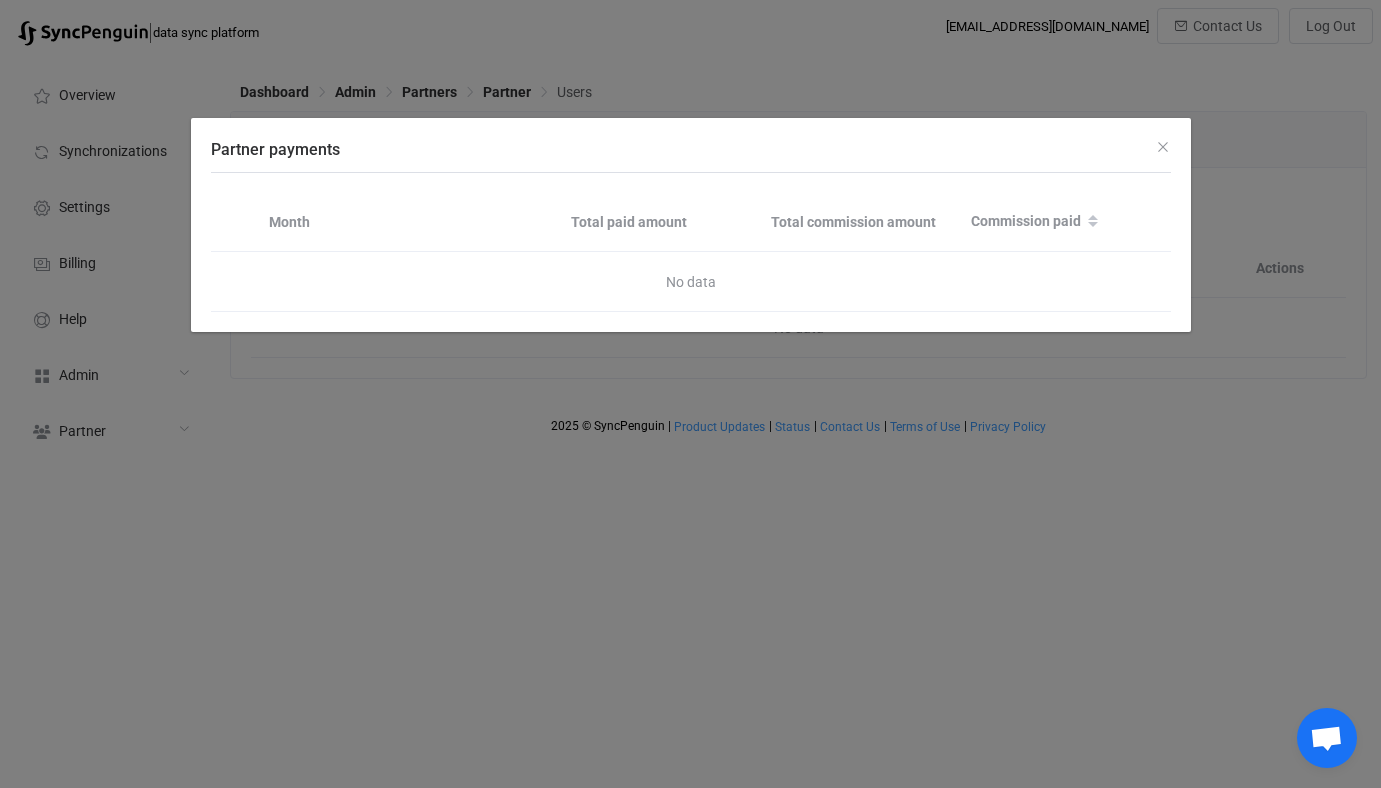 type 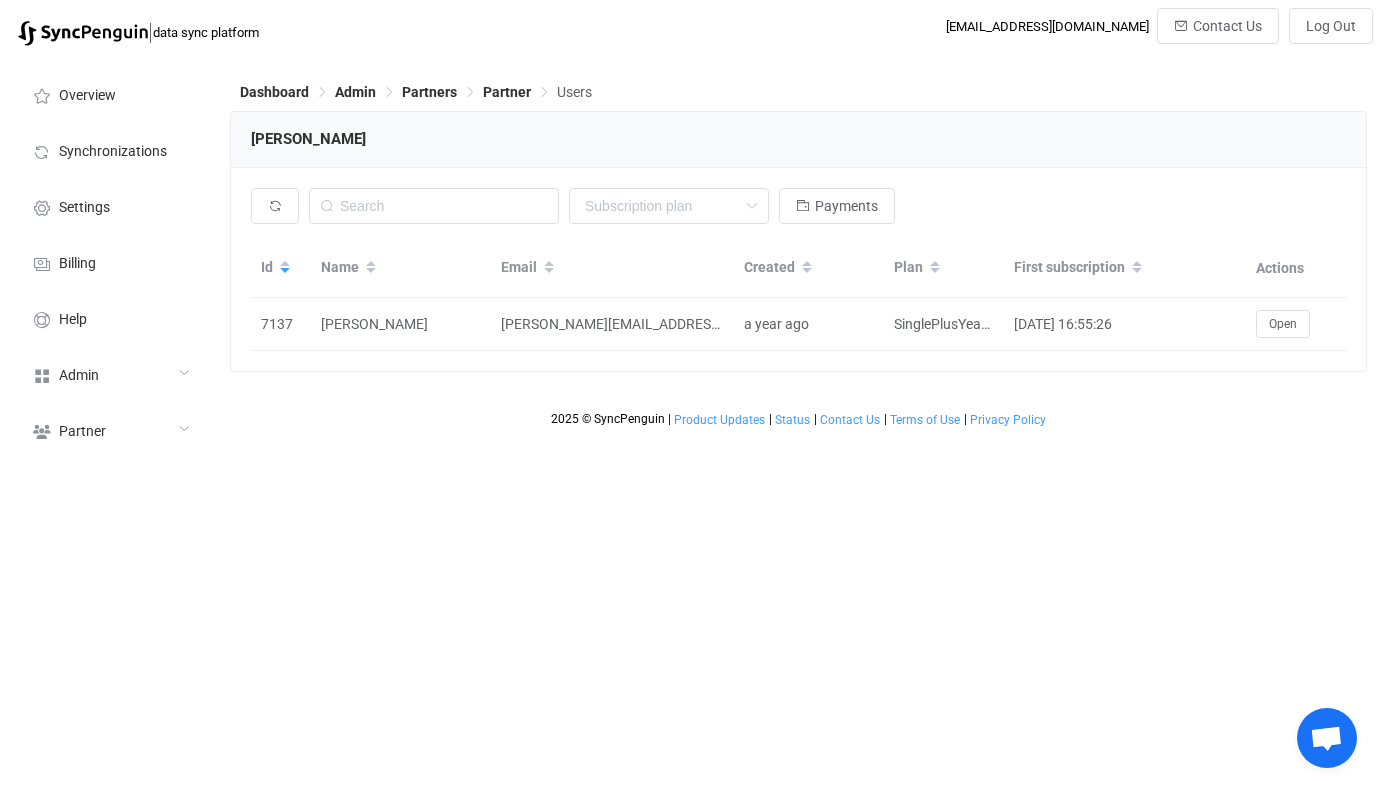 scroll, scrollTop: 0, scrollLeft: 0, axis: both 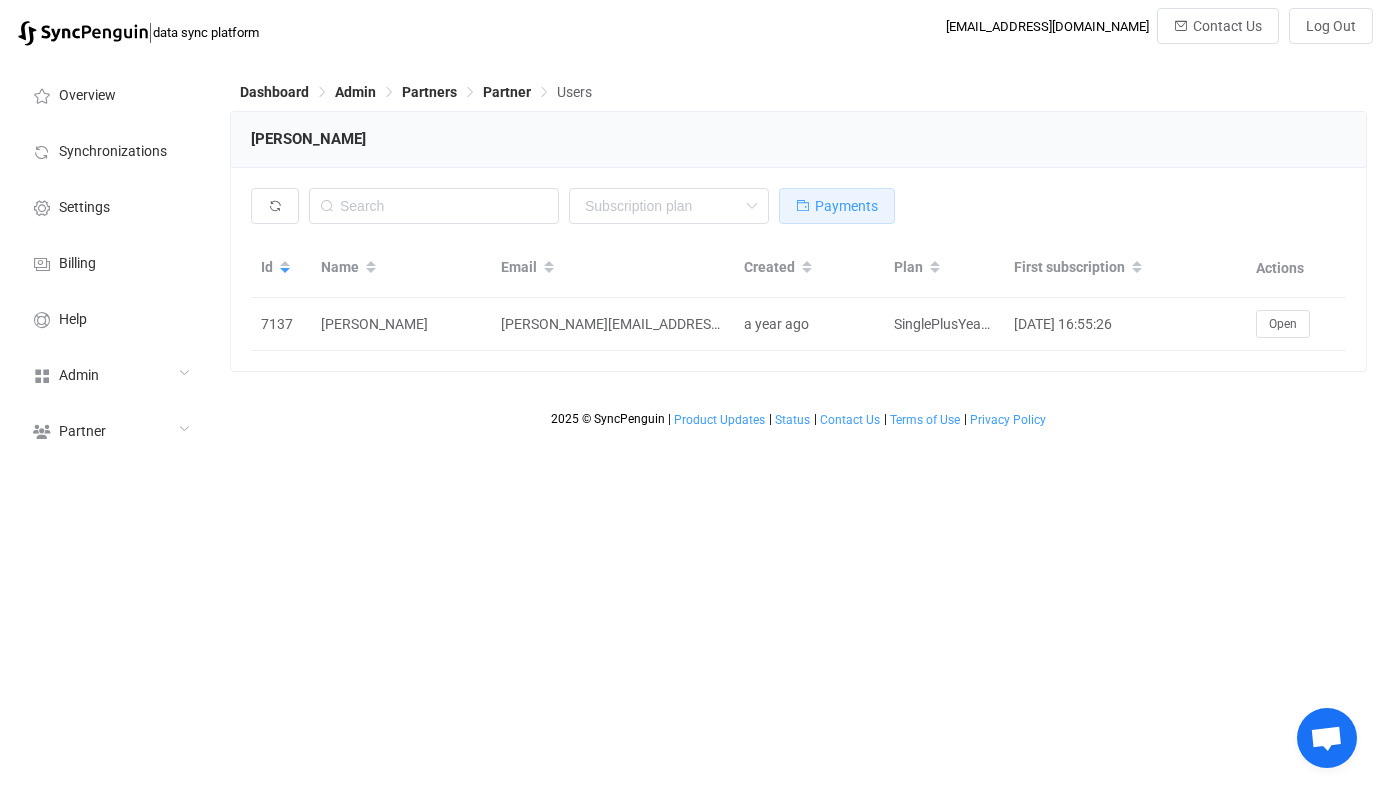 click on "Payments" at bounding box center (846, 206) 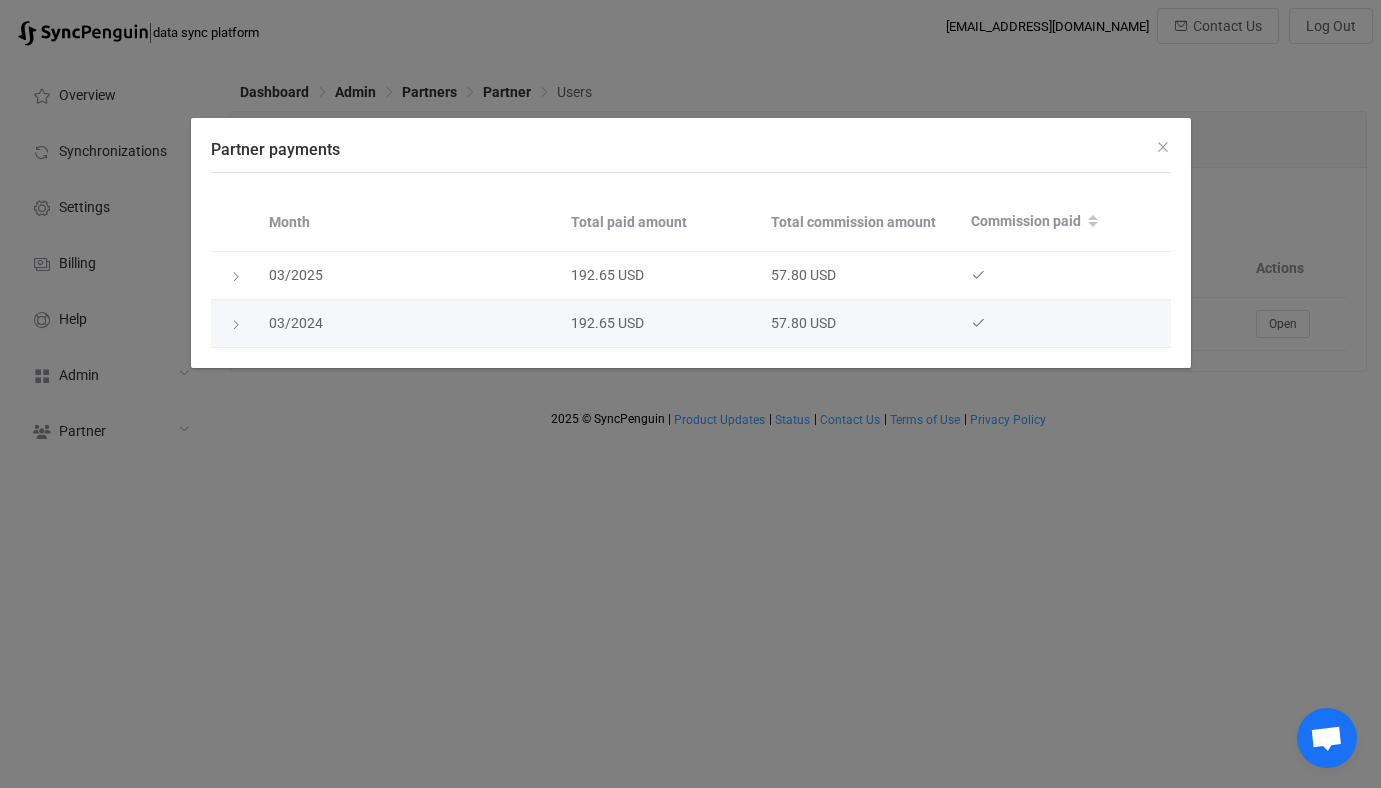 type 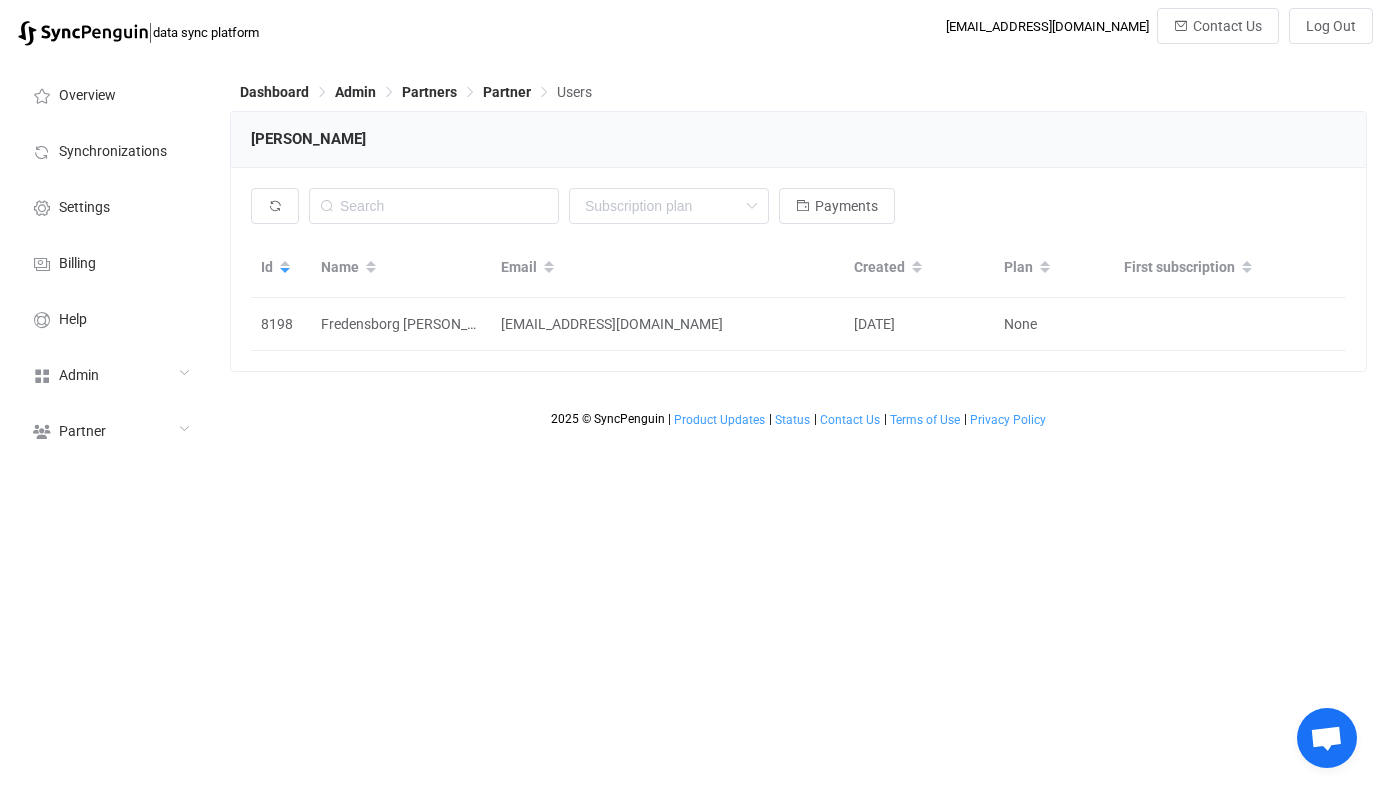 scroll, scrollTop: 0, scrollLeft: 0, axis: both 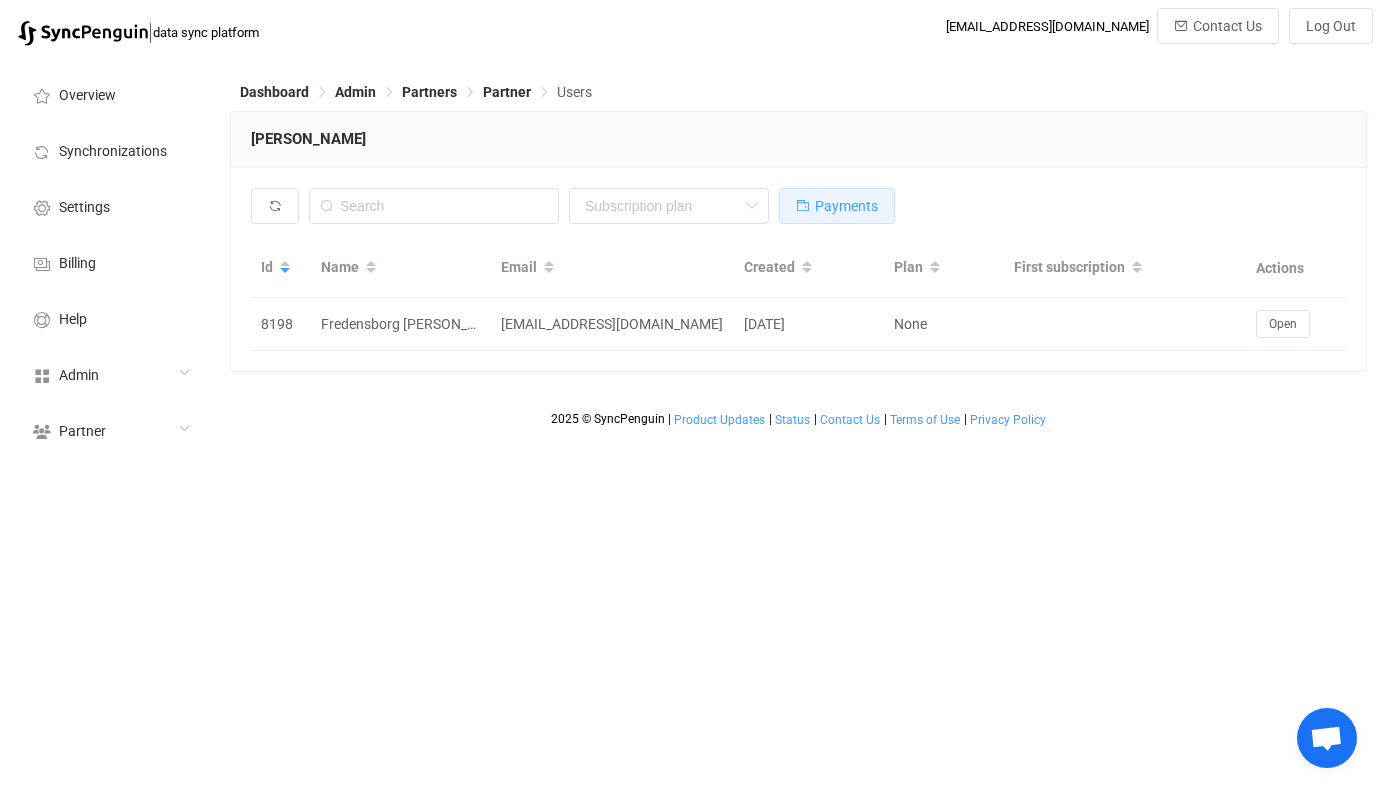 click on "Payments" at bounding box center (837, 206) 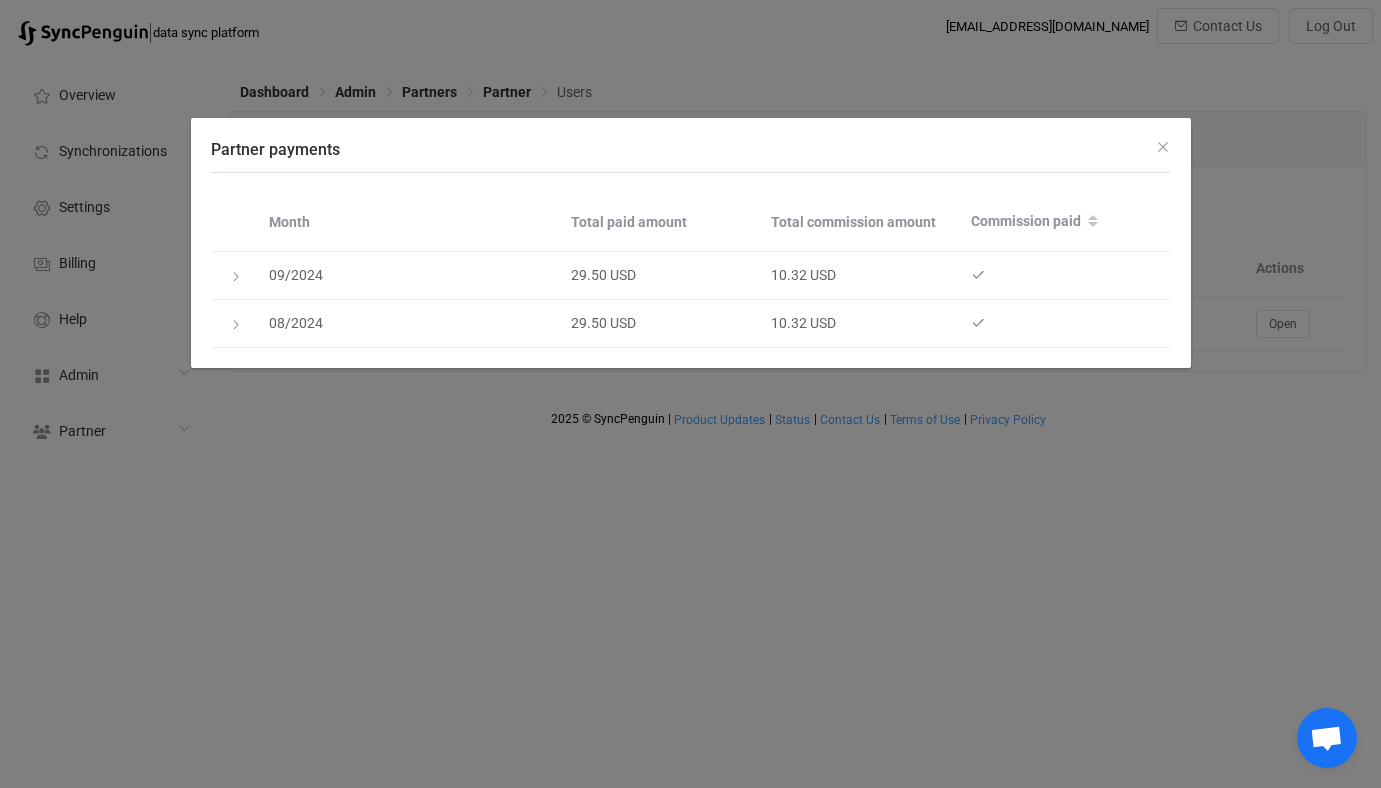 click on "Partner payments Month Total paid amount Total commission amount Commission paid 09/2024 29.50 USD 10.32 USD 08/2024 29.50 USD 10.32 USD" at bounding box center (690, 394) 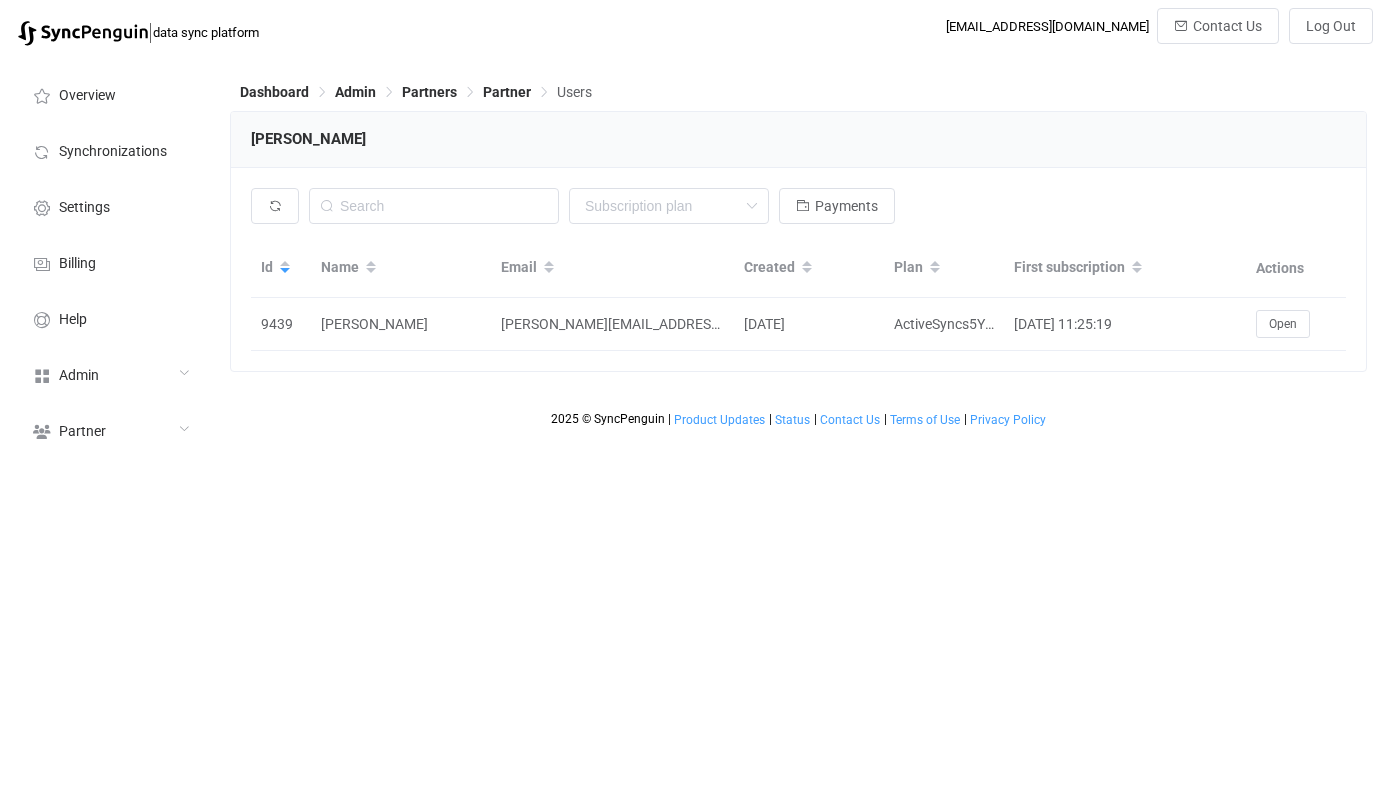 scroll, scrollTop: 0, scrollLeft: 0, axis: both 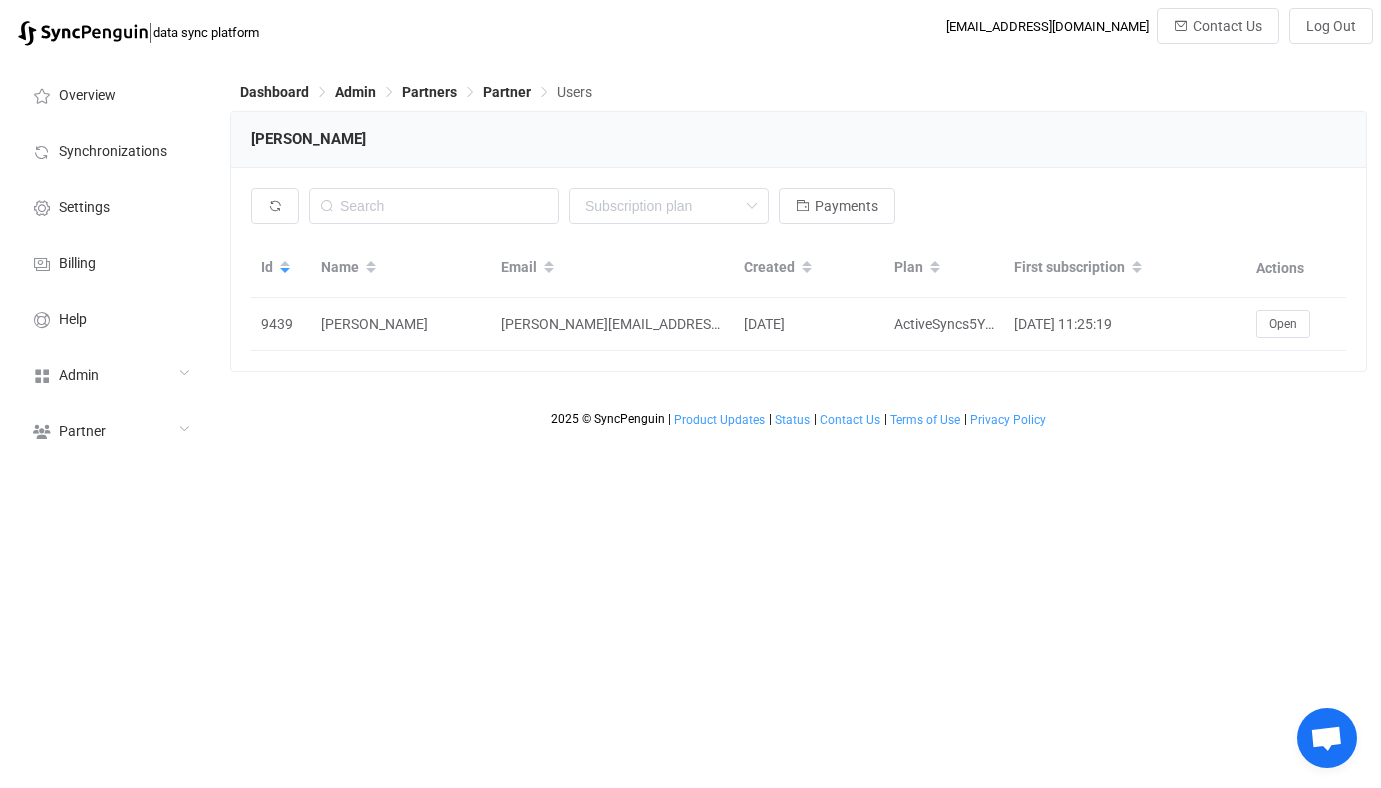 click on "None Single SingleYearly SinglePlus SinglePlusYearly Team TeamYearly TeamPlus TeamPlusYearly Professional ProfessionalYearly ProfessionalPlus ProfessionalPlusYearly Enterprise EnterpriseYearly Payments Id Name Email Created Plan First subscription Actions 9439 [PERSON_NAME] [PERSON_NAME][EMAIL_ADDRESS][DOMAIN_NAME] [DATE] ActiveSyncs5Yearly [DATE] 11:25:19 Open Partner payments" at bounding box center [798, 269] 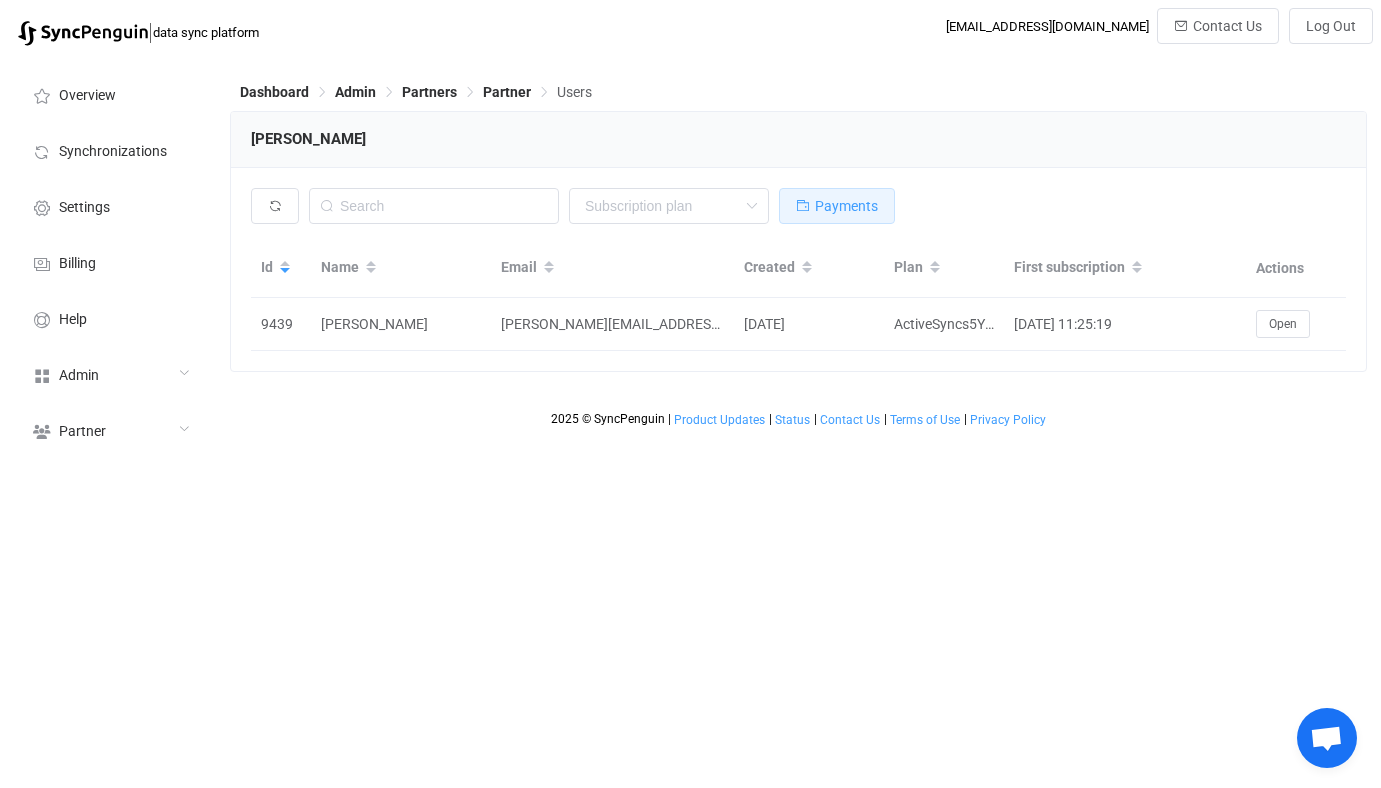 click on "Payments" at bounding box center (846, 206) 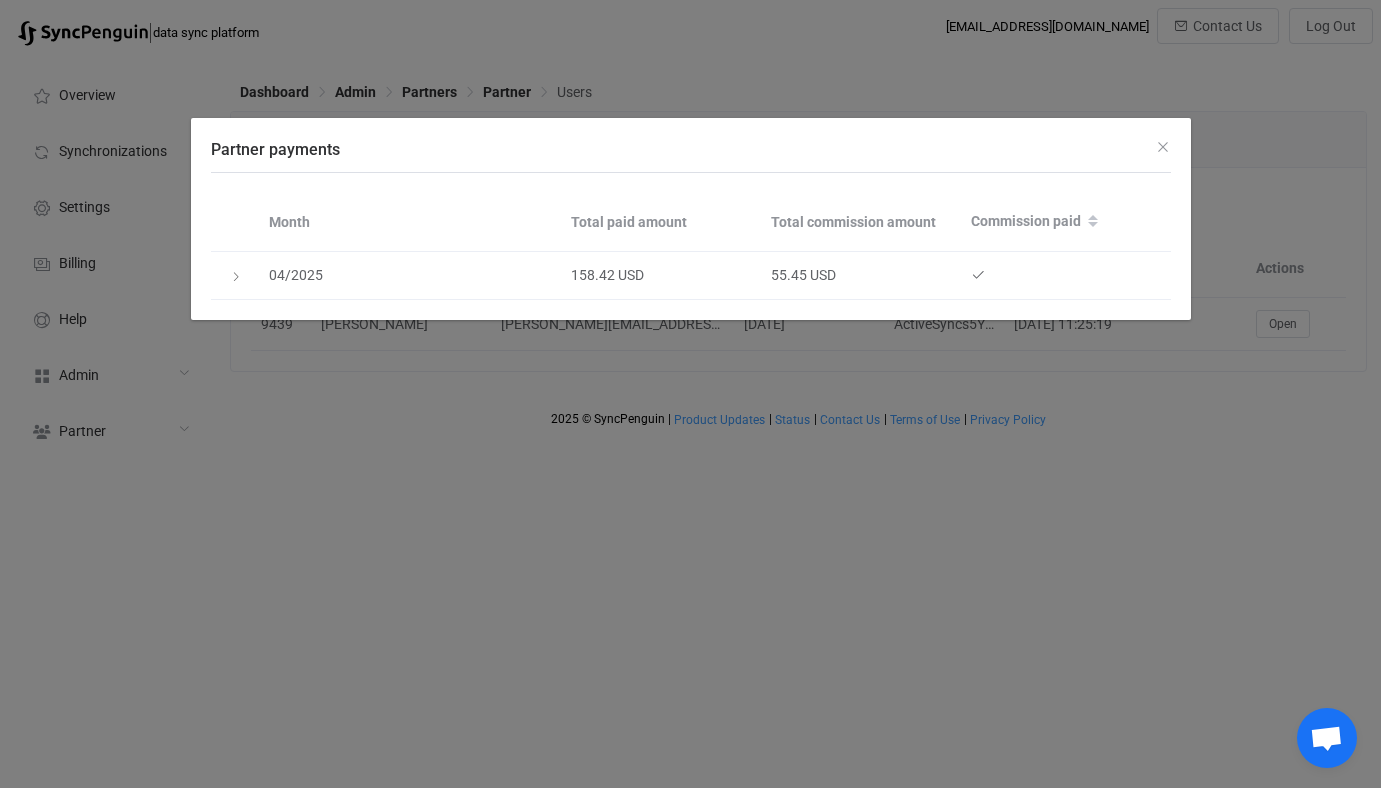 click on "Partner payments Month Total paid amount Total commission amount Commission paid 04/2025 158.42 USD 55.45 USD" at bounding box center (690, 394) 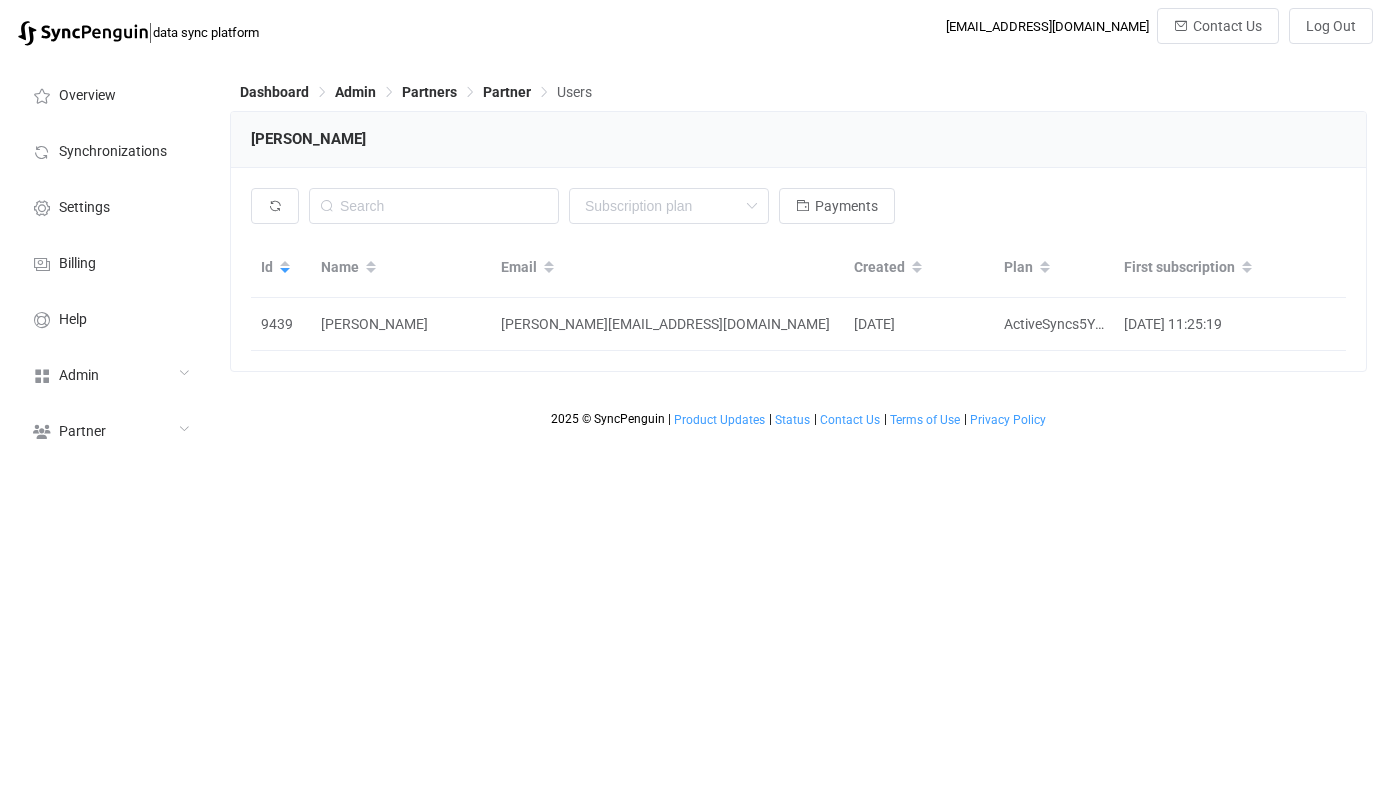 scroll, scrollTop: 0, scrollLeft: 0, axis: both 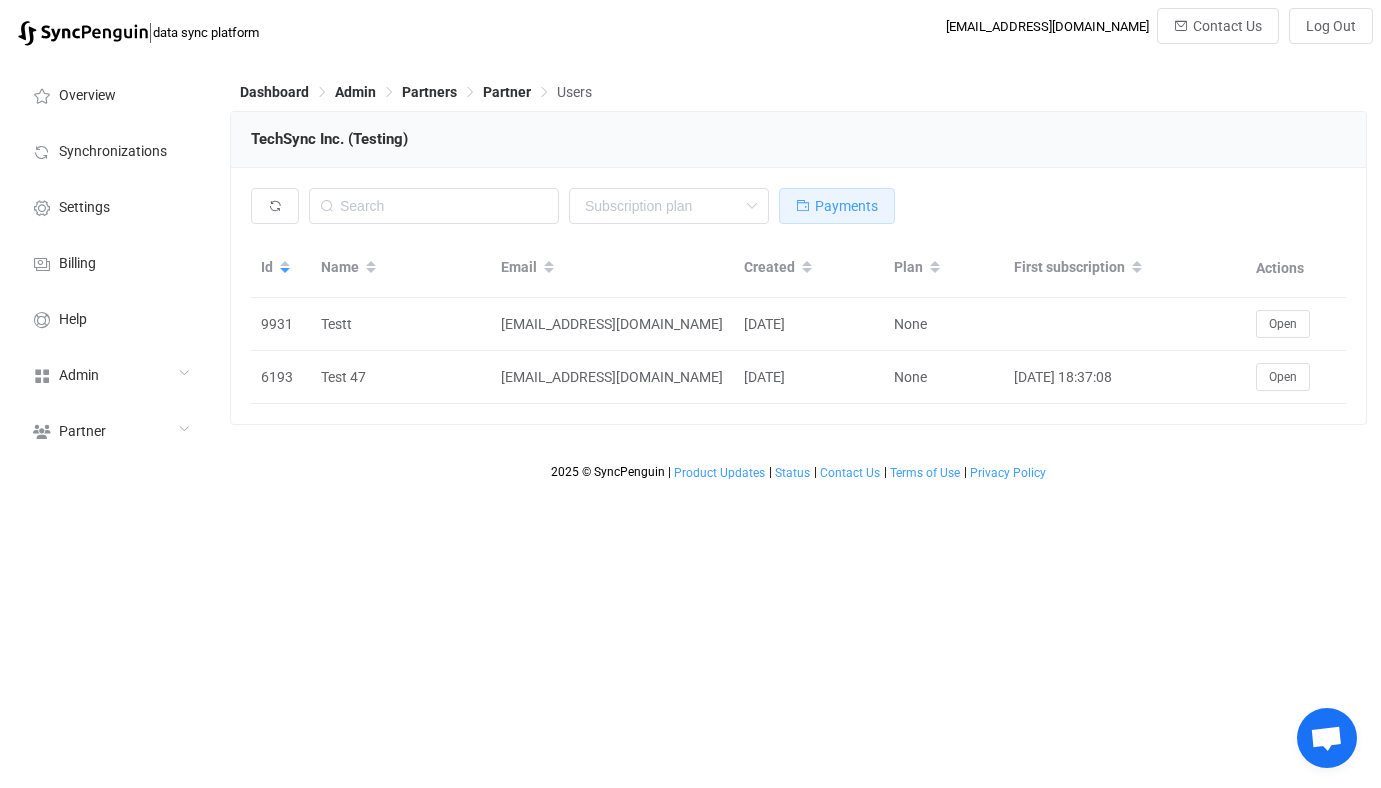 click on "Payments" at bounding box center (846, 206) 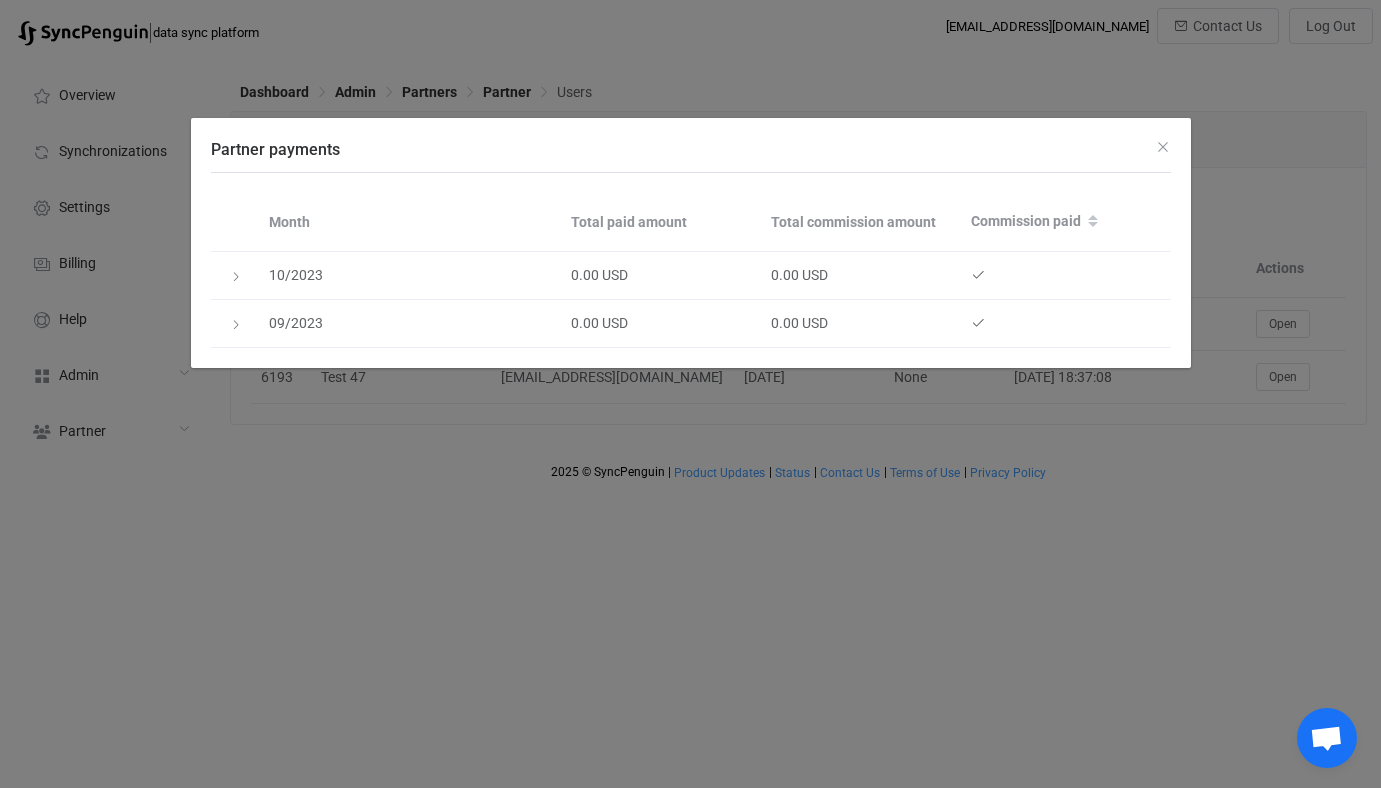 type 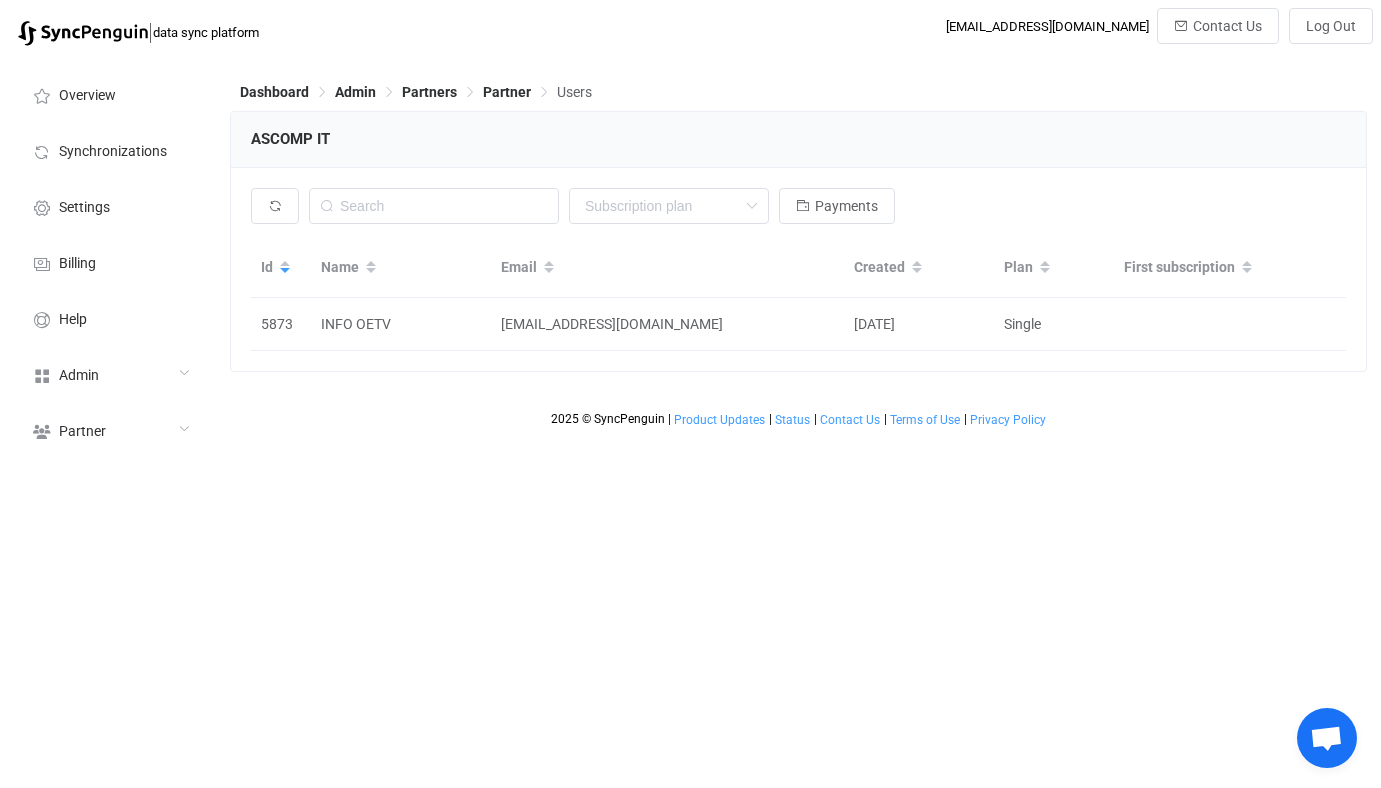 scroll, scrollTop: 0, scrollLeft: 0, axis: both 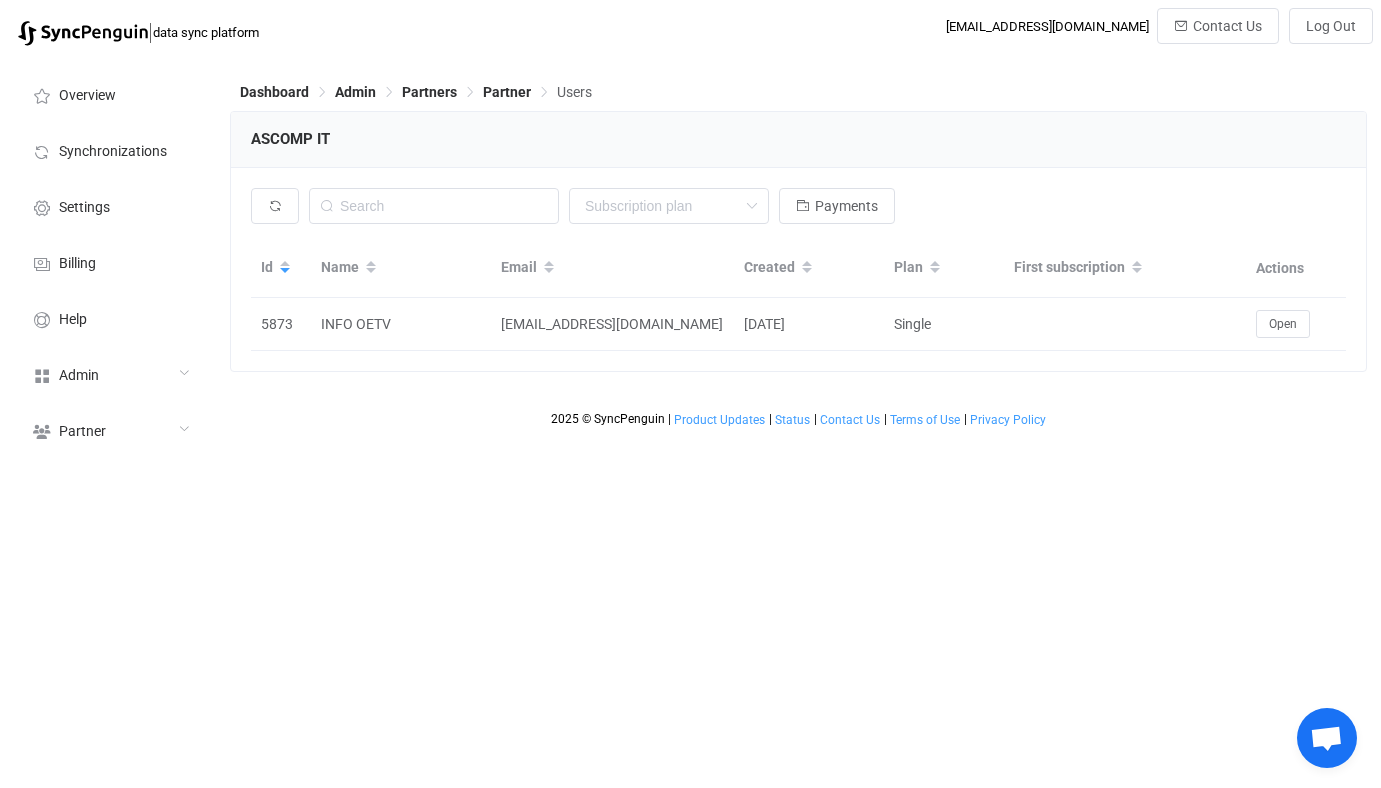 click on "ASCOMP IT None Single SingleYearly SinglePlus SinglePlusYearly Team TeamYearly TeamPlus TeamPlusYearly Professional ProfessionalYearly ProfessionalPlus ProfessionalPlusYearly Enterprise EnterpriseYearly Payments Id Name Email Created Plan First subscription Actions 5873 INFO OETV info@oetv.at 2 years ago Single Open Partner payments" at bounding box center [798, 241] 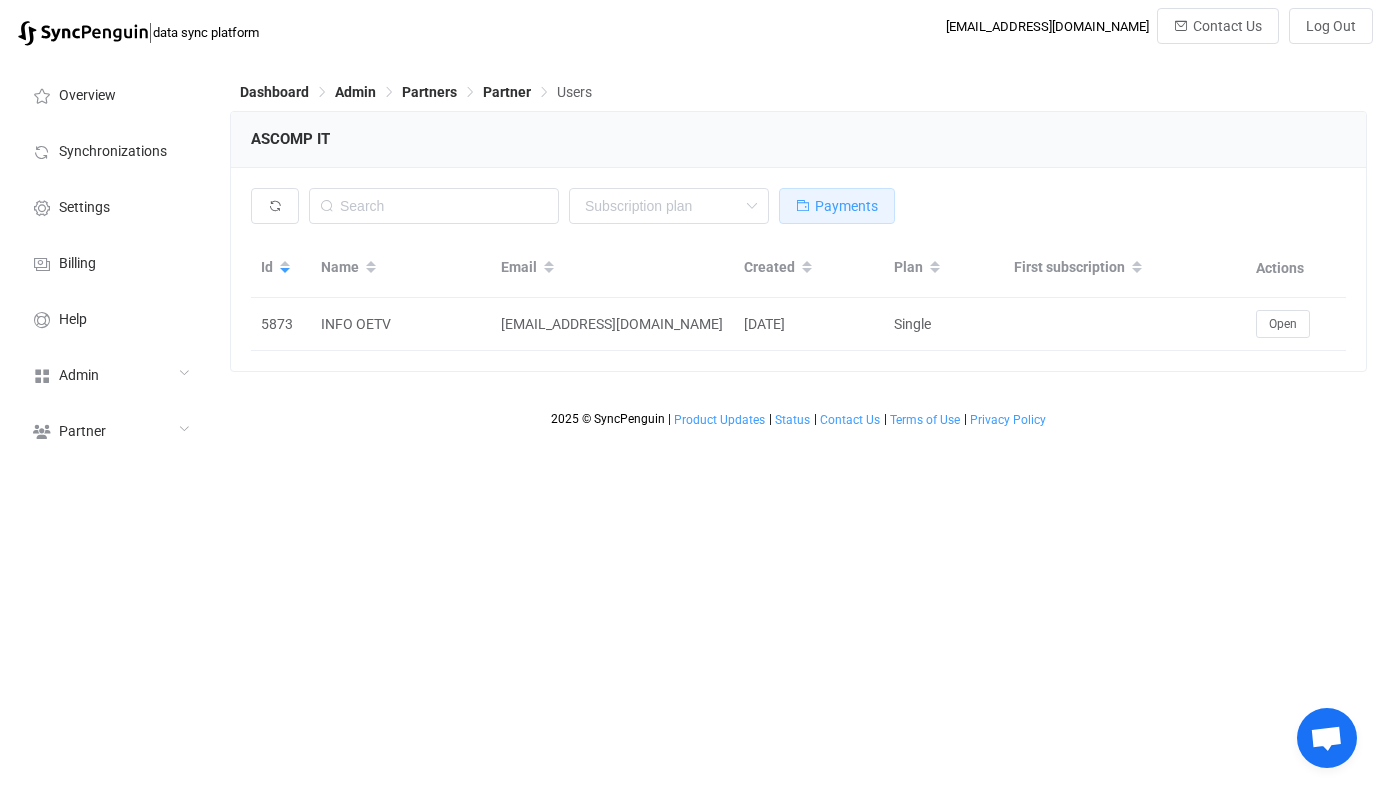 click on "Payments" at bounding box center [846, 206] 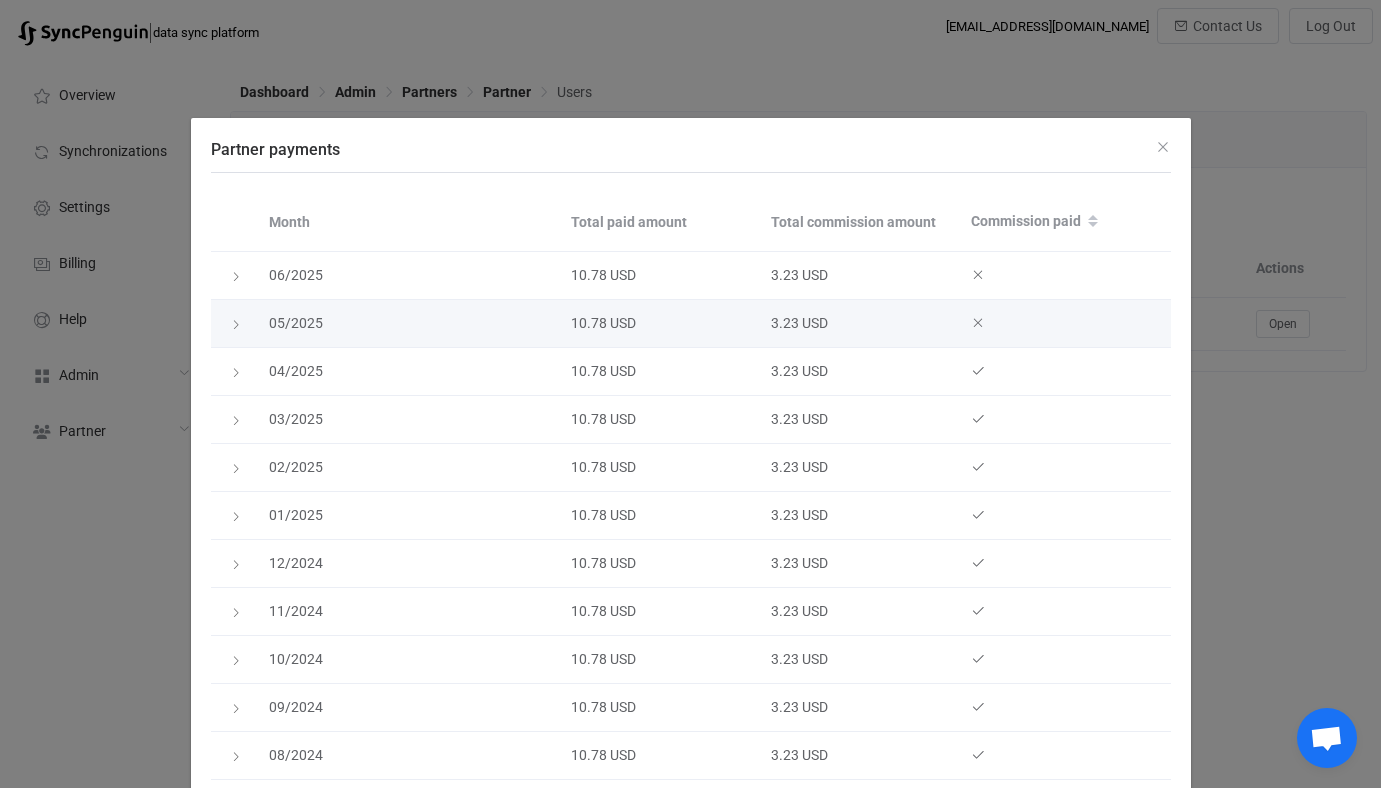 scroll, scrollTop: 10, scrollLeft: 0, axis: vertical 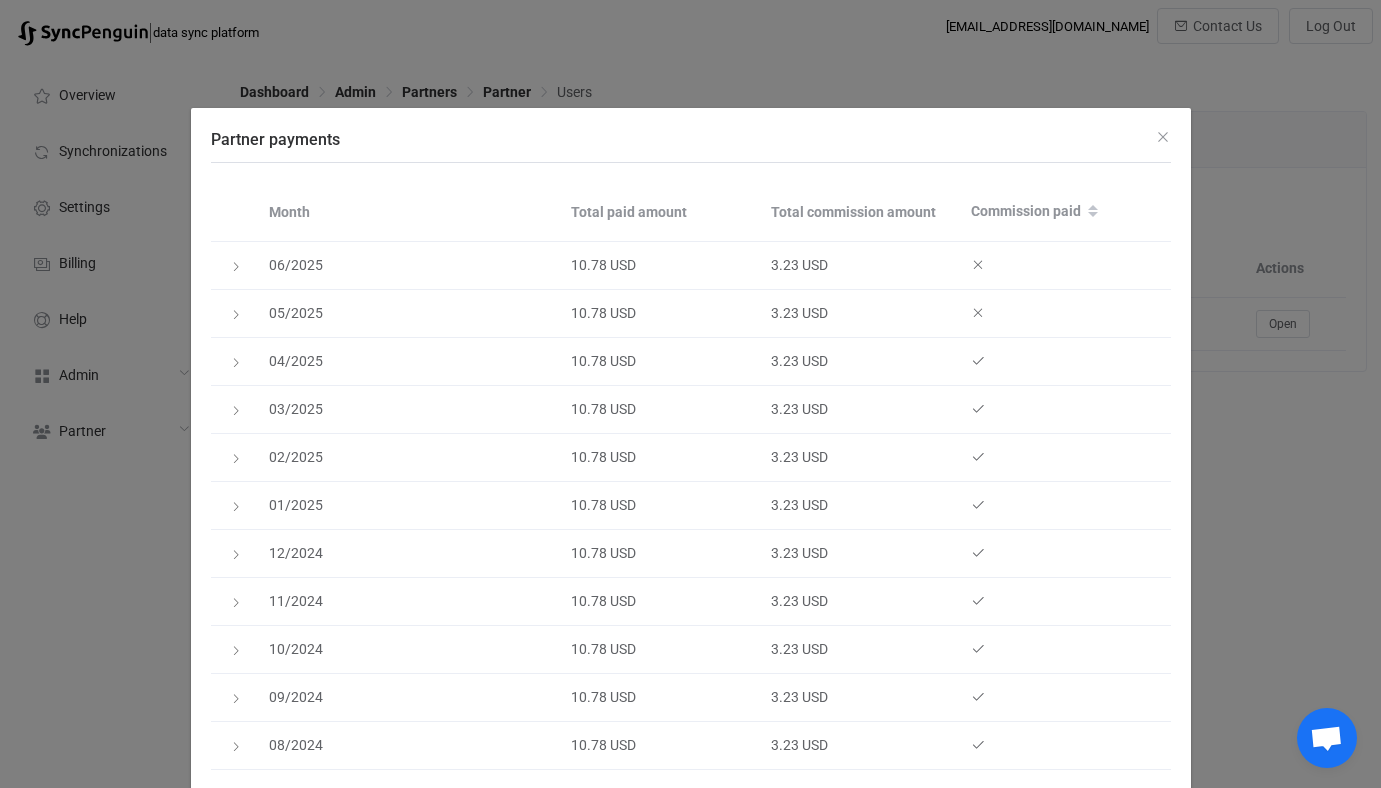 type 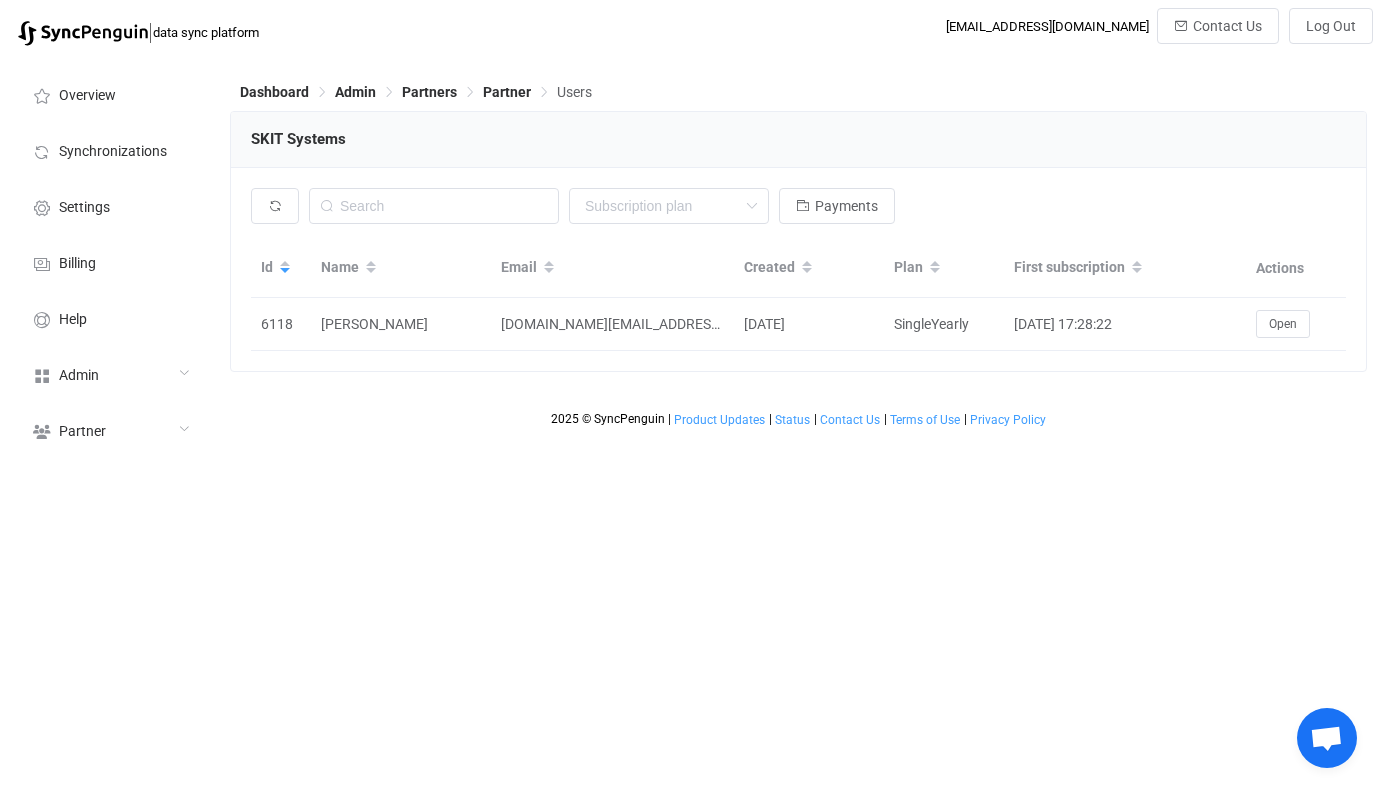 scroll, scrollTop: 0, scrollLeft: 0, axis: both 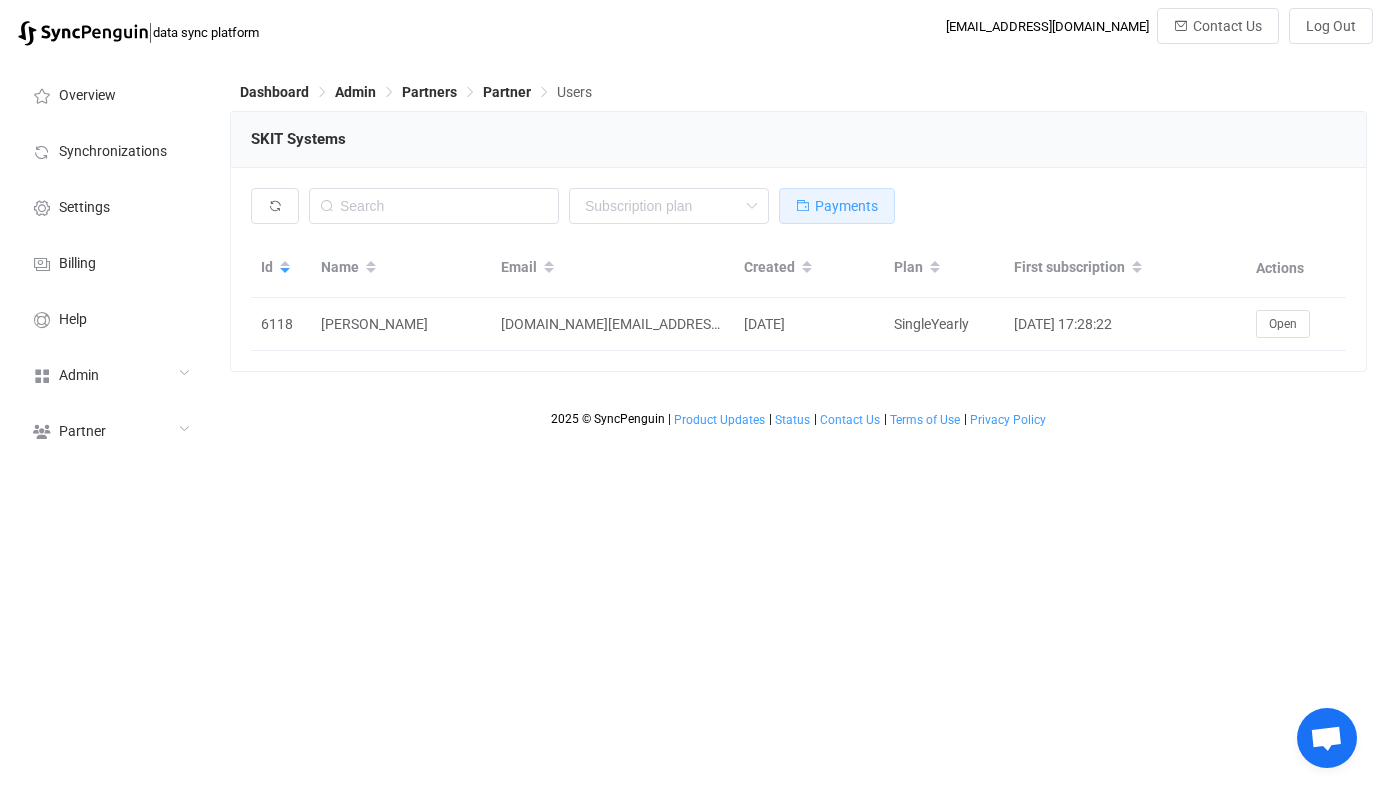 click on "Payments" at bounding box center [846, 206] 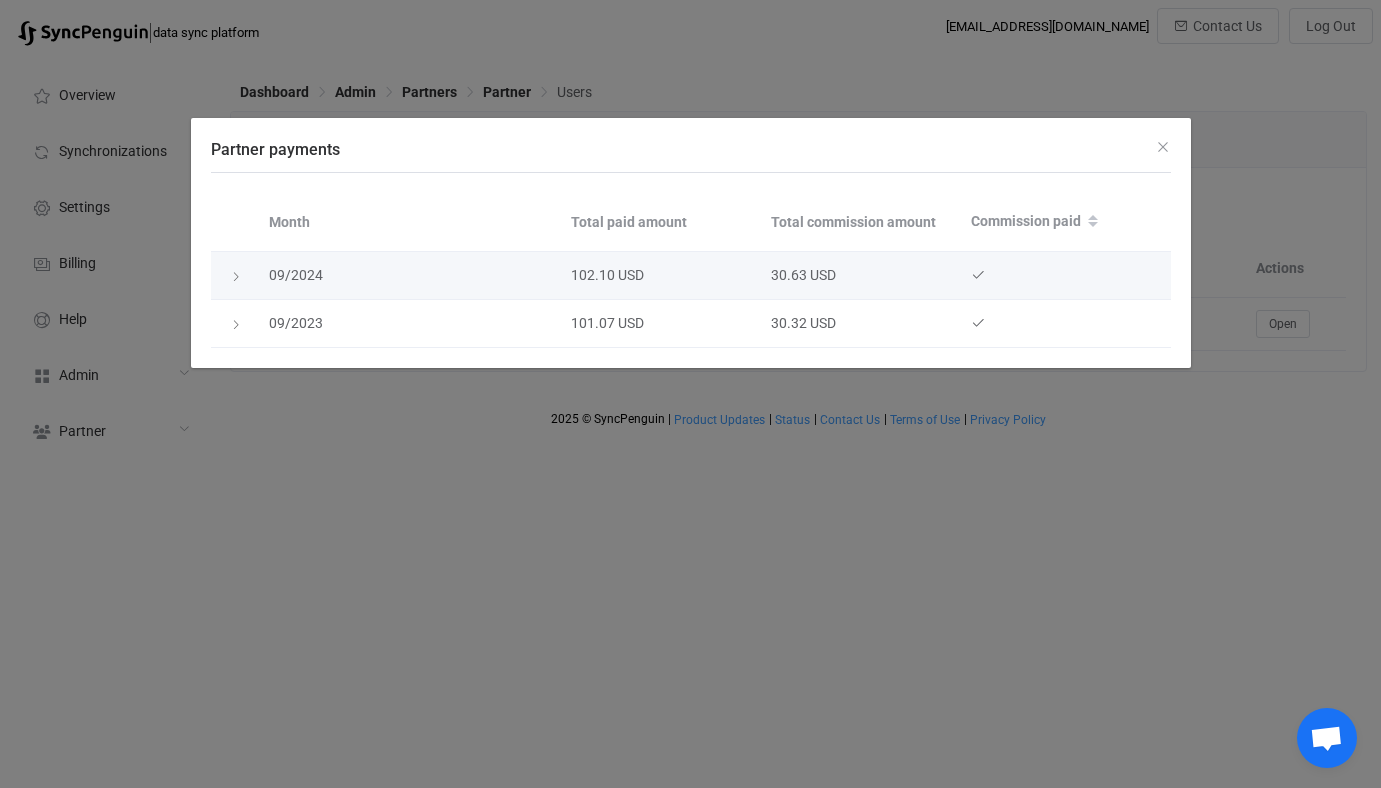 type 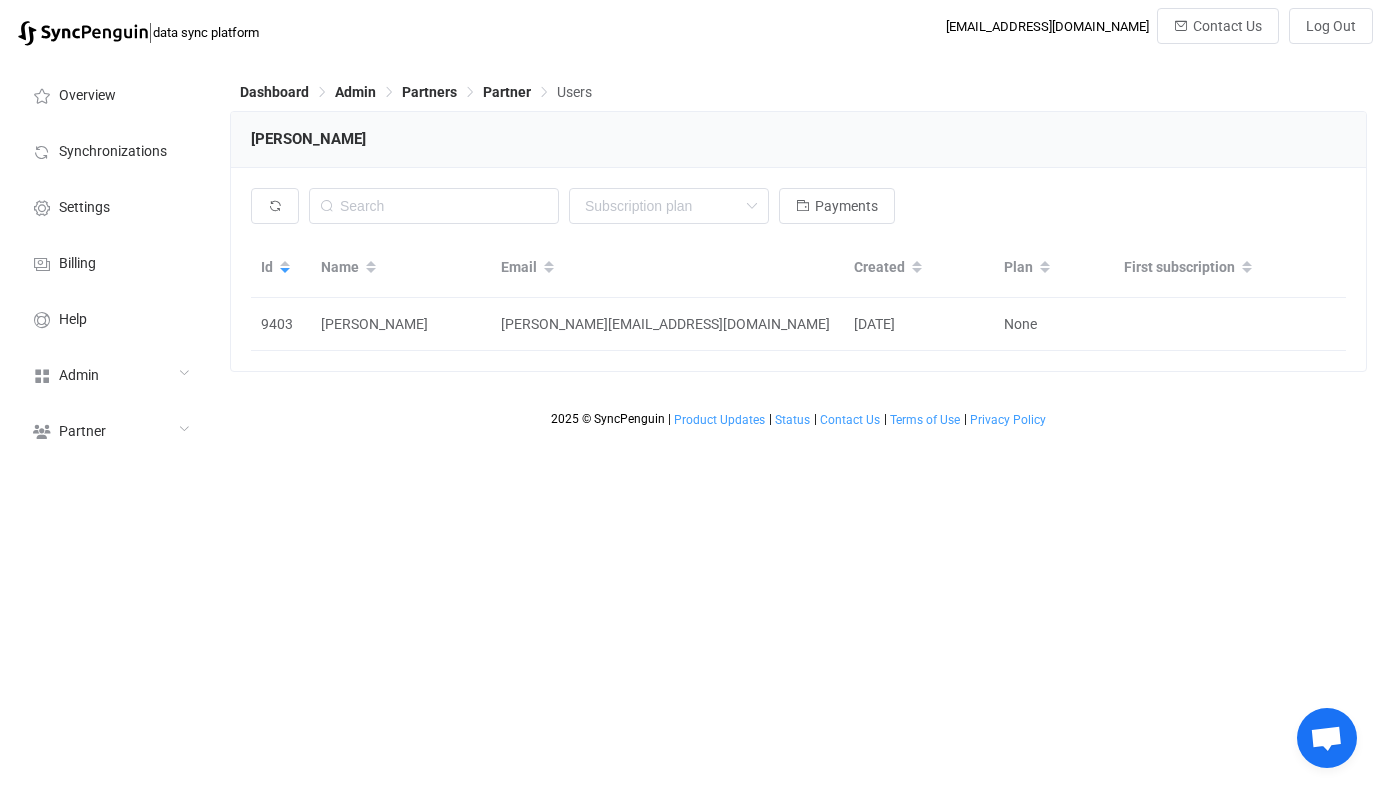 scroll, scrollTop: 0, scrollLeft: 0, axis: both 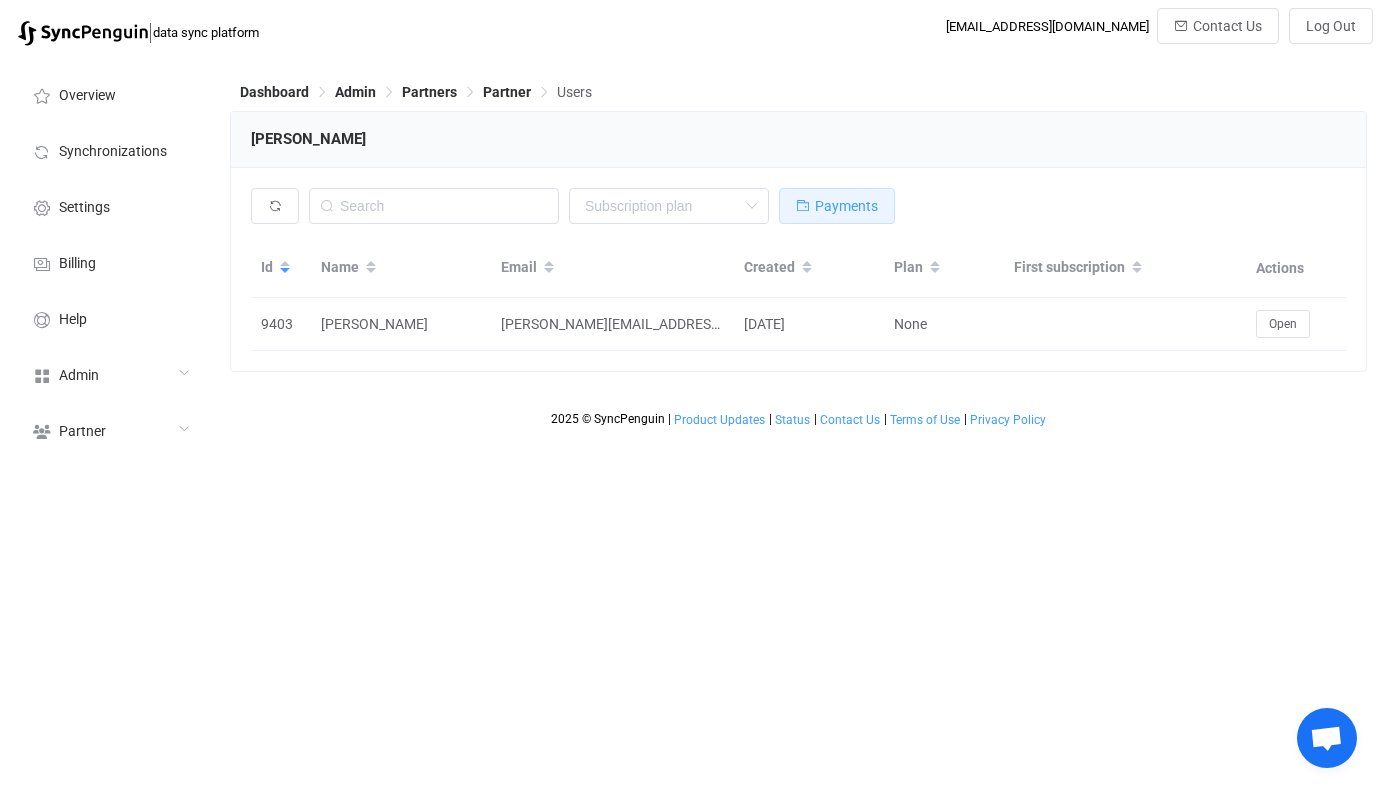 click on "Payments" at bounding box center (837, 206) 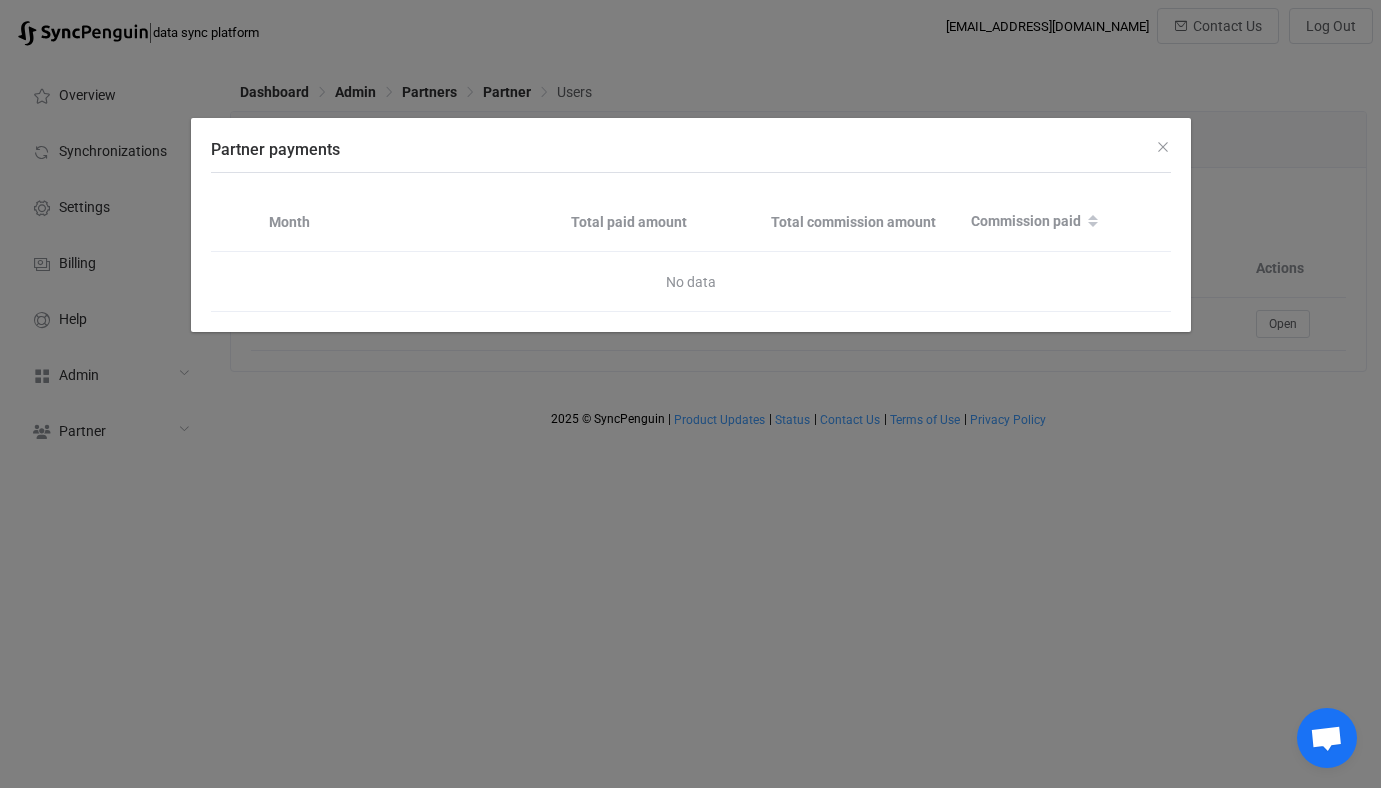 click on "Partner payments Month Total paid amount Total commission amount Commission paid No data" at bounding box center [690, 394] 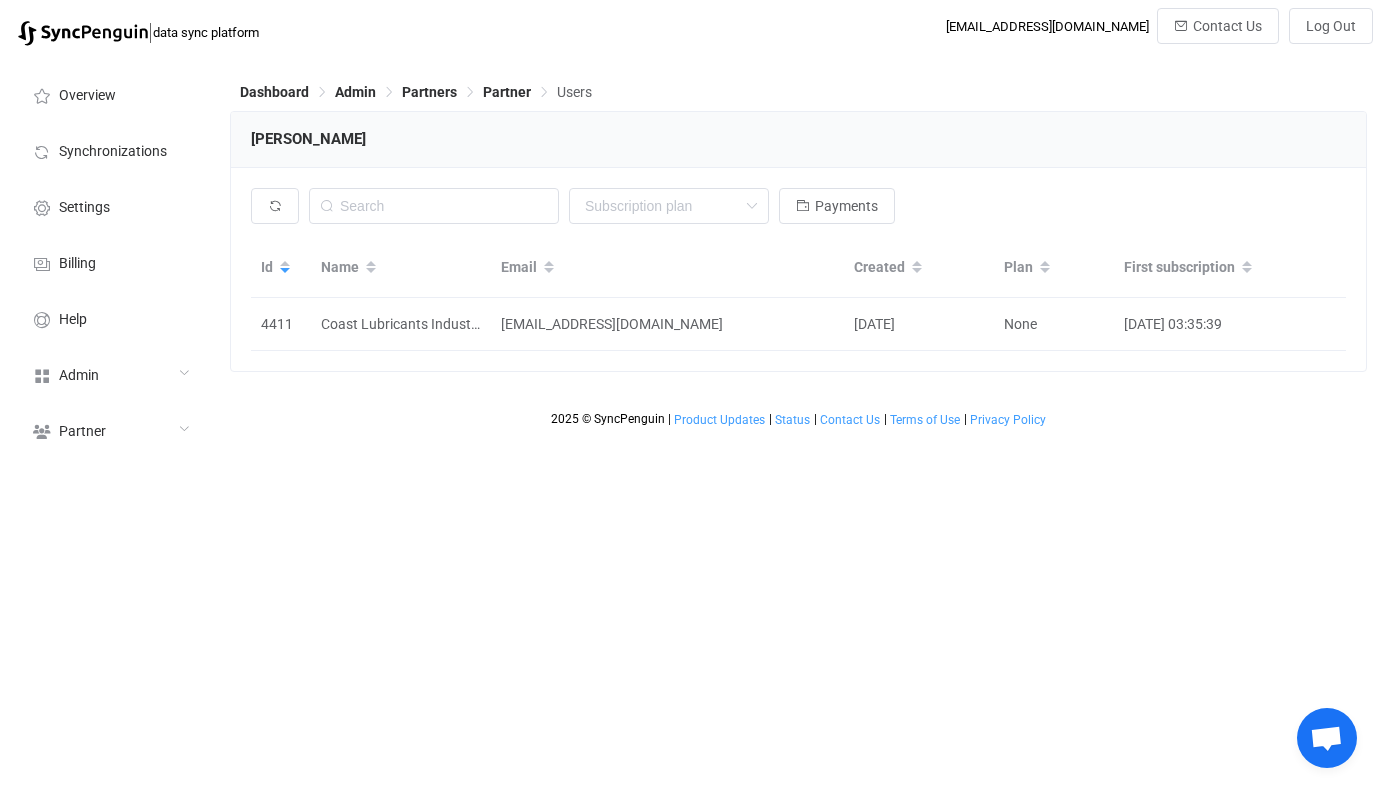 scroll, scrollTop: 0, scrollLeft: 0, axis: both 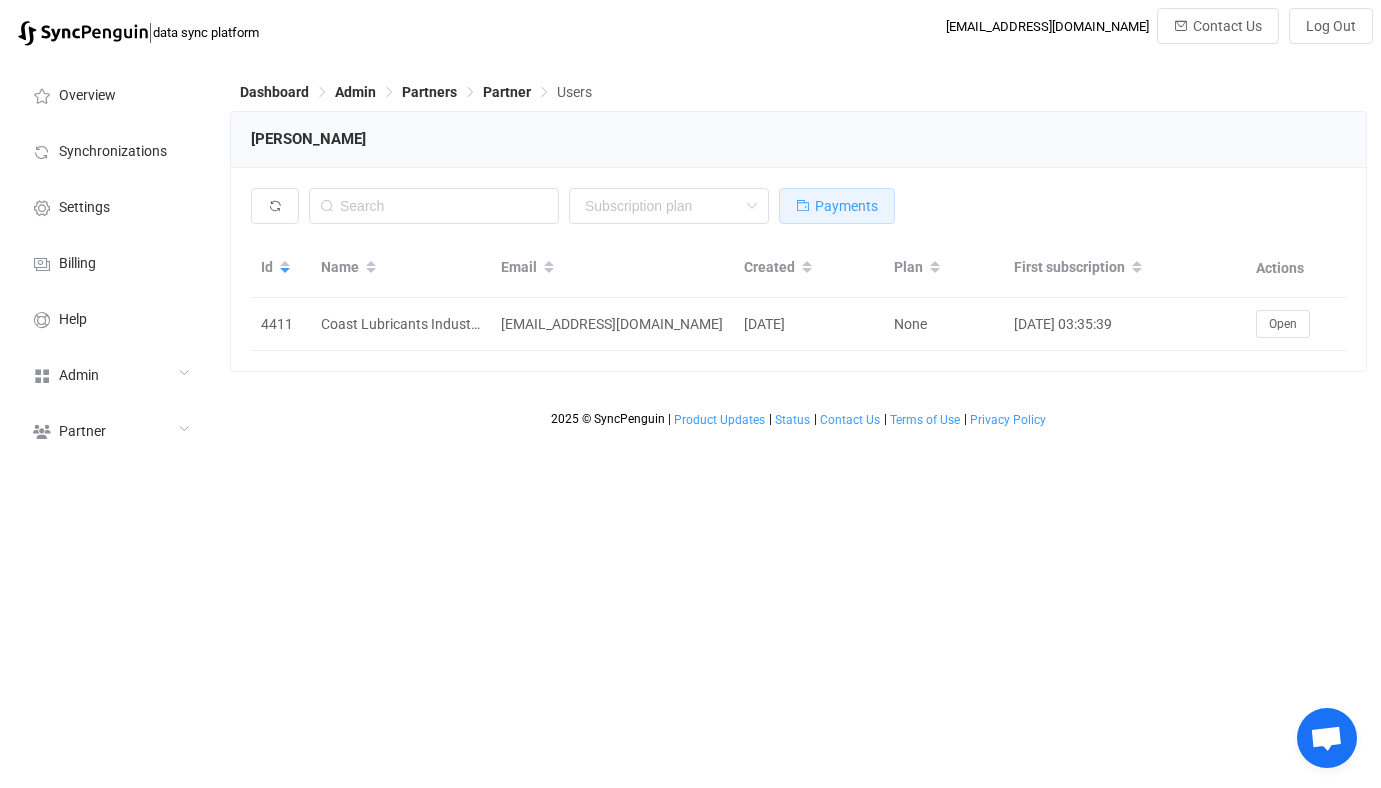 click on "Payments" at bounding box center (846, 206) 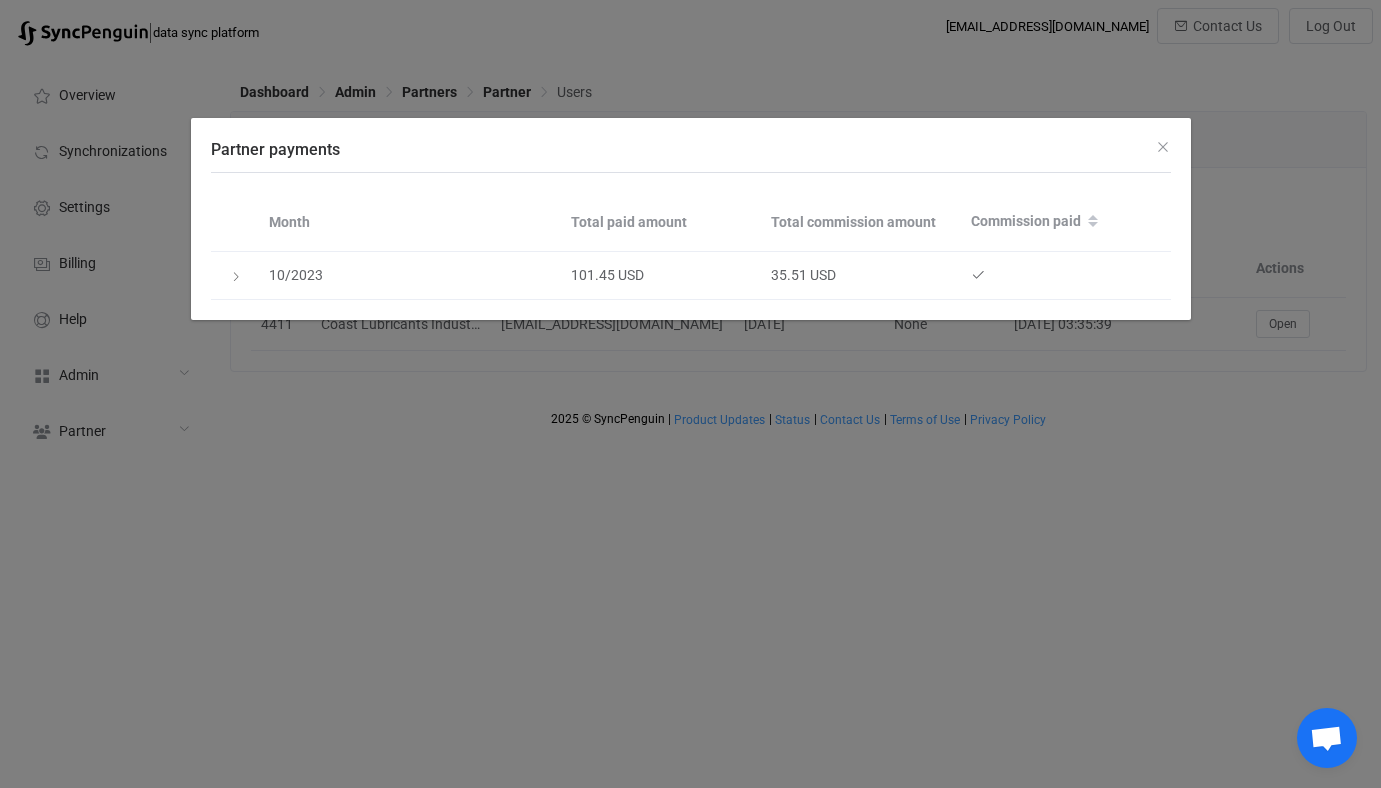 click on "Partner payments Month Total paid amount Total commission amount Commission paid 10/2023 101.45 USD 35.51 USD" at bounding box center [690, 394] 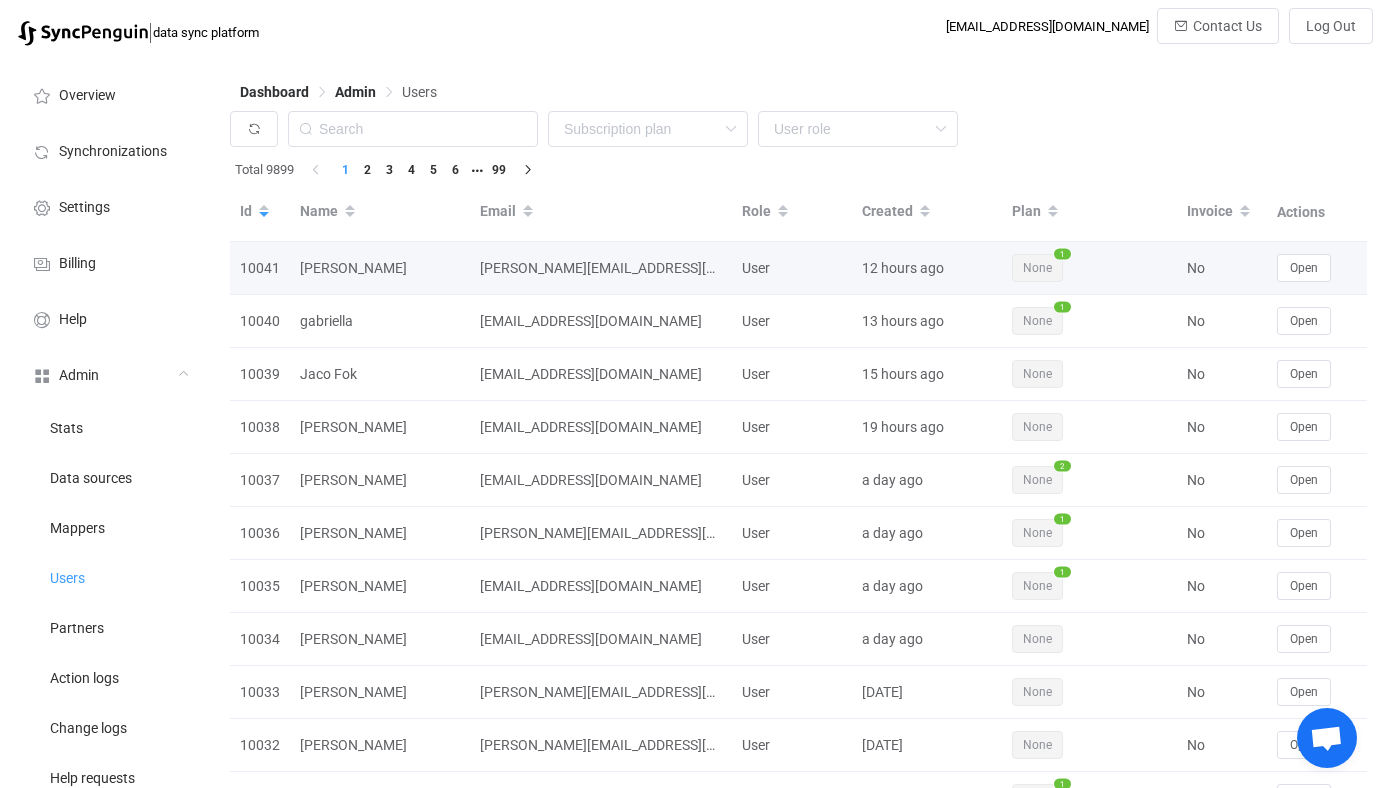 scroll, scrollTop: 8, scrollLeft: 0, axis: vertical 